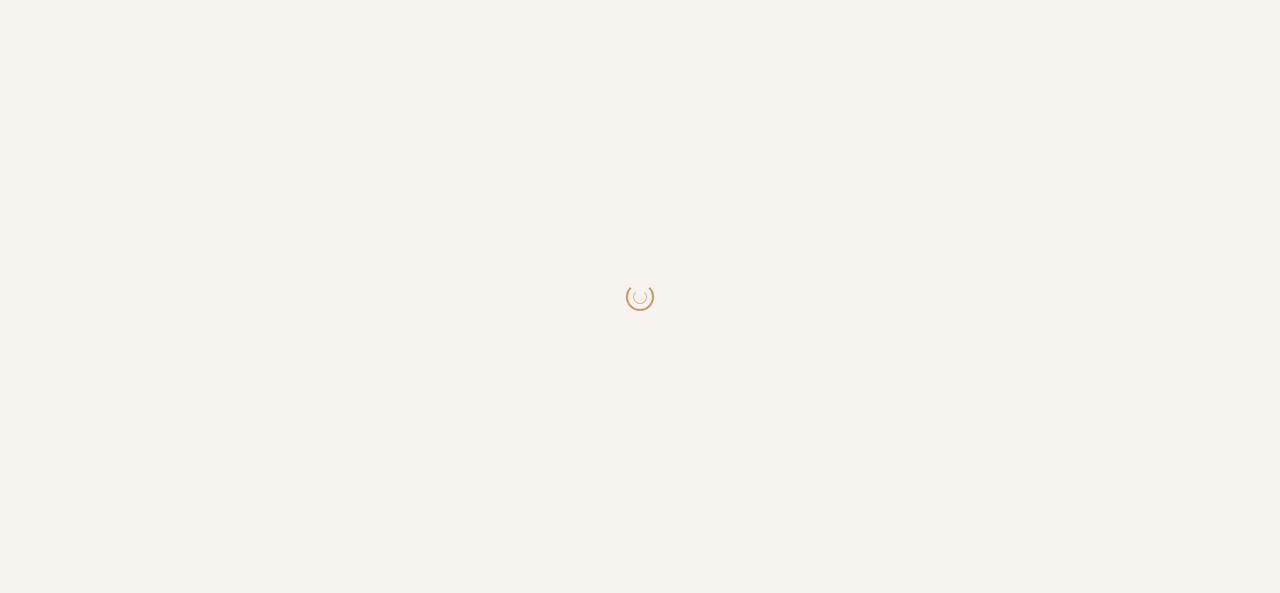 scroll, scrollTop: 0, scrollLeft: 0, axis: both 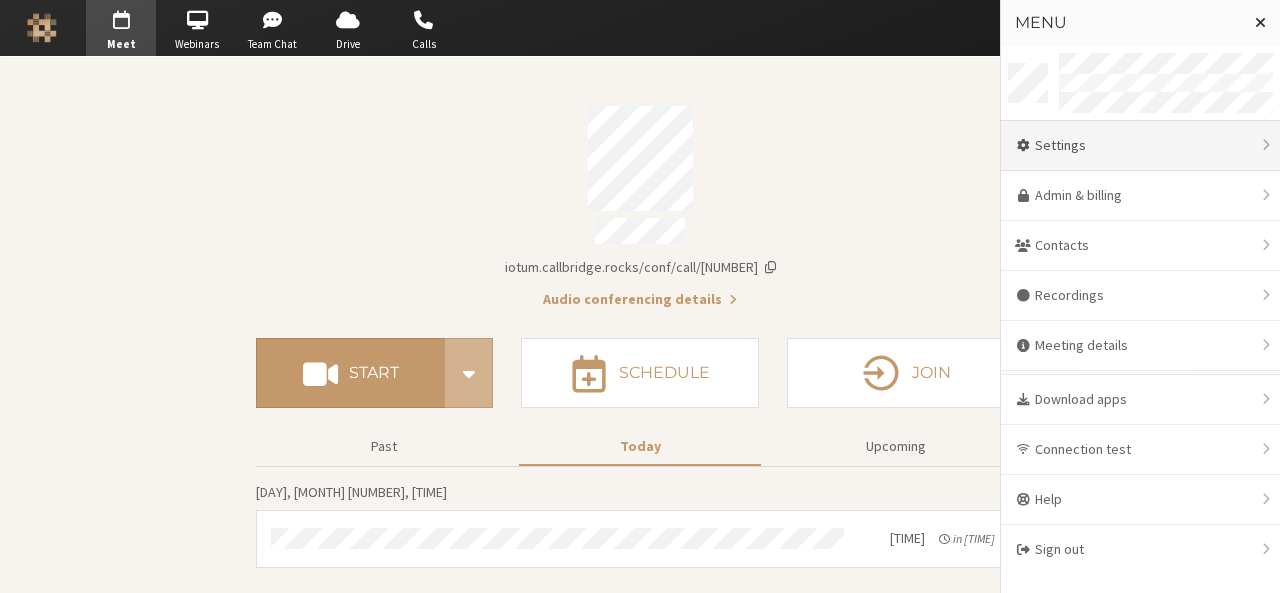 click on "Settings" at bounding box center [1140, 146] 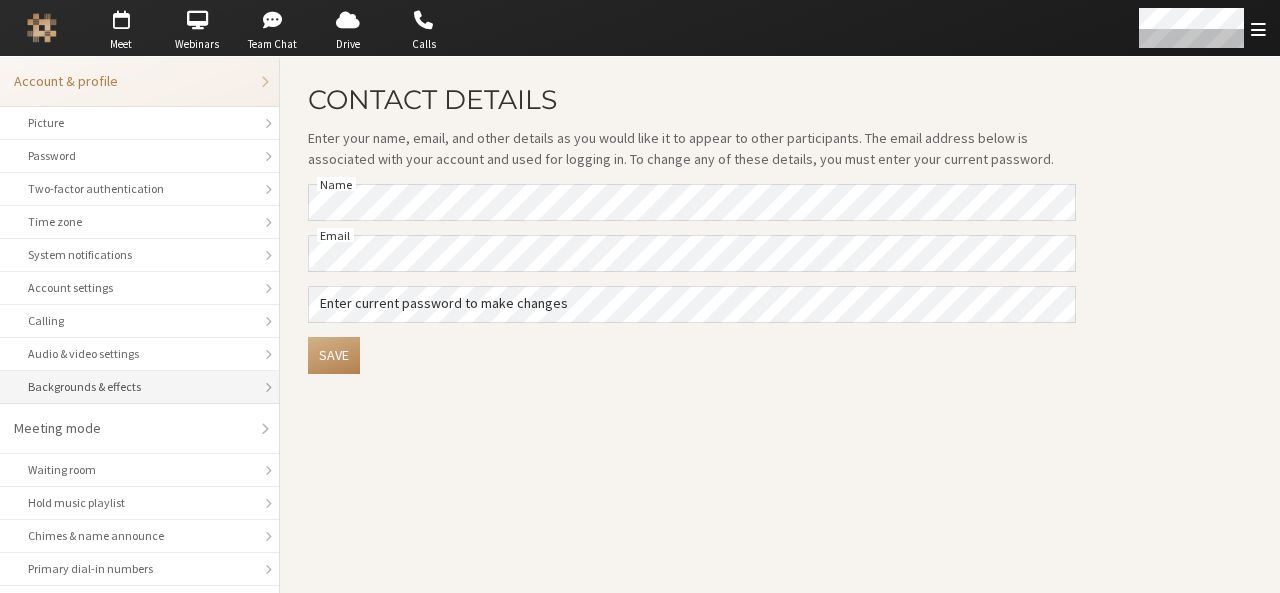 click on "Backgrounds & effects" at bounding box center (139, 387) 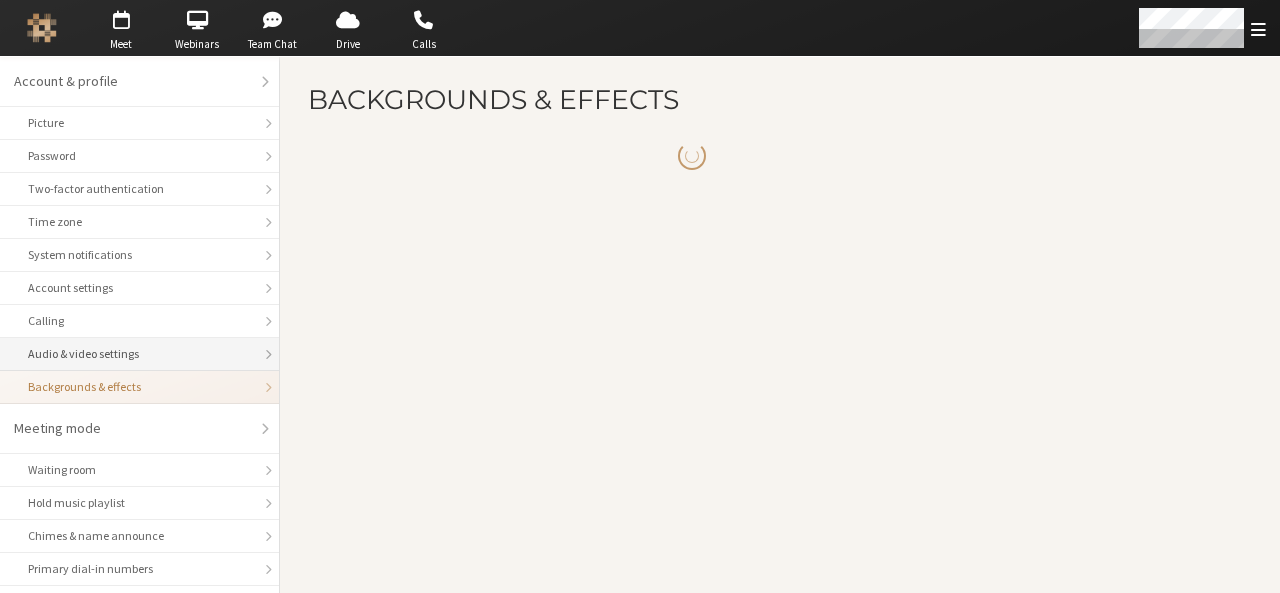 click on "Audio & video settings" at bounding box center (139, 354) 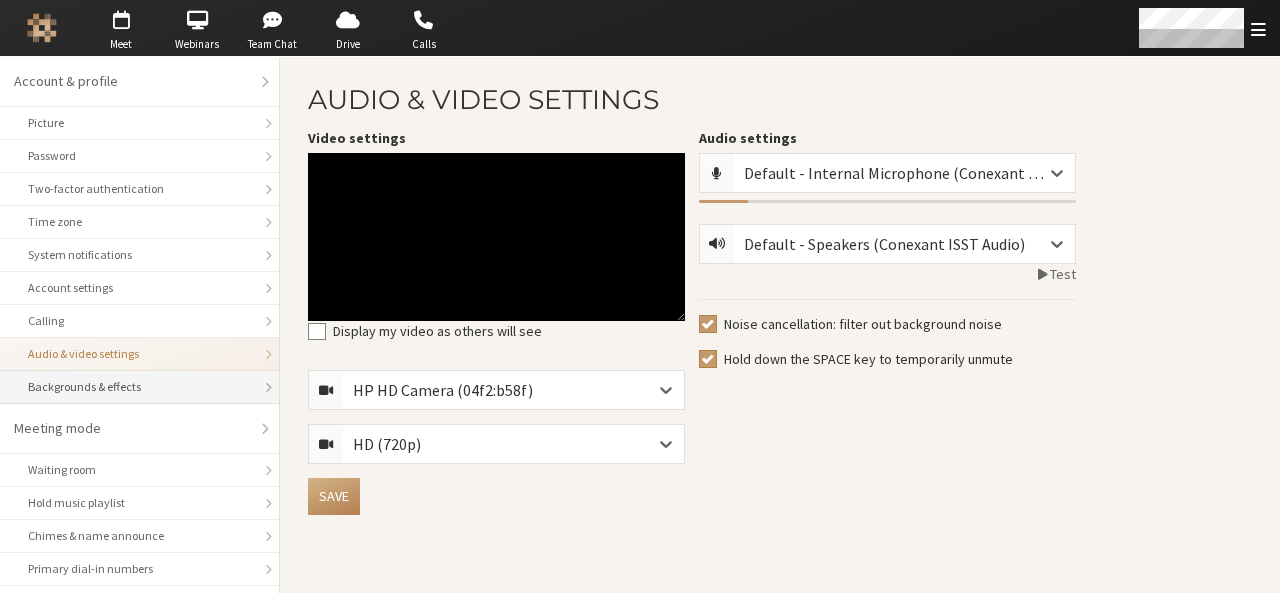 click on "Backgrounds & effects" at bounding box center [139, 387] 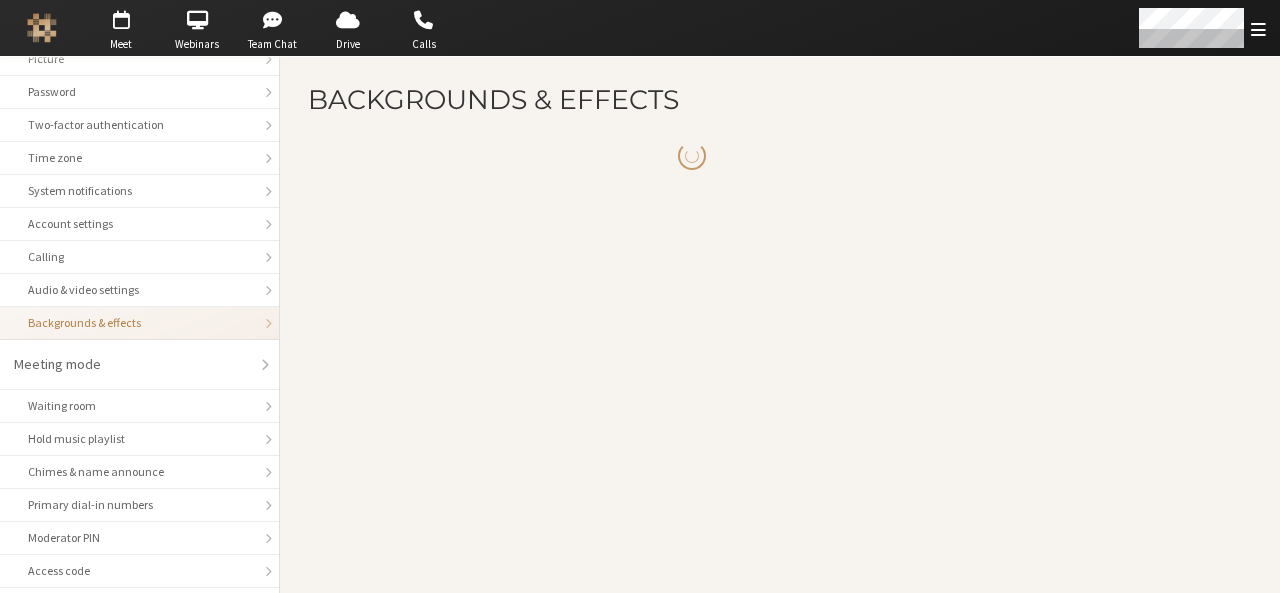scroll, scrollTop: 0, scrollLeft: 0, axis: both 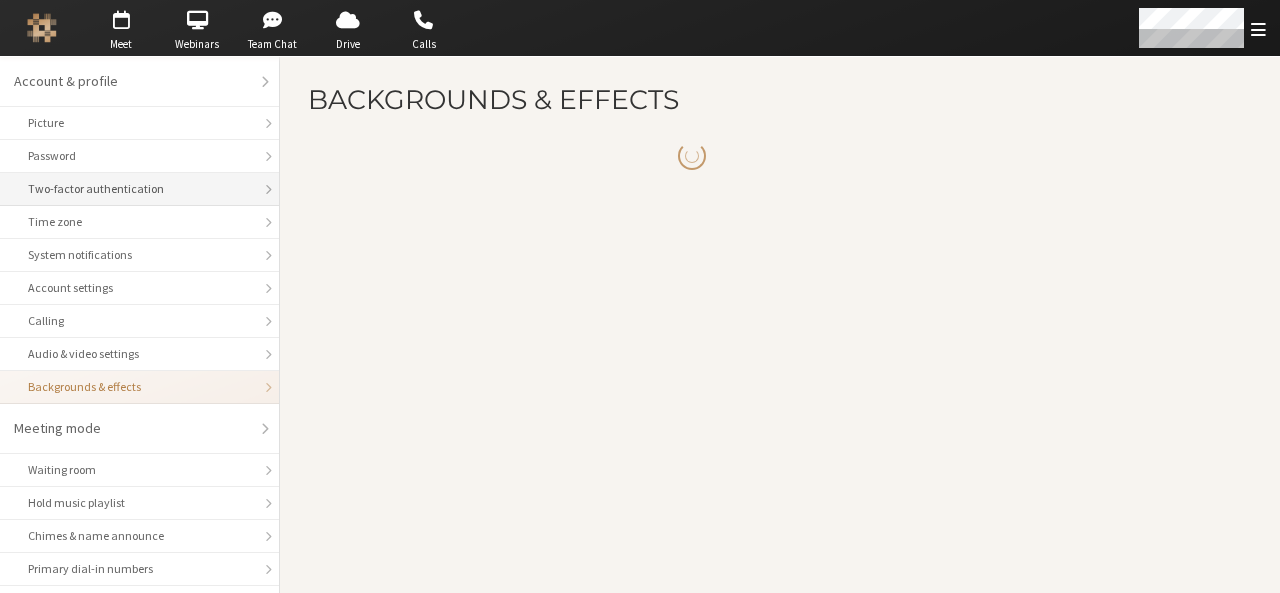 click on "Two-factor authentication" at bounding box center [139, 189] 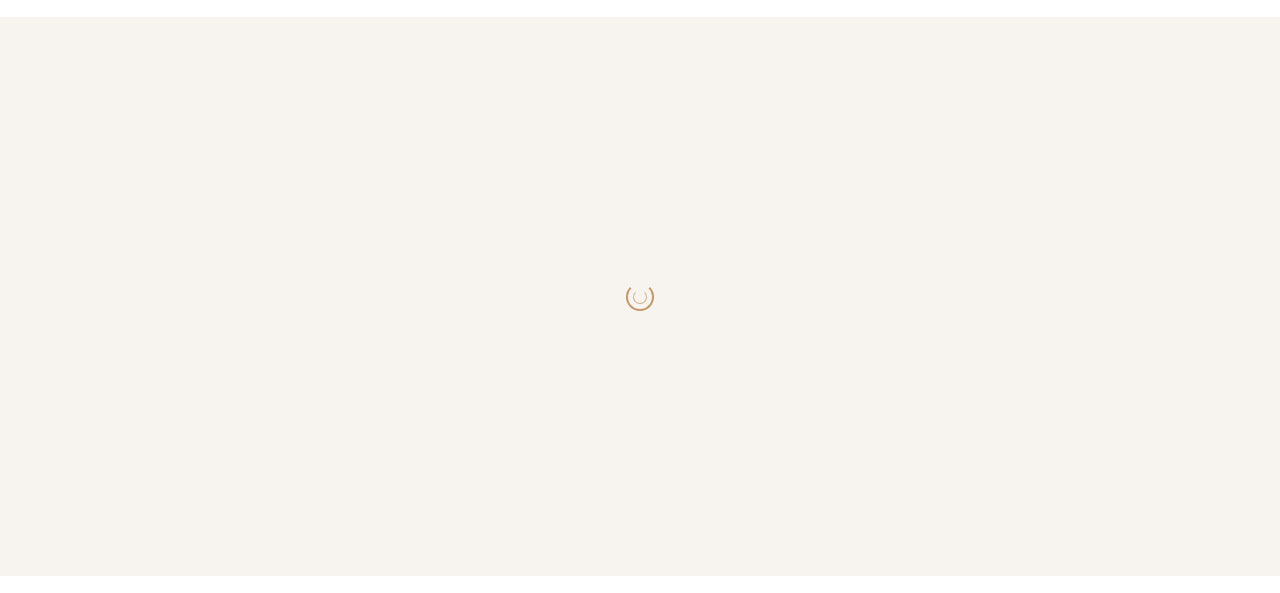 scroll, scrollTop: 0, scrollLeft: 0, axis: both 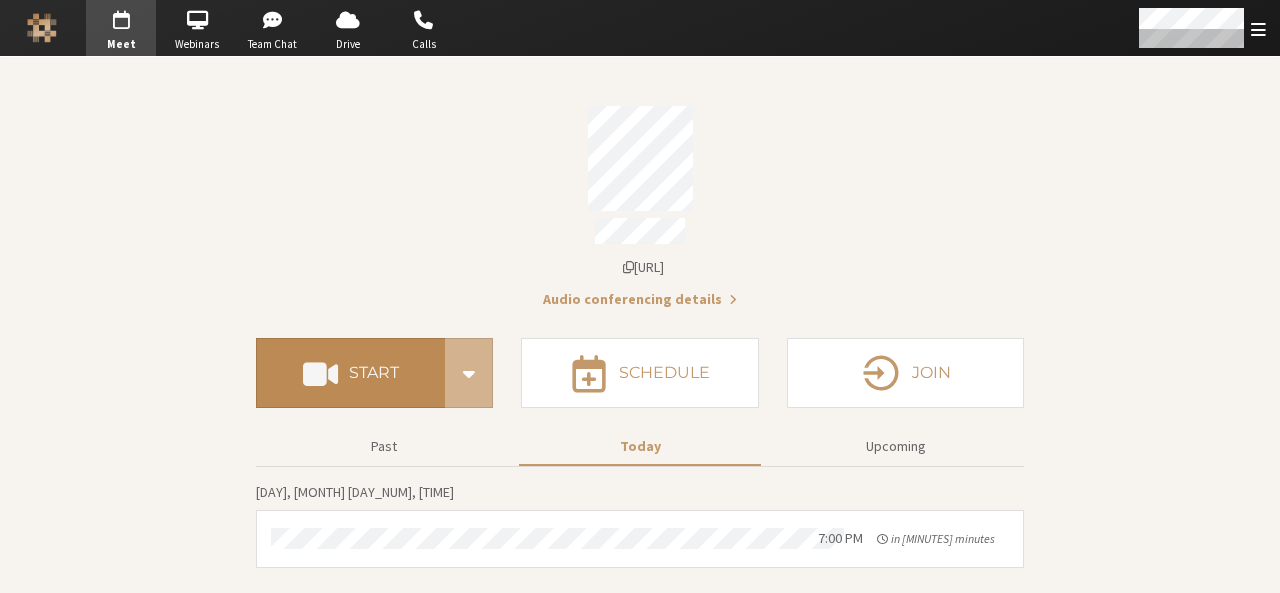 click on "Start" at bounding box center [350, 373] 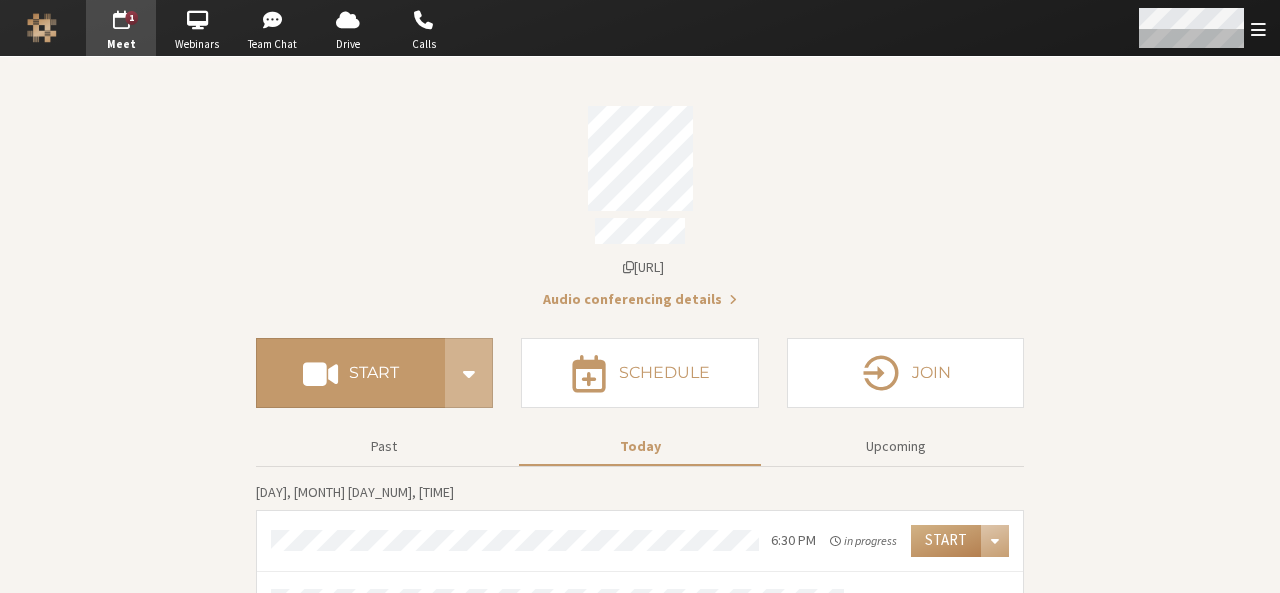 click at bounding box center (1258, 29) 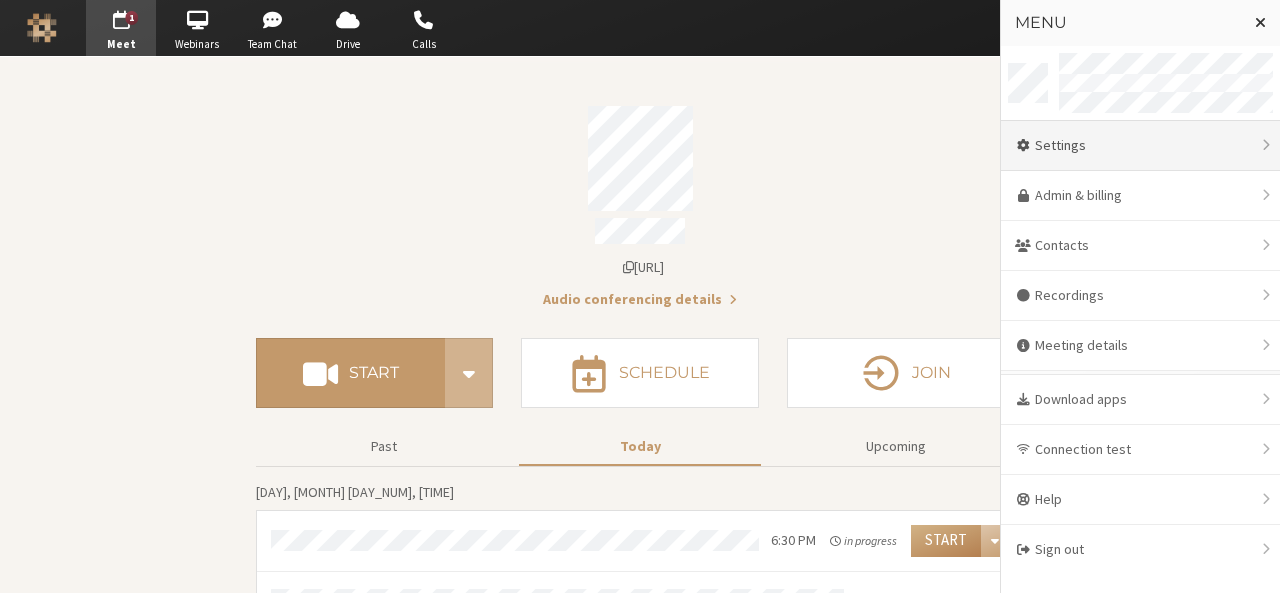 click on "Settings" at bounding box center (1140, 146) 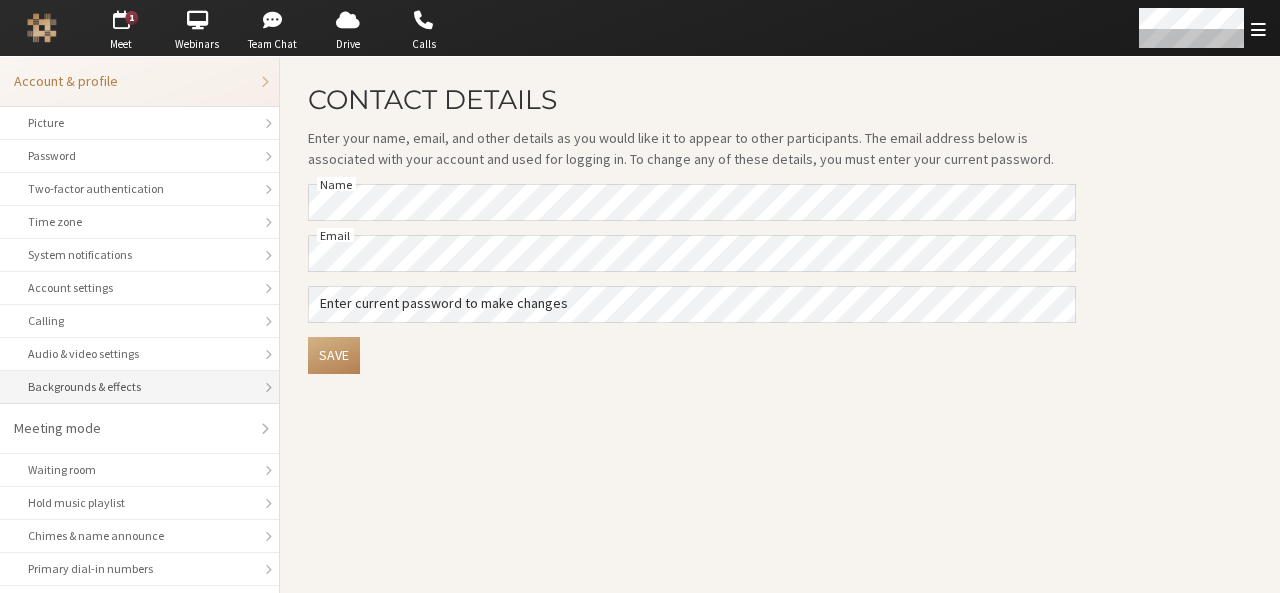 click on "Backgrounds & effects" at bounding box center [139, 387] 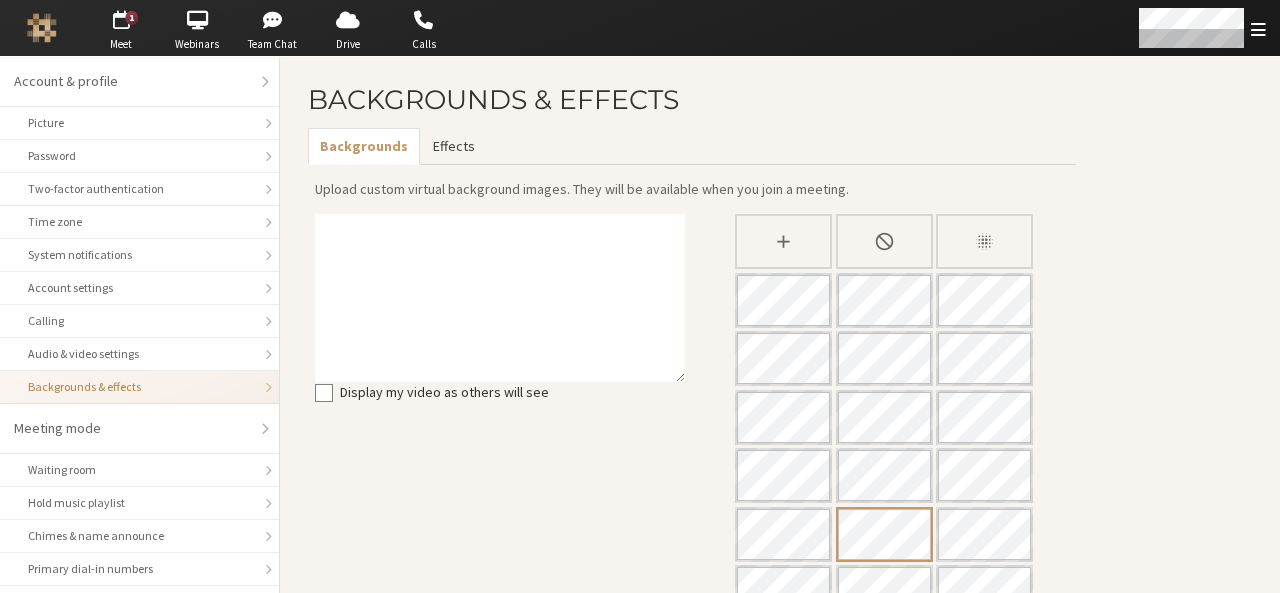 click on "Effects" at bounding box center [453, 146] 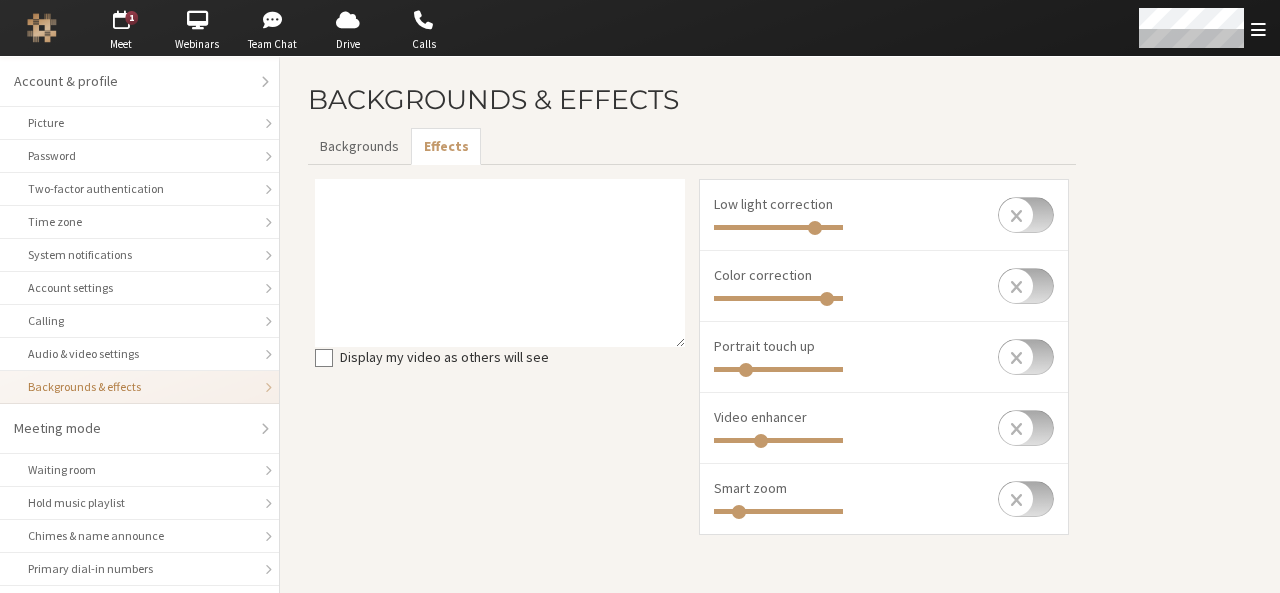 click at bounding box center (1026, 215) 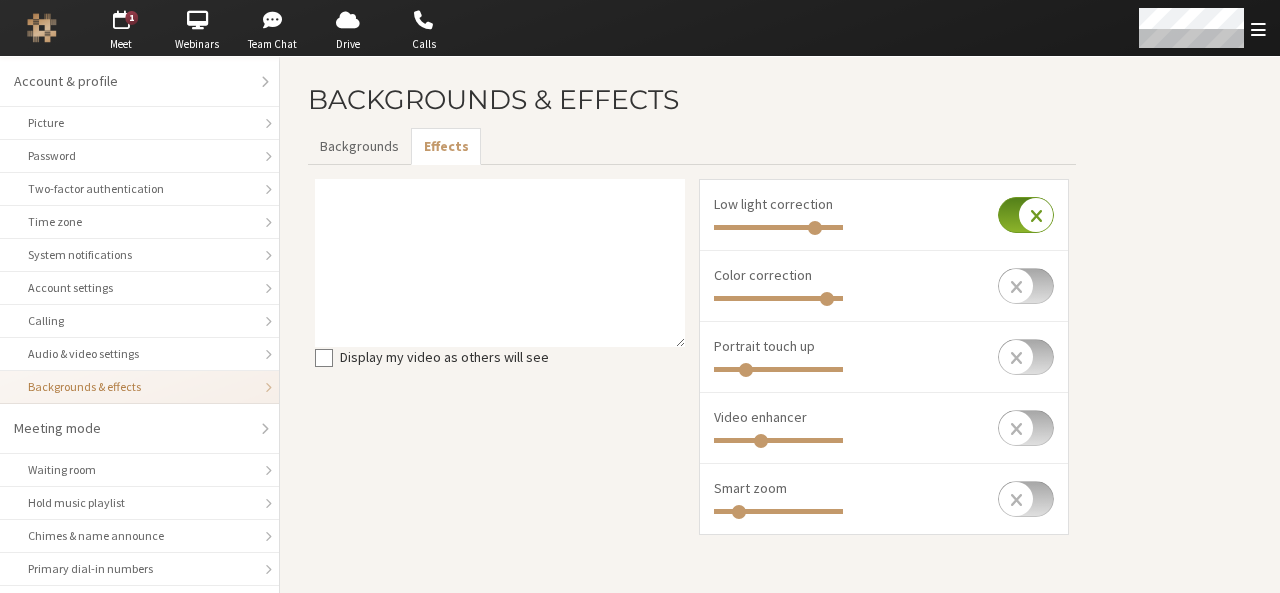 checkbox on "true" 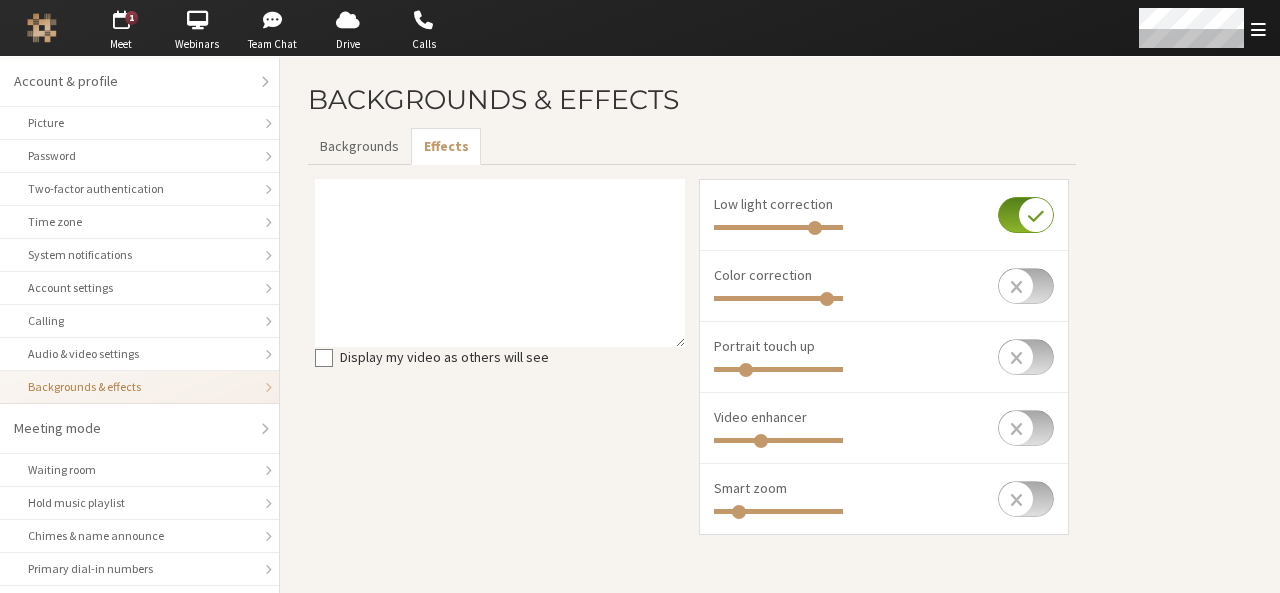 click at bounding box center [1026, 499] 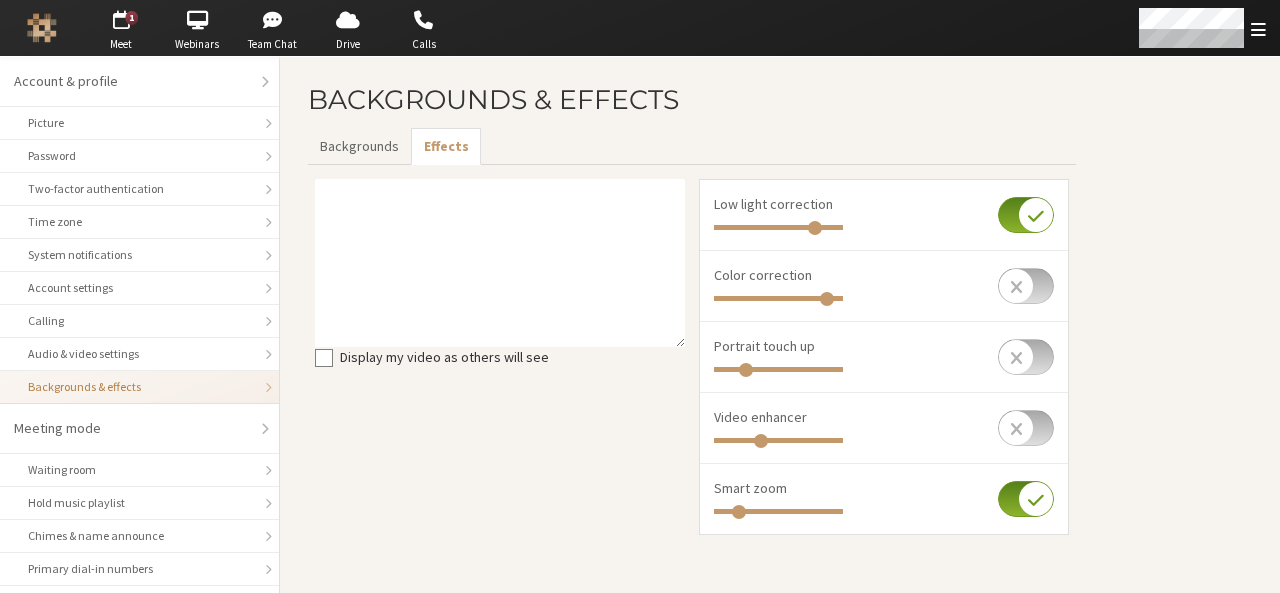click at bounding box center (1026, 499) 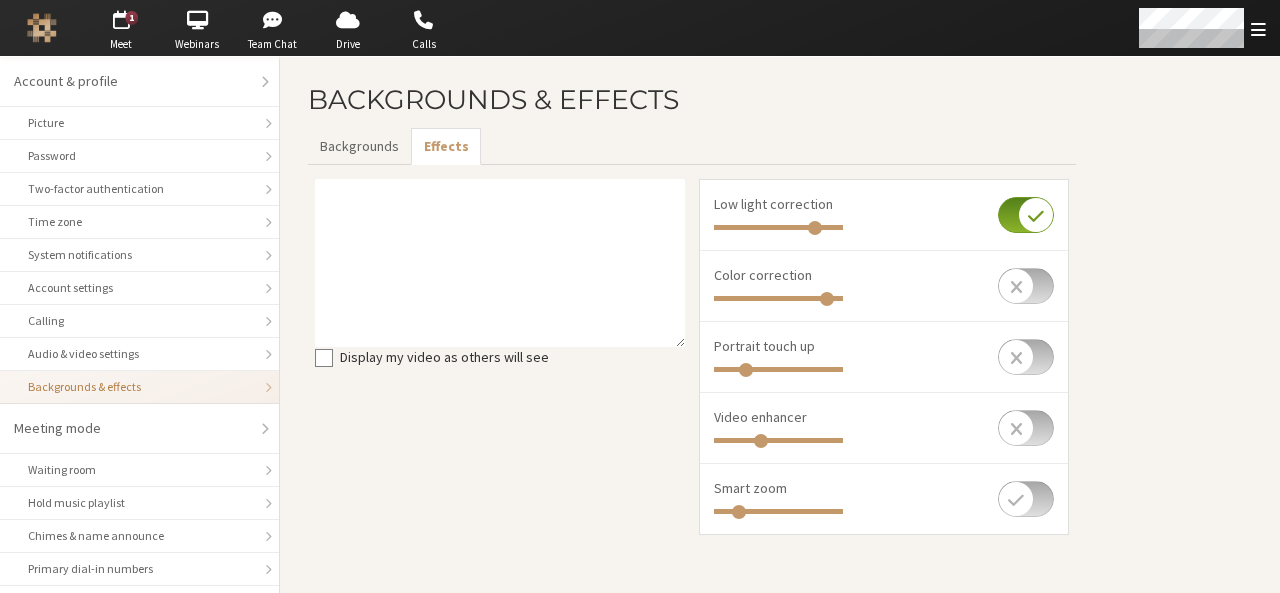 checkbox on "false" 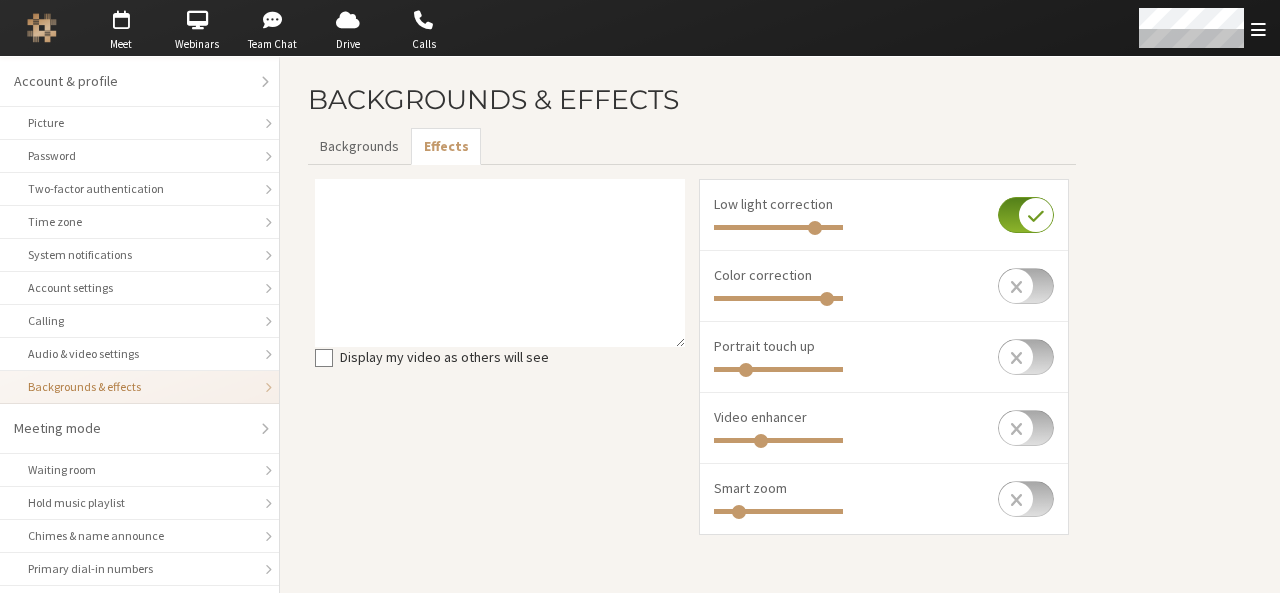 click at bounding box center [1026, 215] 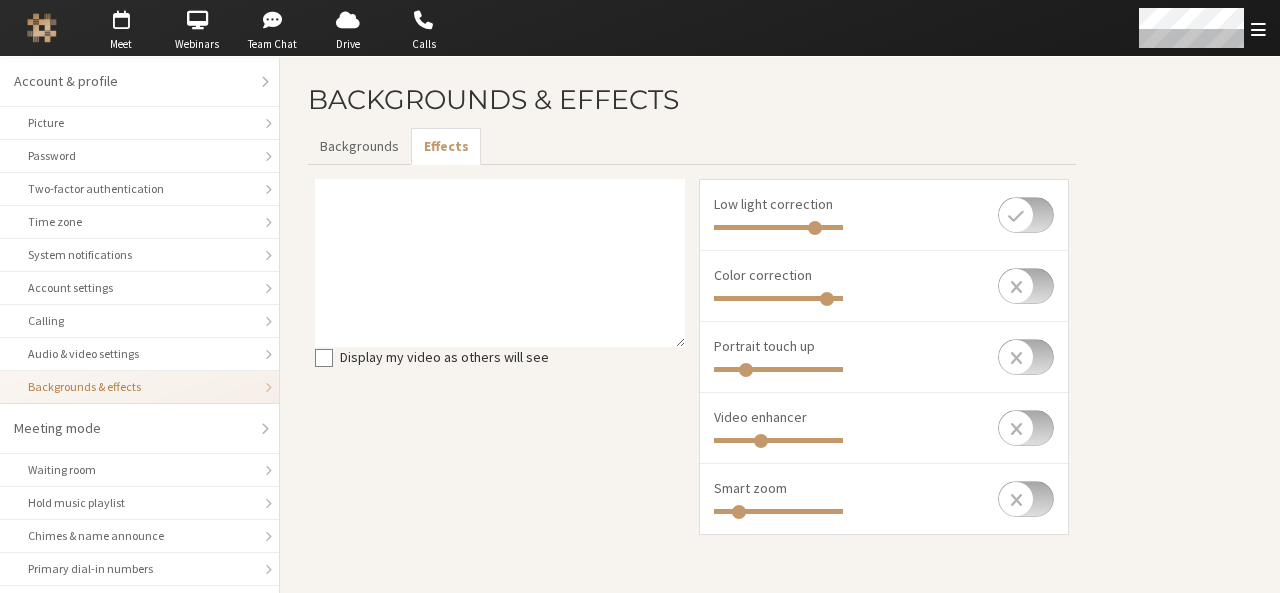 checkbox on "false" 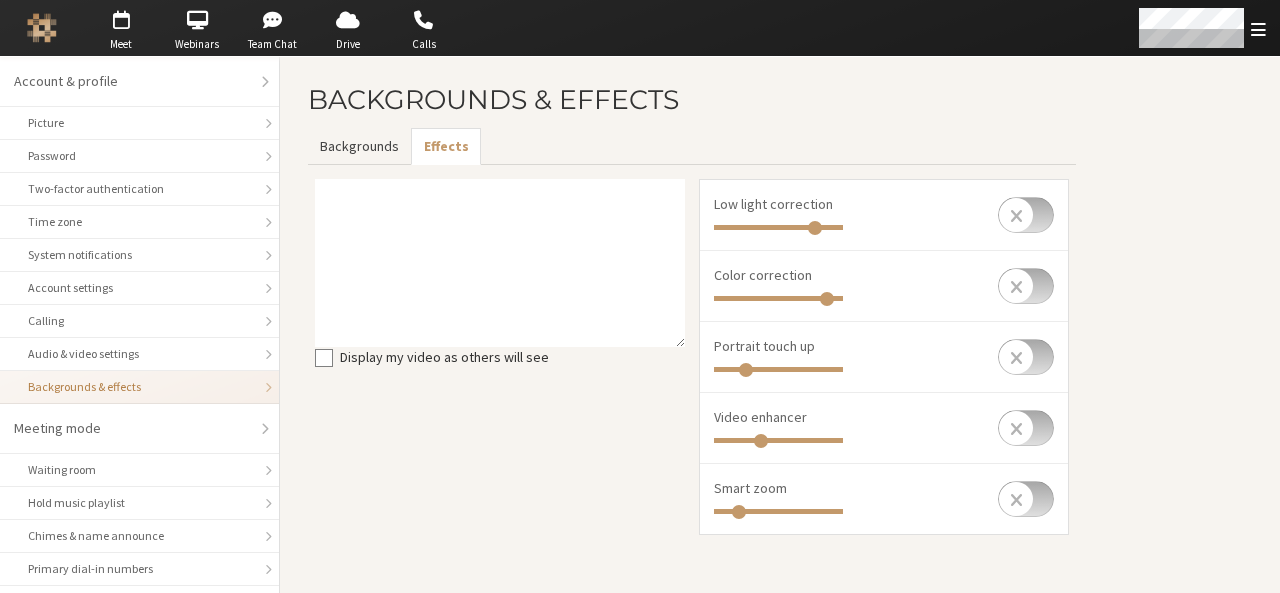 click on "Backgrounds" at bounding box center (359, 146) 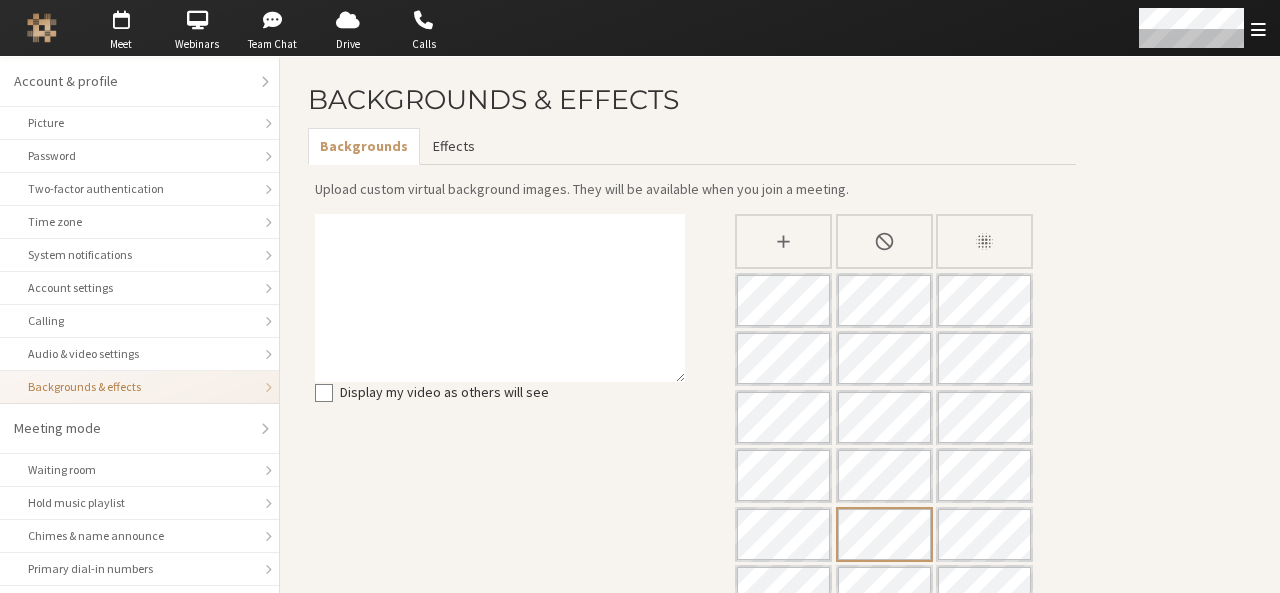 click on "Effects" at bounding box center (453, 146) 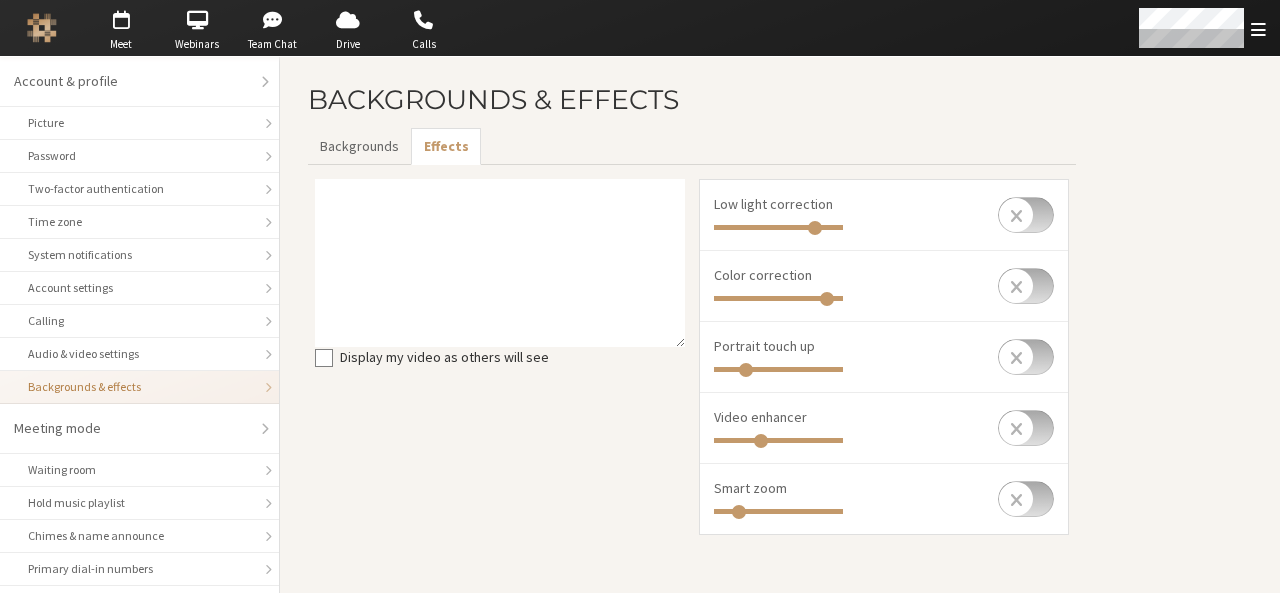 click at bounding box center [1026, 499] 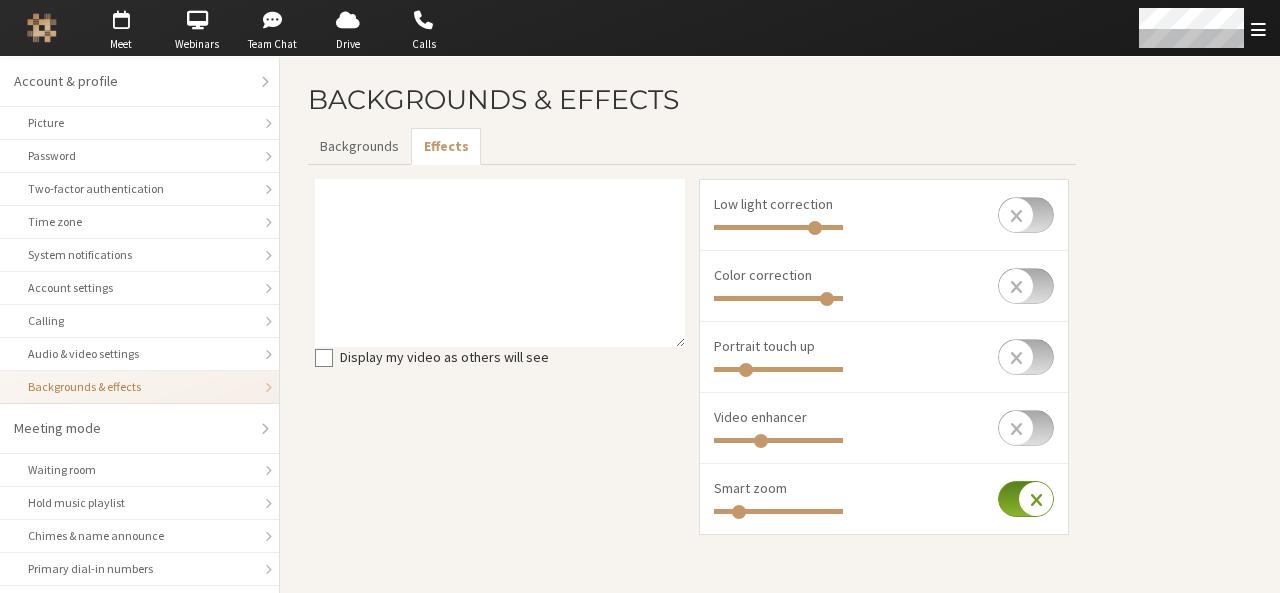 checkbox on "true" 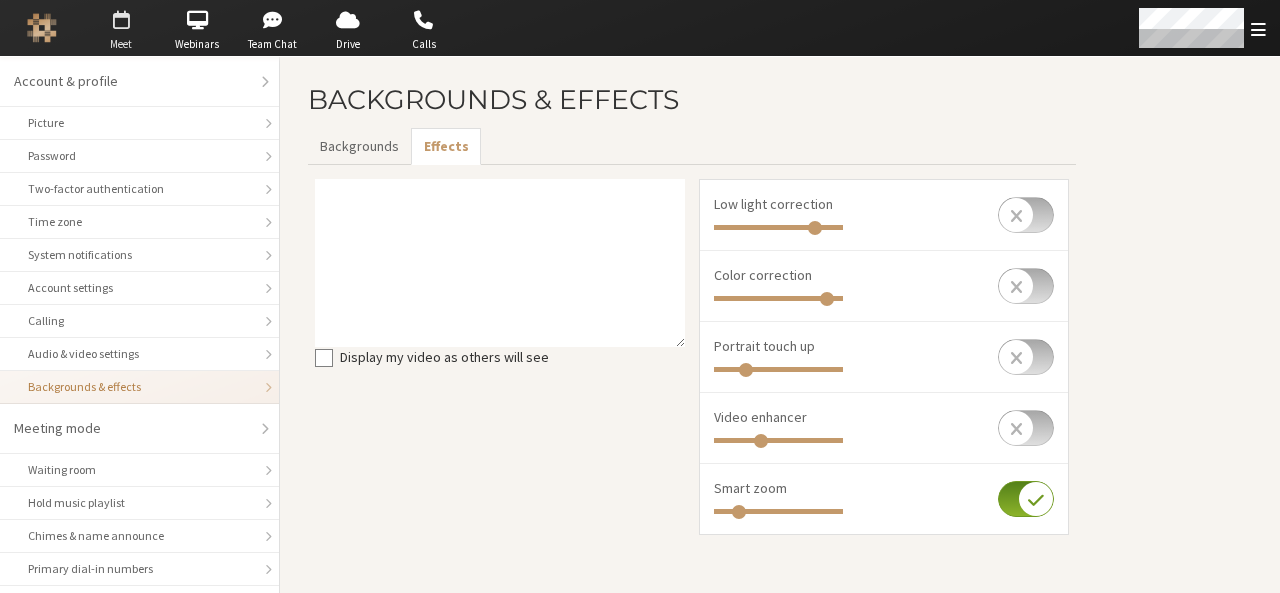 click at bounding box center [121, 20] 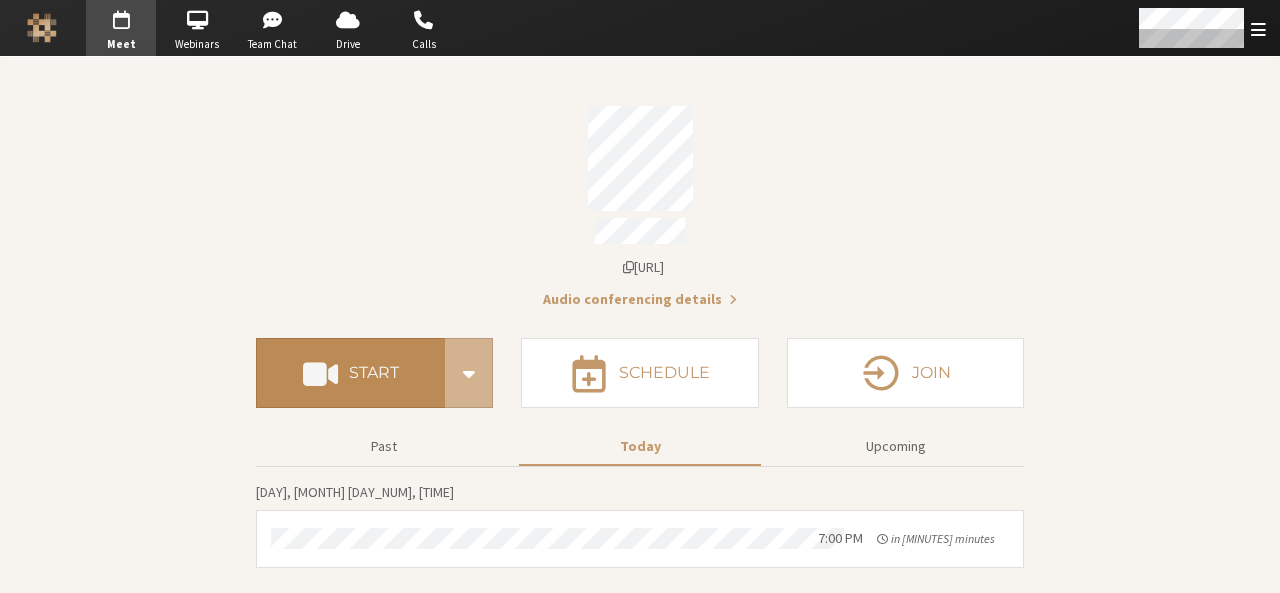 click on "Start" at bounding box center [350, 373] 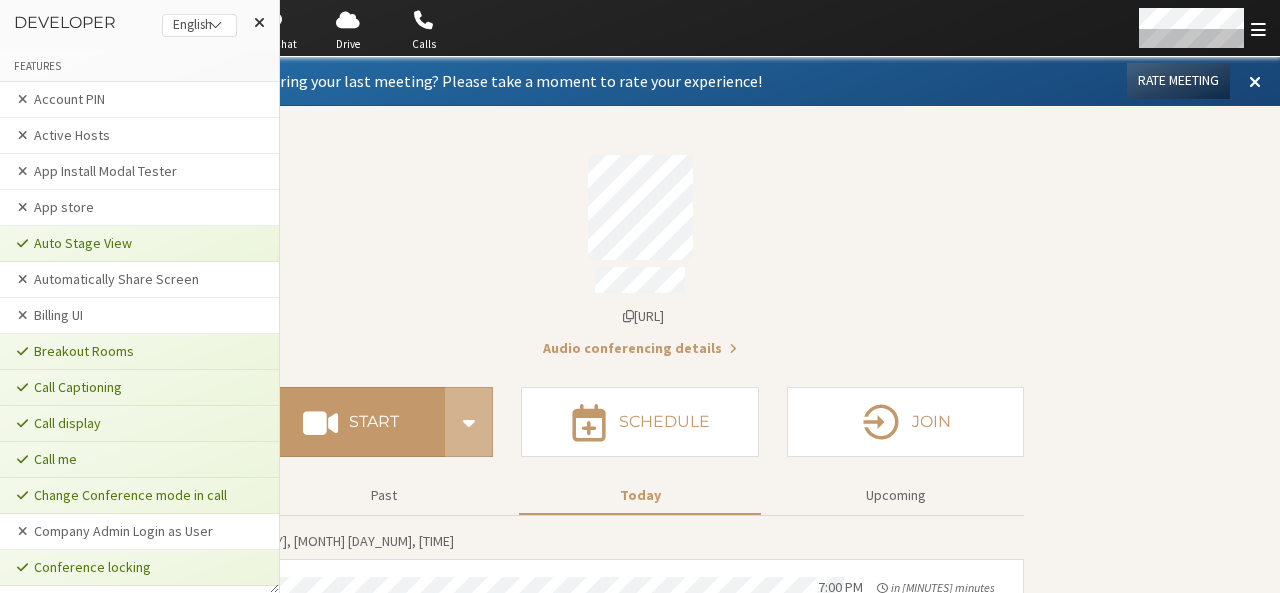 scroll, scrollTop: 3950, scrollLeft: 0, axis: vertical 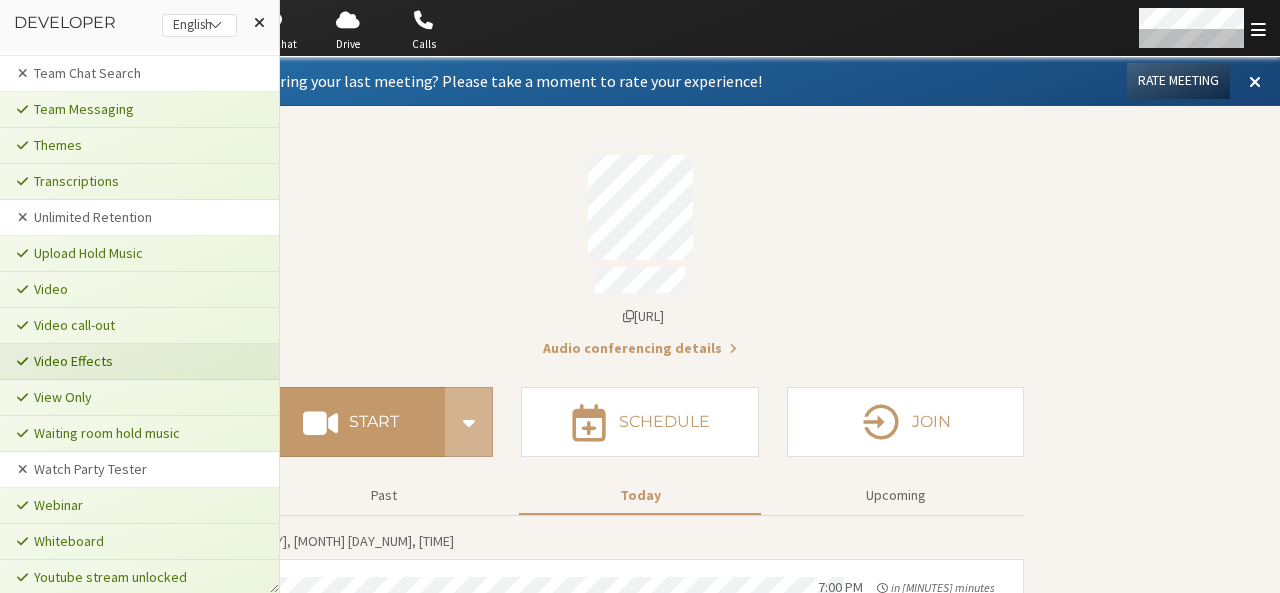 click on "Video Effects" at bounding box center (139, 362) 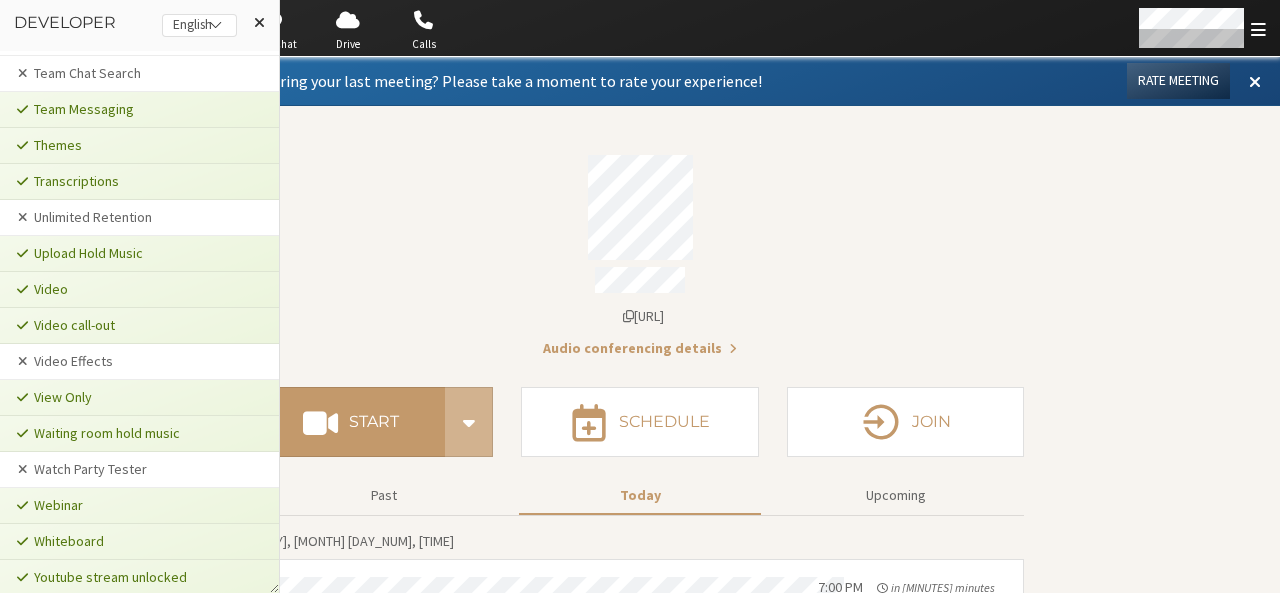 click at bounding box center (640, 207) 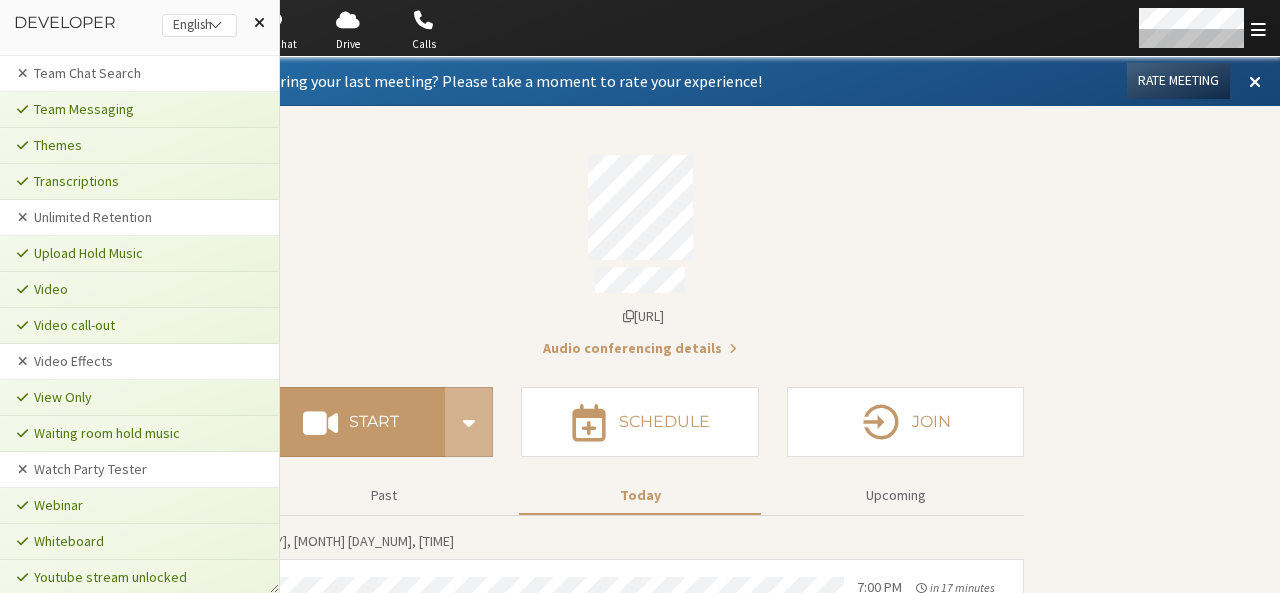 click at bounding box center (259, 23) 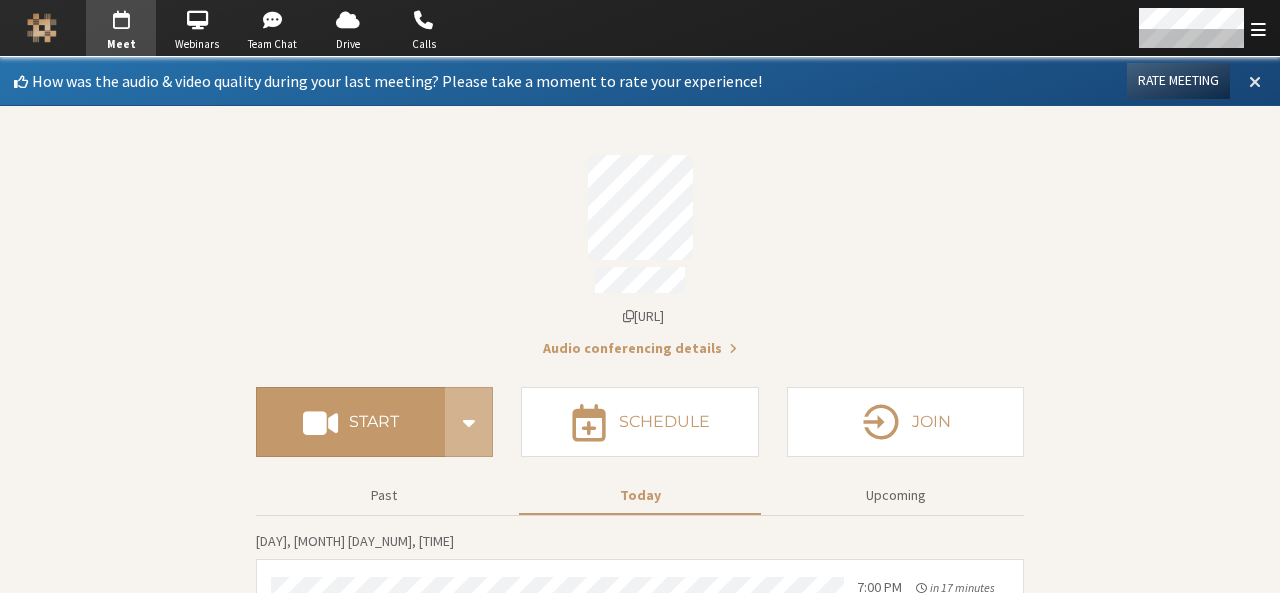 click at bounding box center (1255, 81) 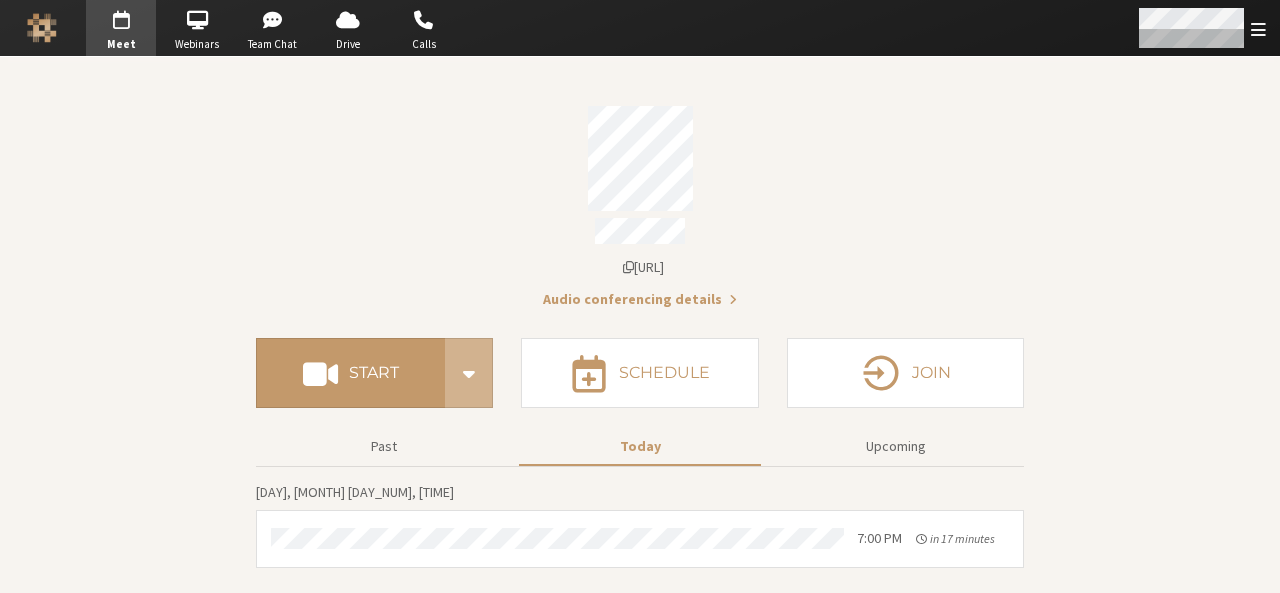 click at bounding box center (1258, 29) 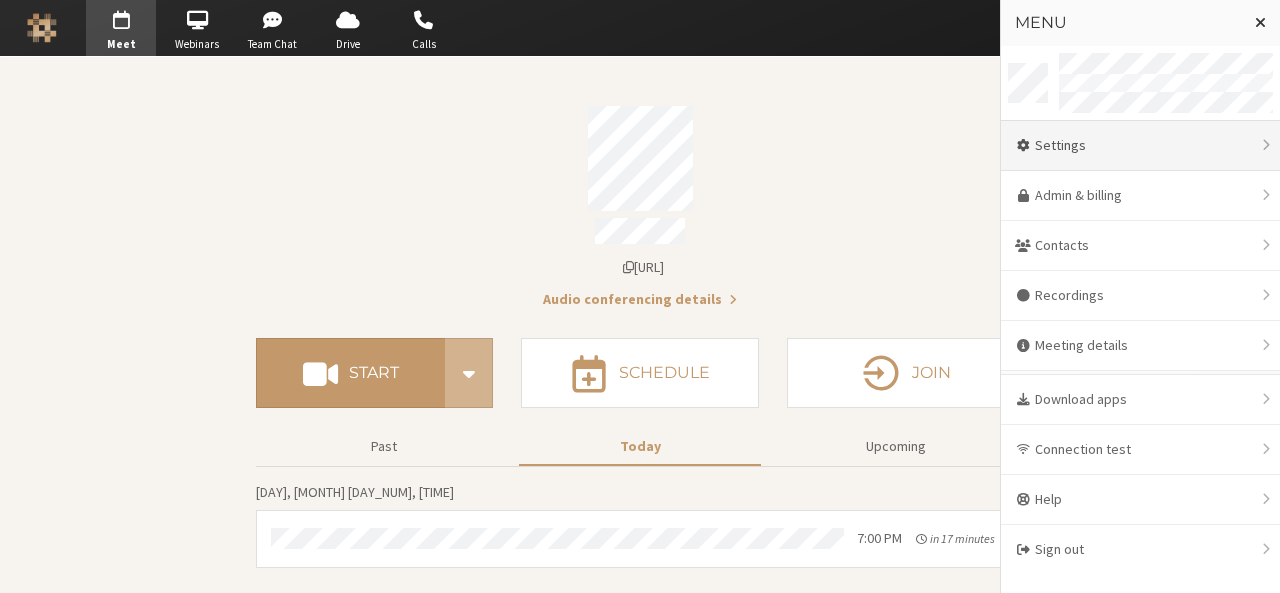 click on "Settings" at bounding box center (1140, 146) 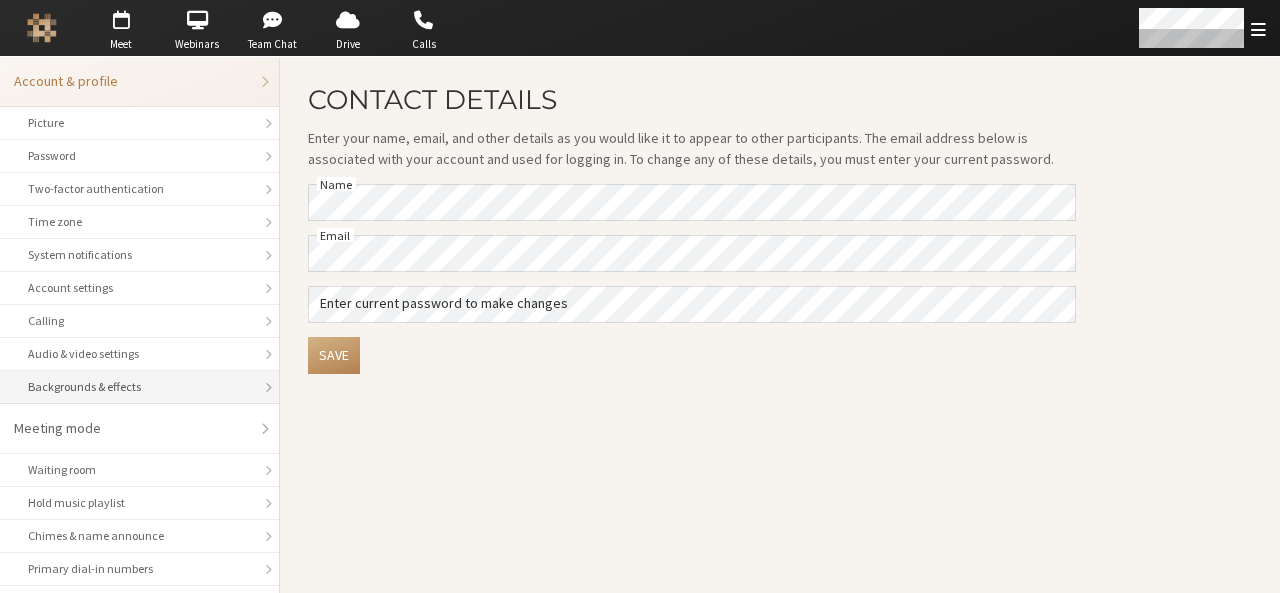 click on "Backgrounds & effects" at bounding box center [139, 387] 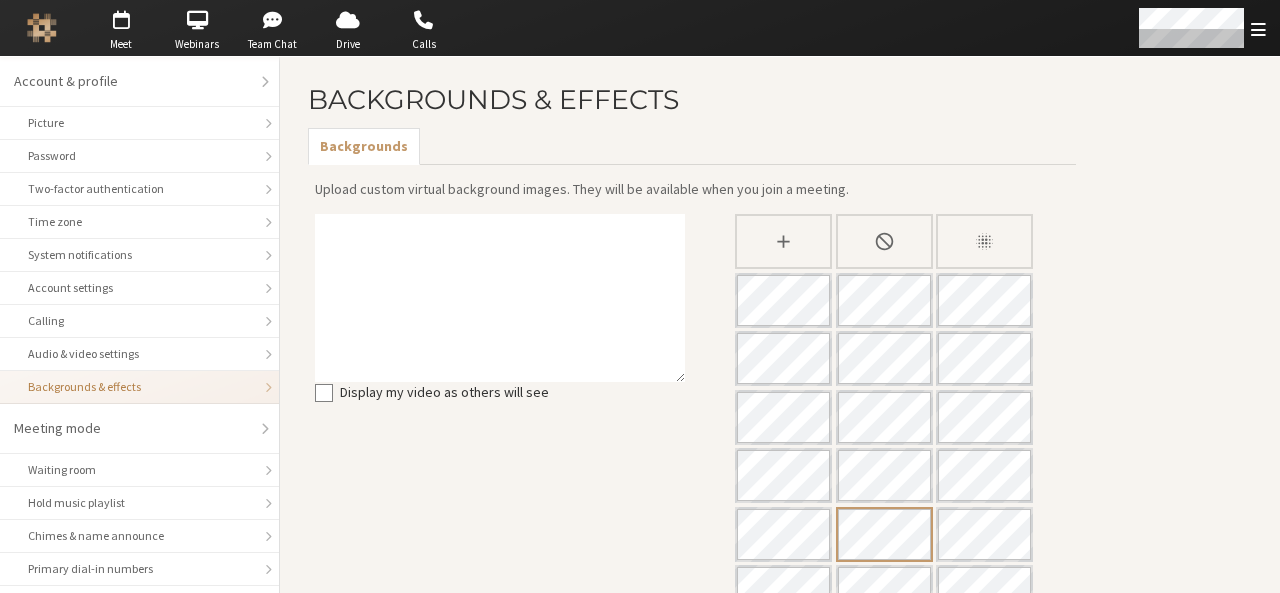 type 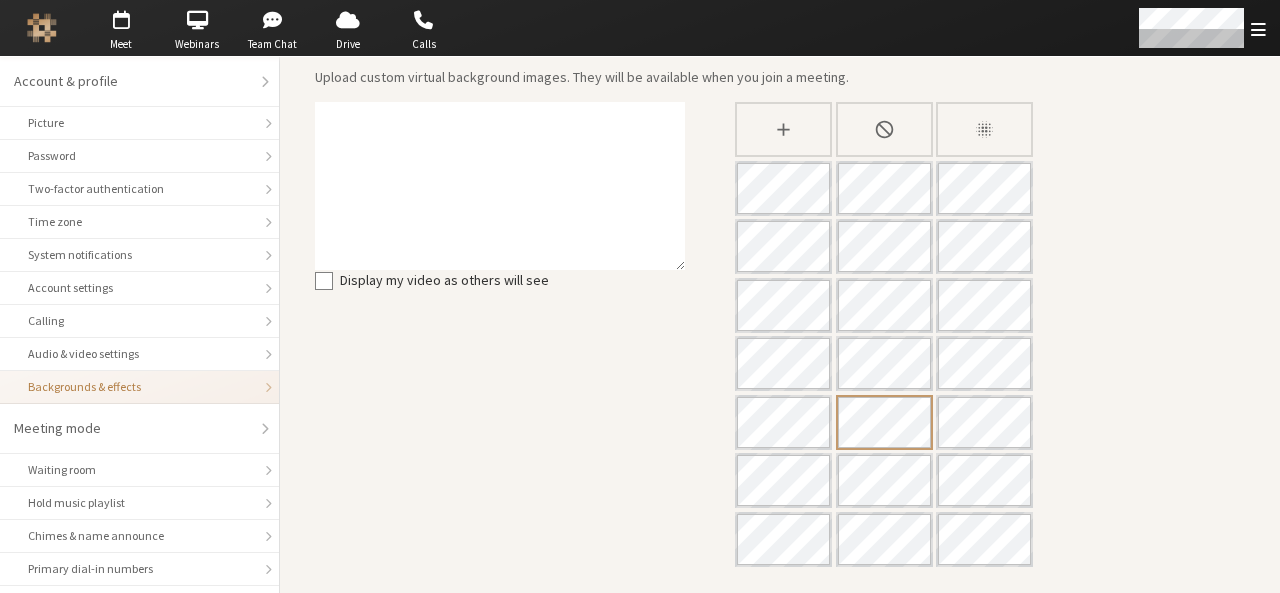 scroll, scrollTop: 0, scrollLeft: 0, axis: both 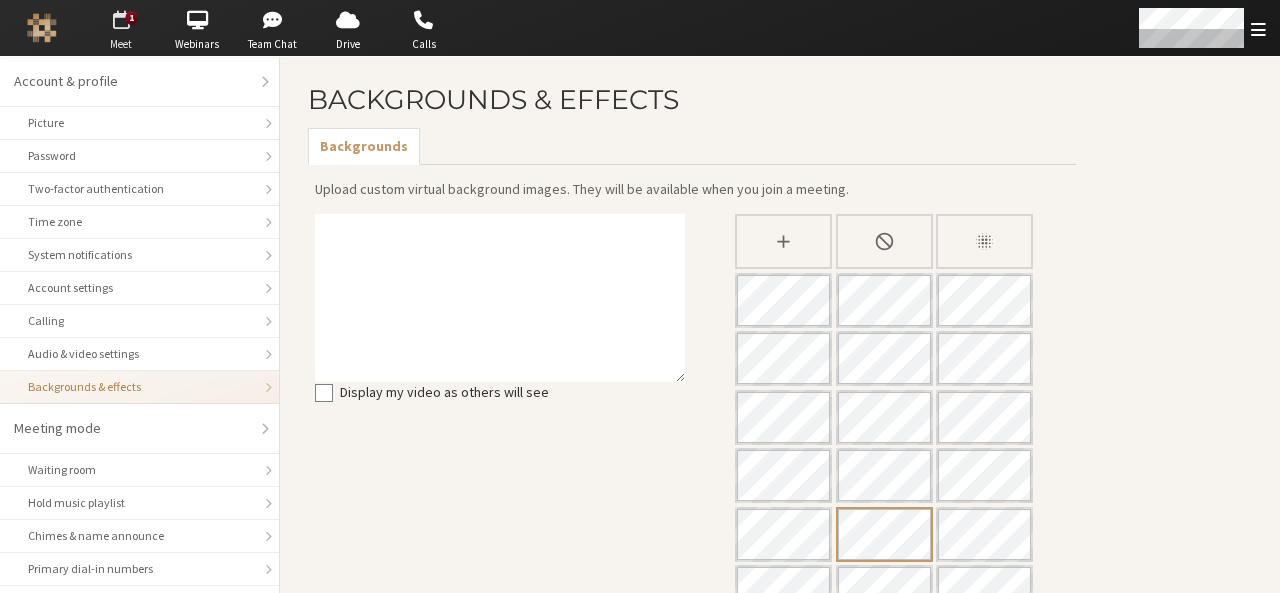 click on "Meet" at bounding box center (121, 44) 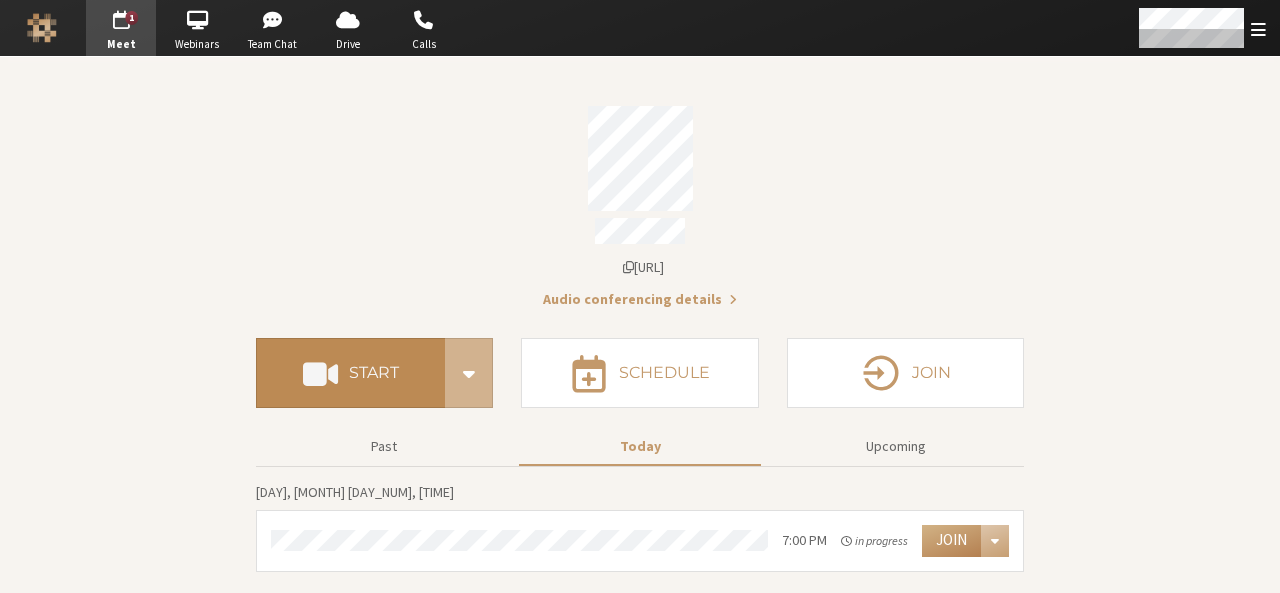 click on "Start" at bounding box center [350, 373] 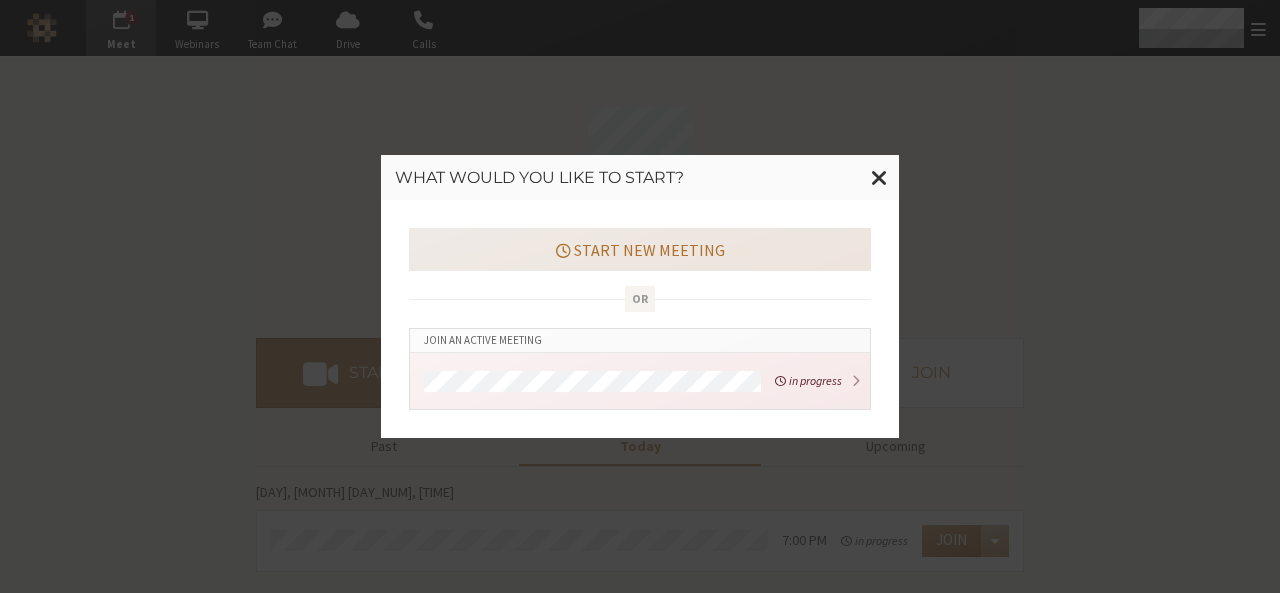 click on "Start new meeting" at bounding box center (640, 249) 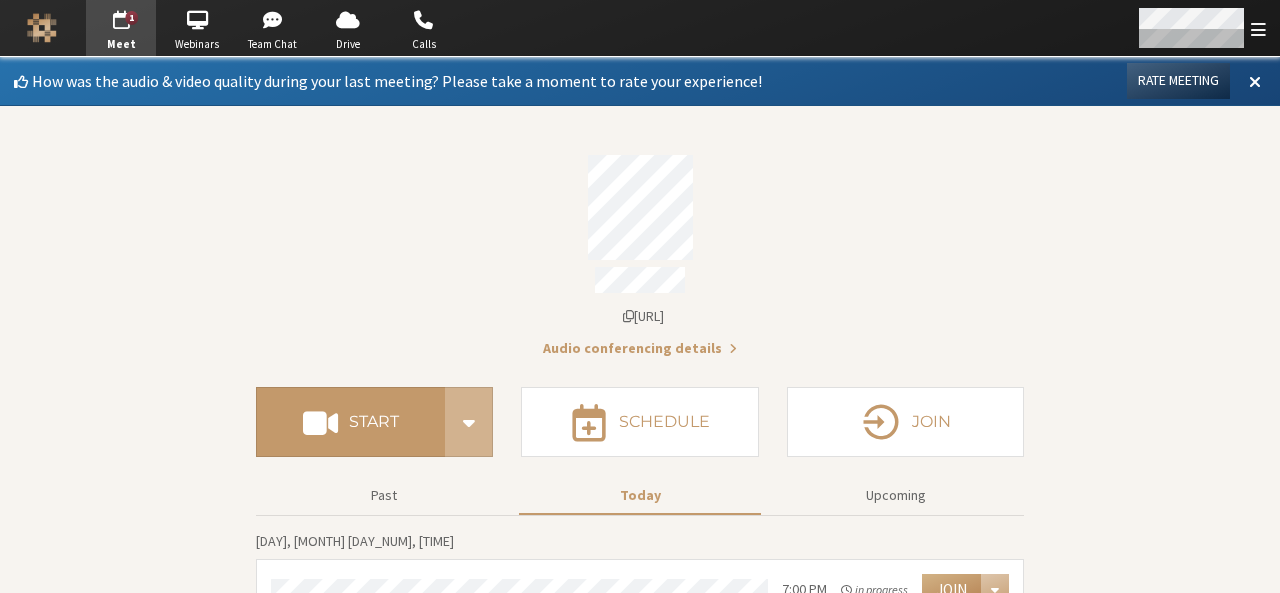click at bounding box center [1201, 28] 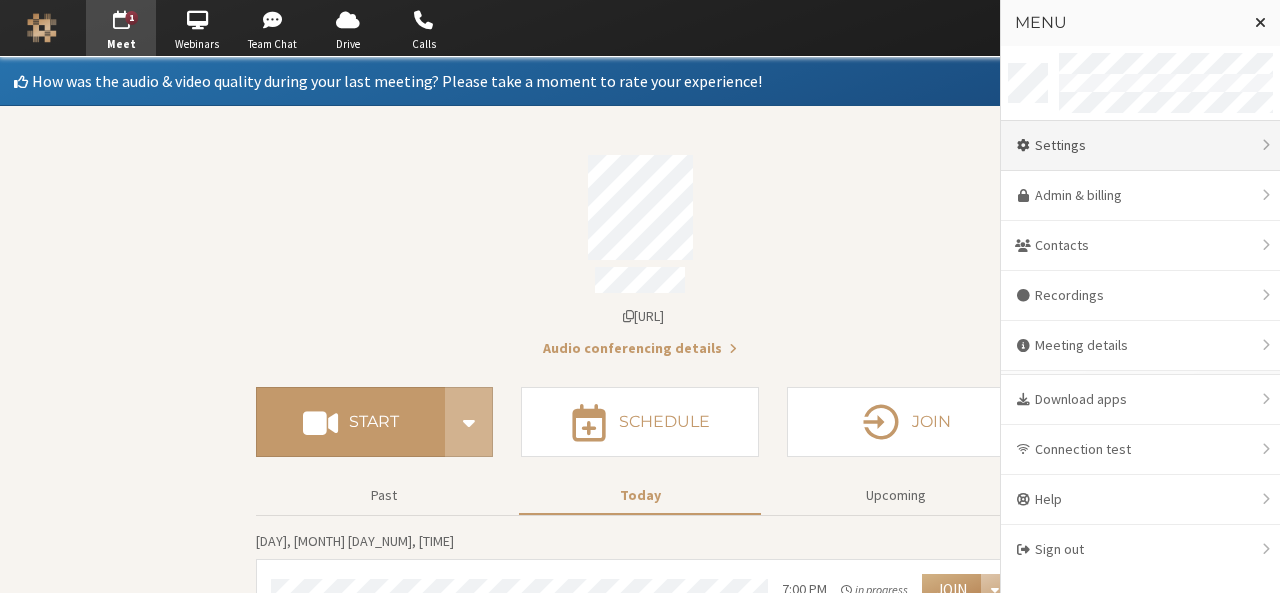 click on "Settings" at bounding box center [1140, 146] 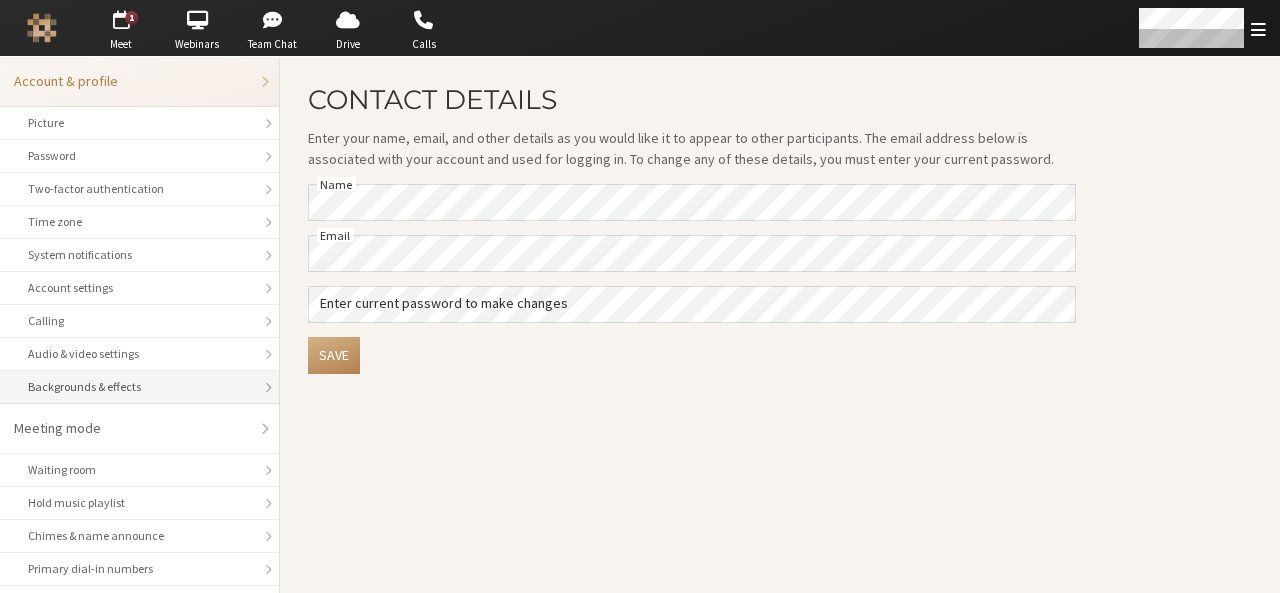 click on "Backgrounds & effects" at bounding box center (139, 387) 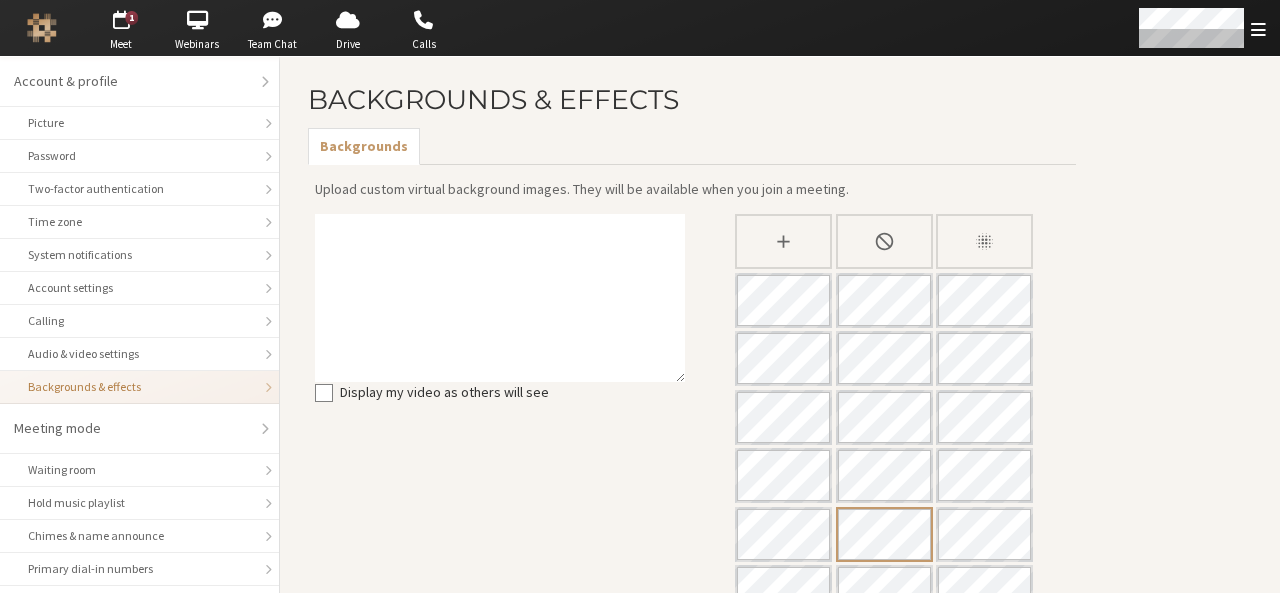 type 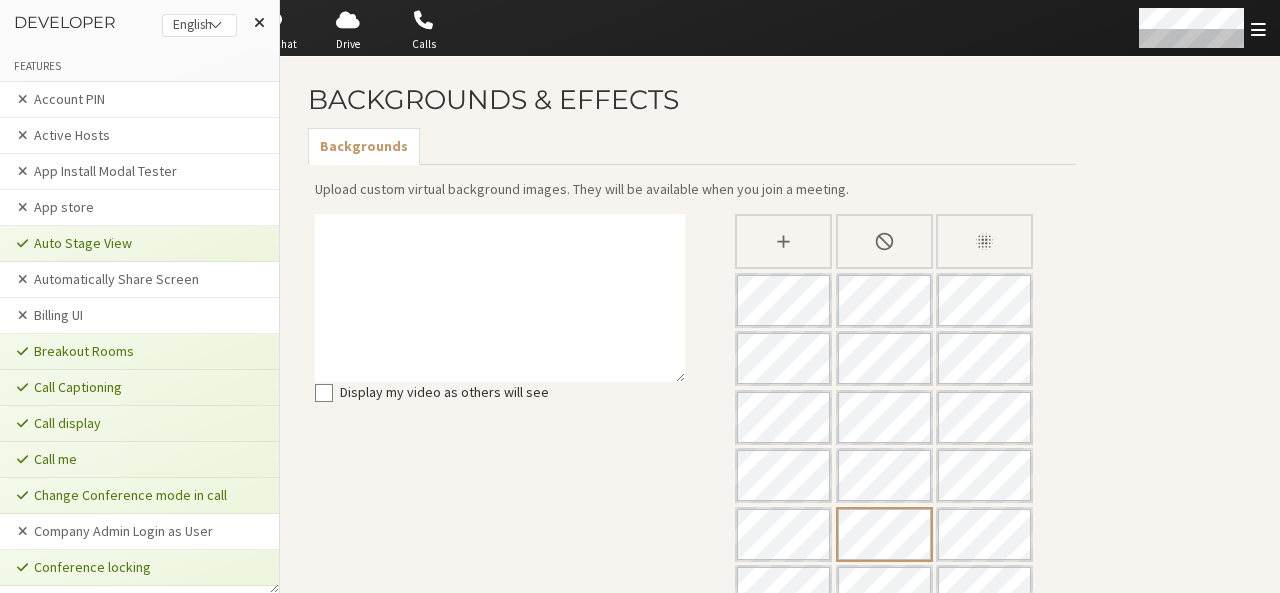 scroll, scrollTop: 3950, scrollLeft: 0, axis: vertical 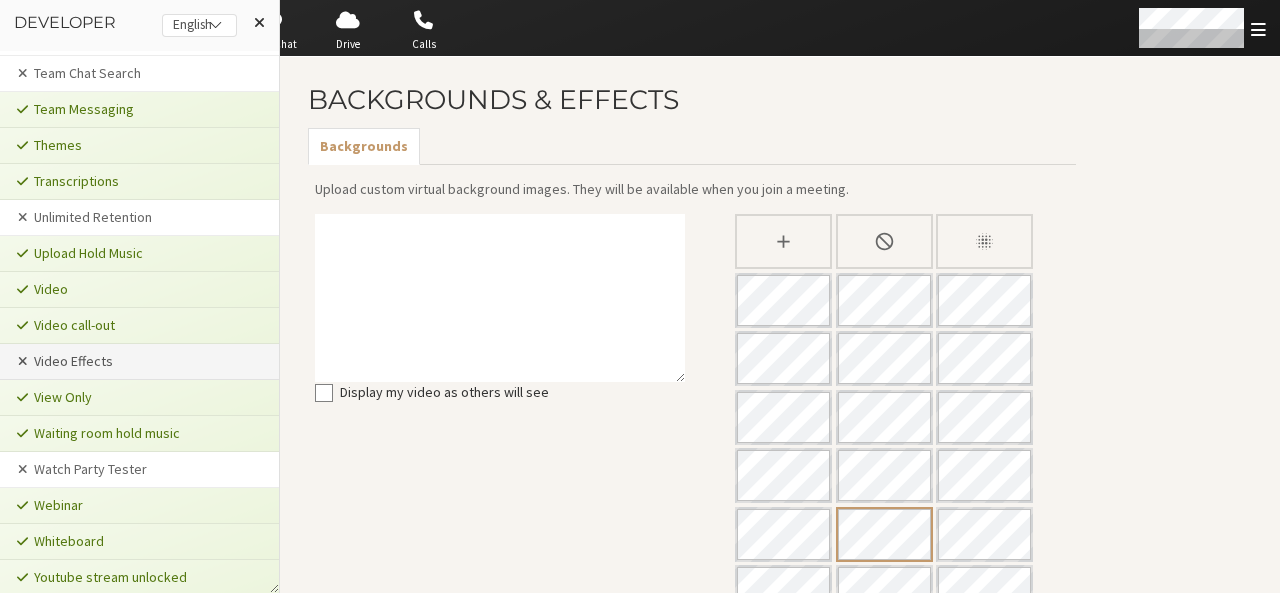 click on "Video Effects" at bounding box center (139, 362) 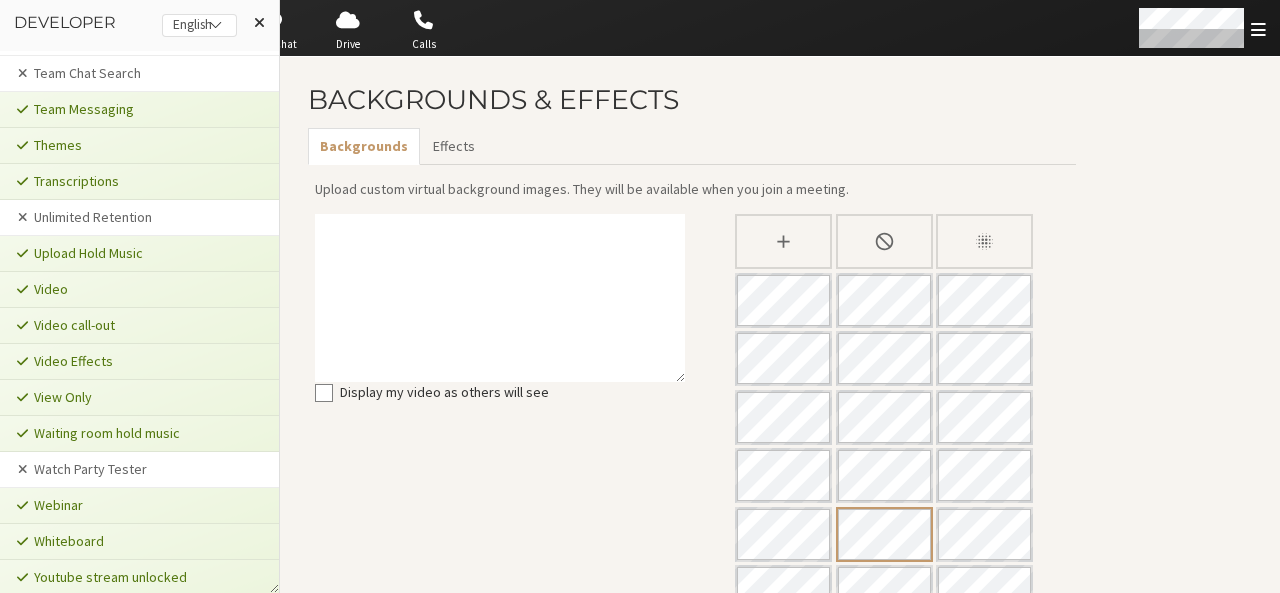 click on "Display my video as others will see" at bounding box center [500, 446] 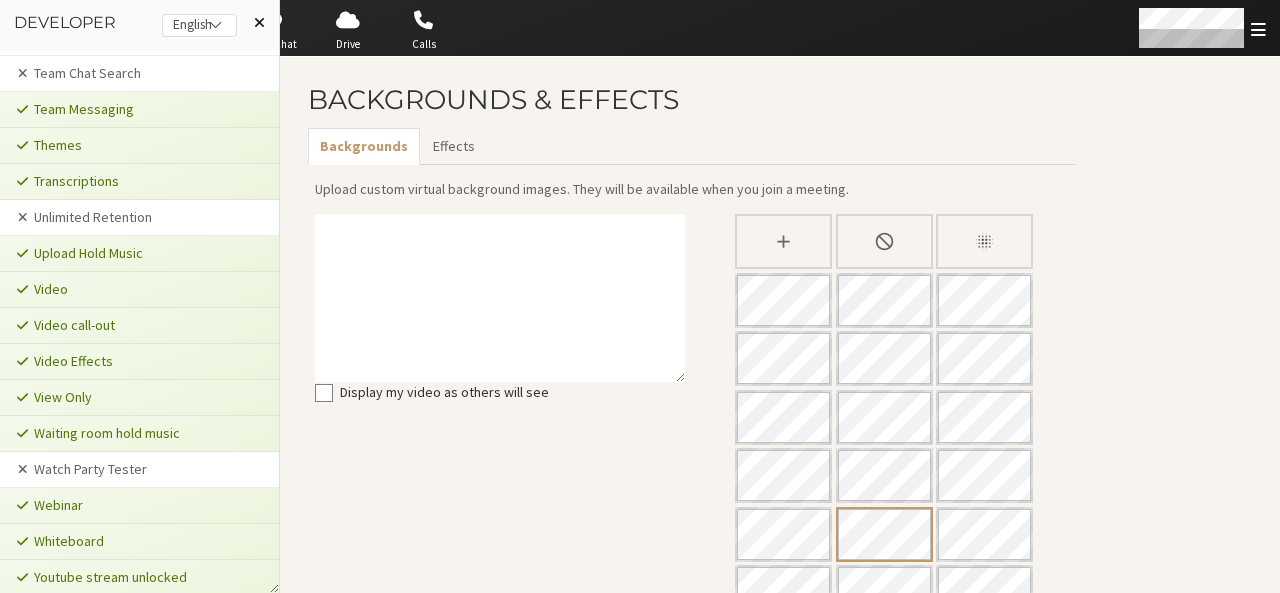 click at bounding box center (259, 23) 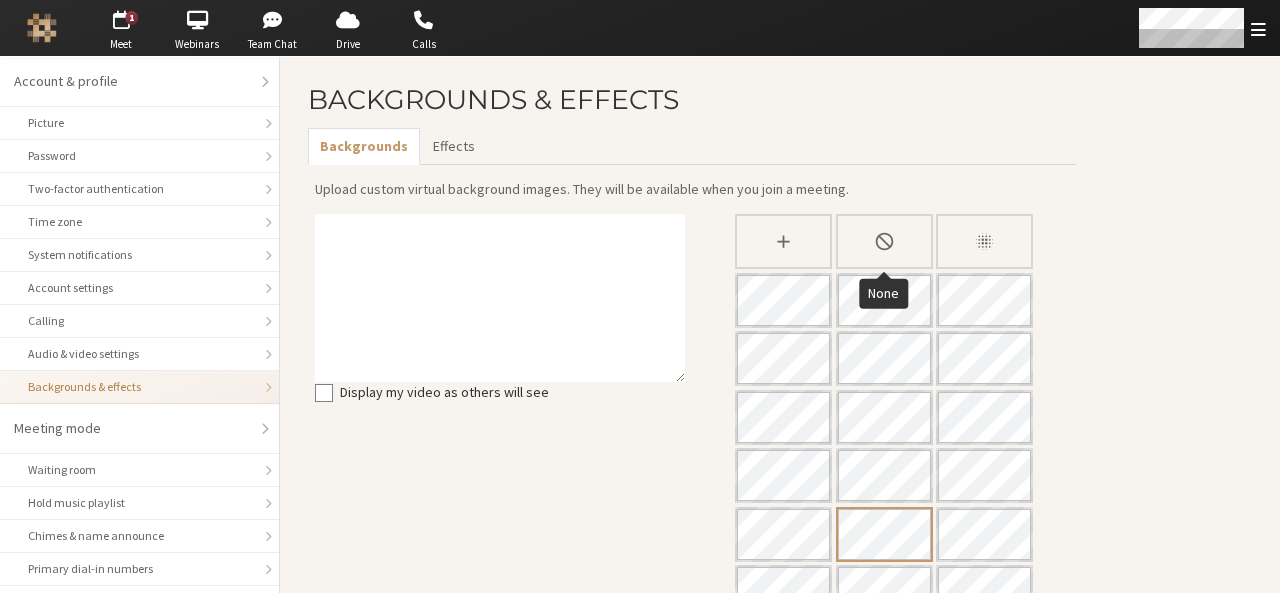 click at bounding box center (884, 241) 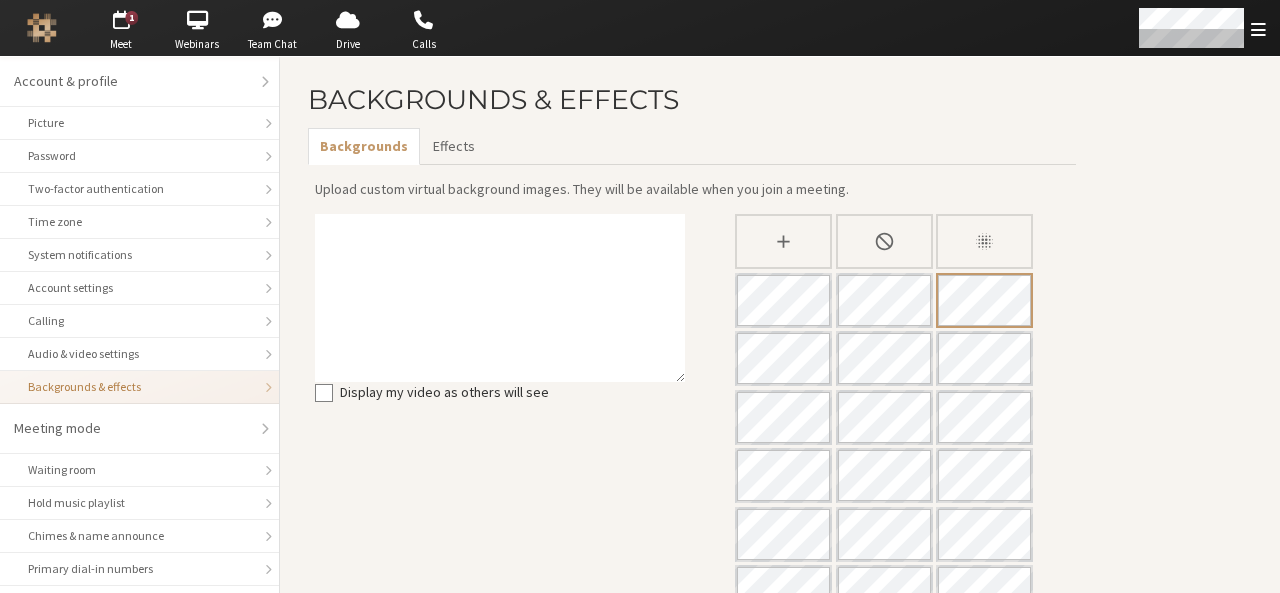 click 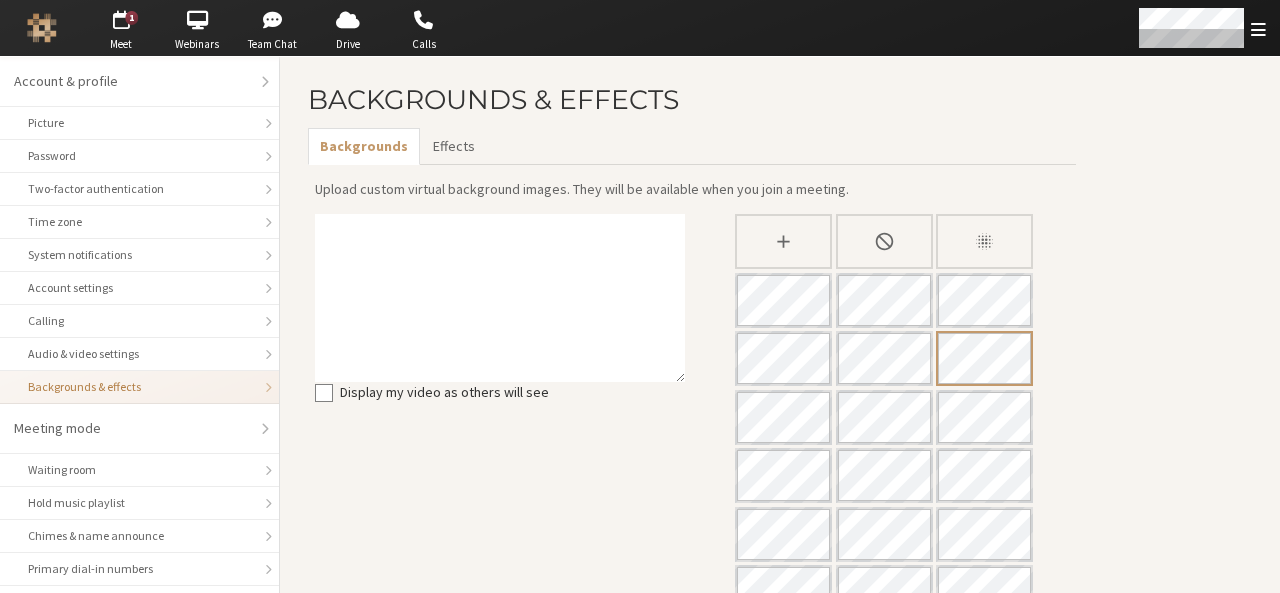 click at bounding box center [884, 241] 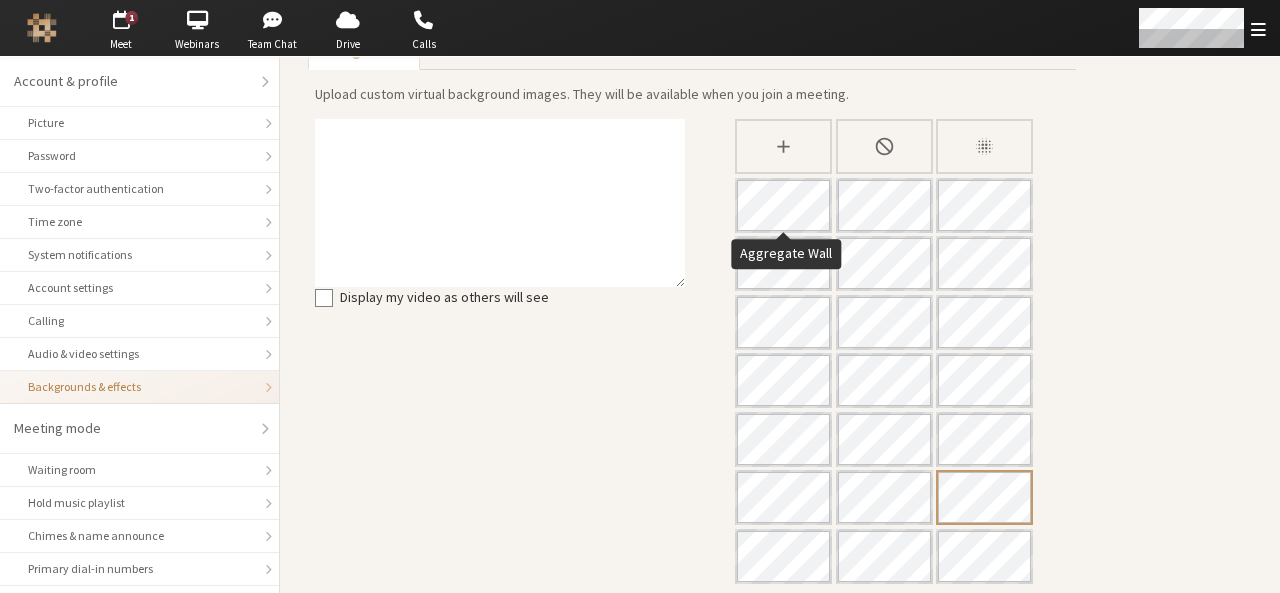 scroll, scrollTop: 98, scrollLeft: 0, axis: vertical 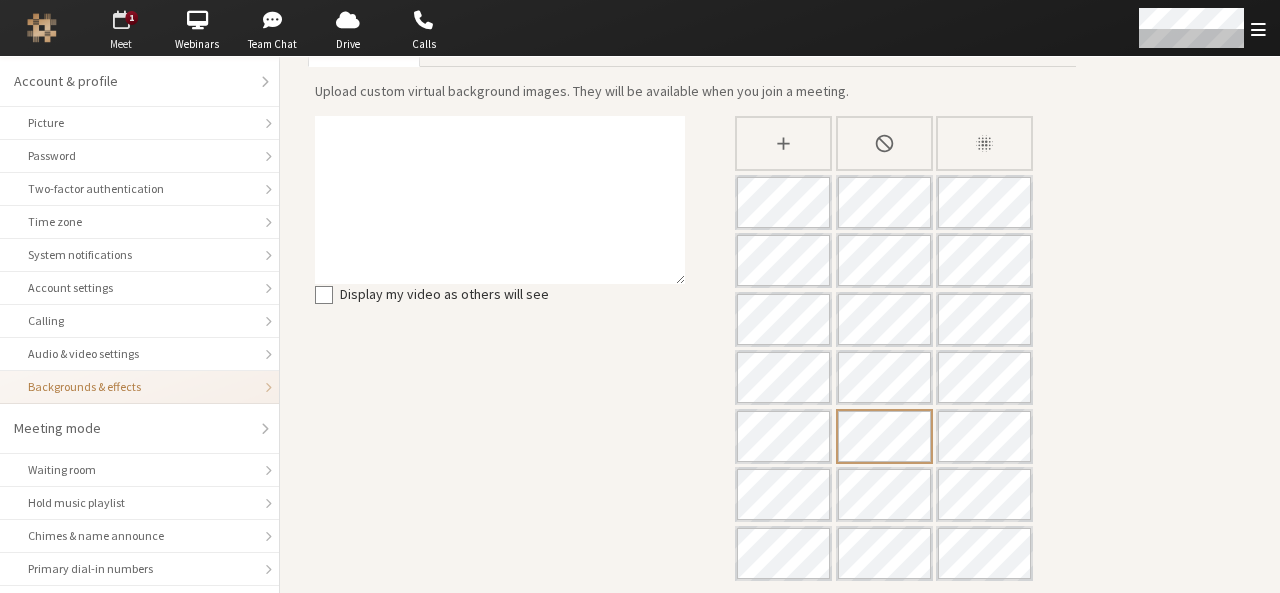 click at bounding box center [121, 20] 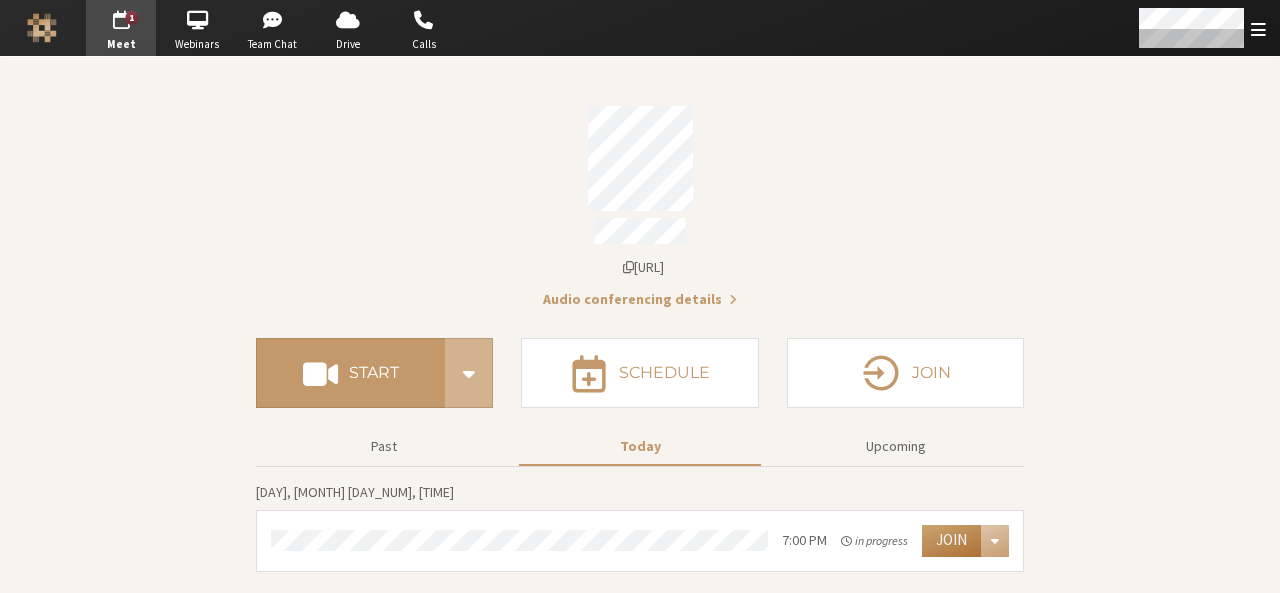 click on "Join" at bounding box center [951, 541] 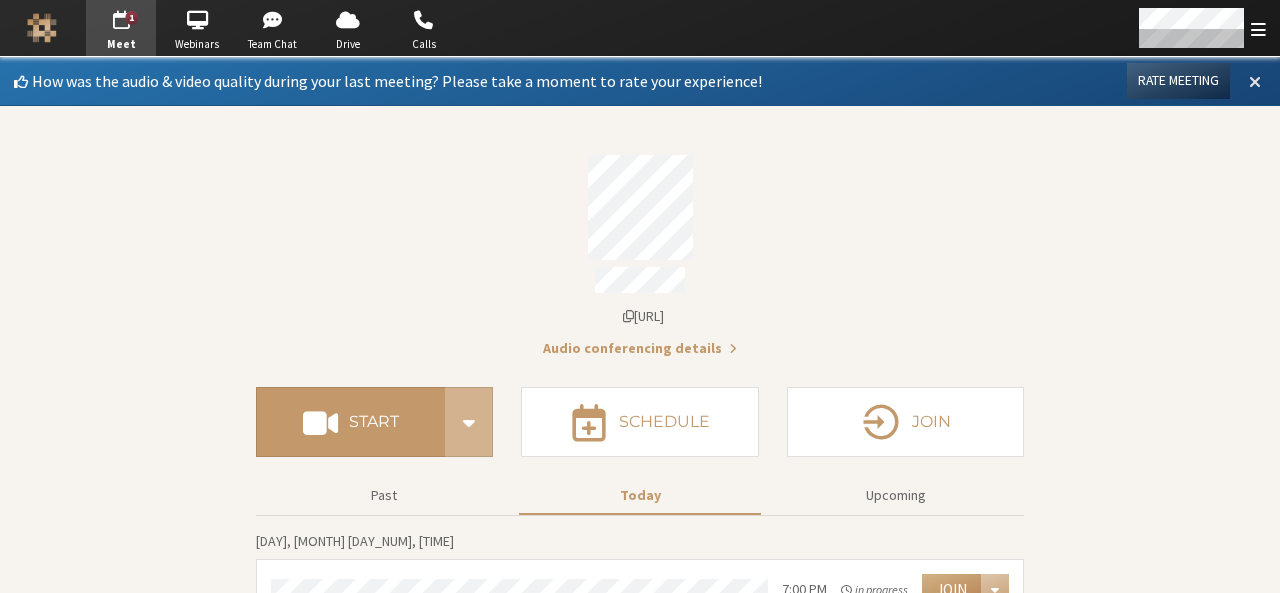 click at bounding box center (1255, 81) 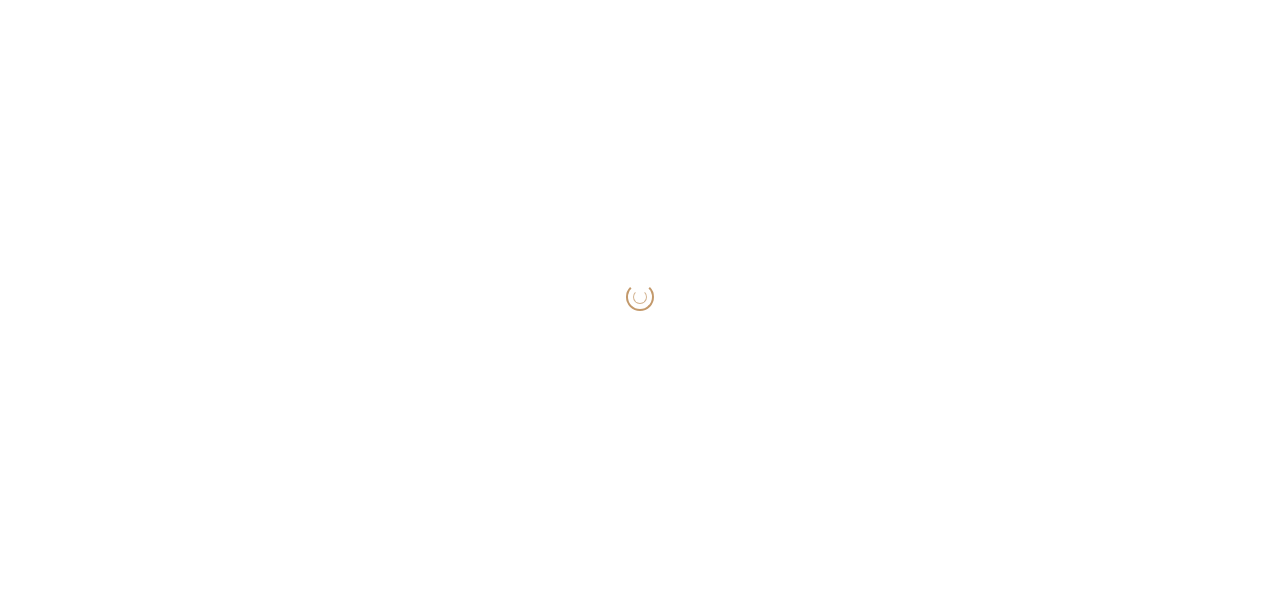 scroll, scrollTop: 0, scrollLeft: 0, axis: both 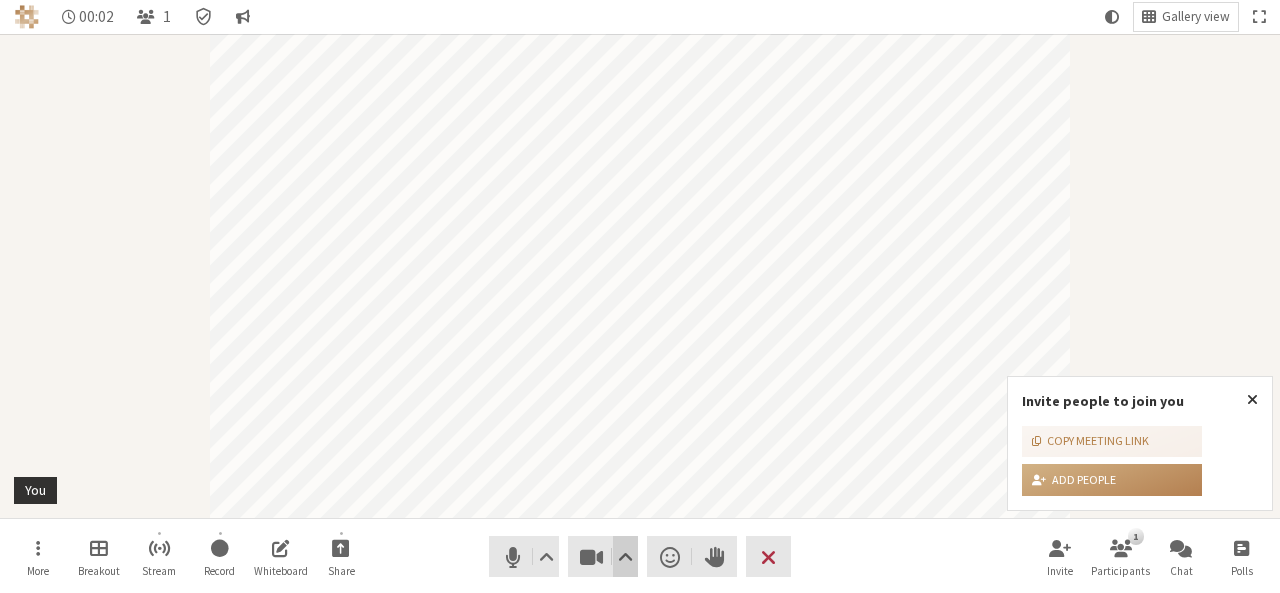 click at bounding box center [625, 557] 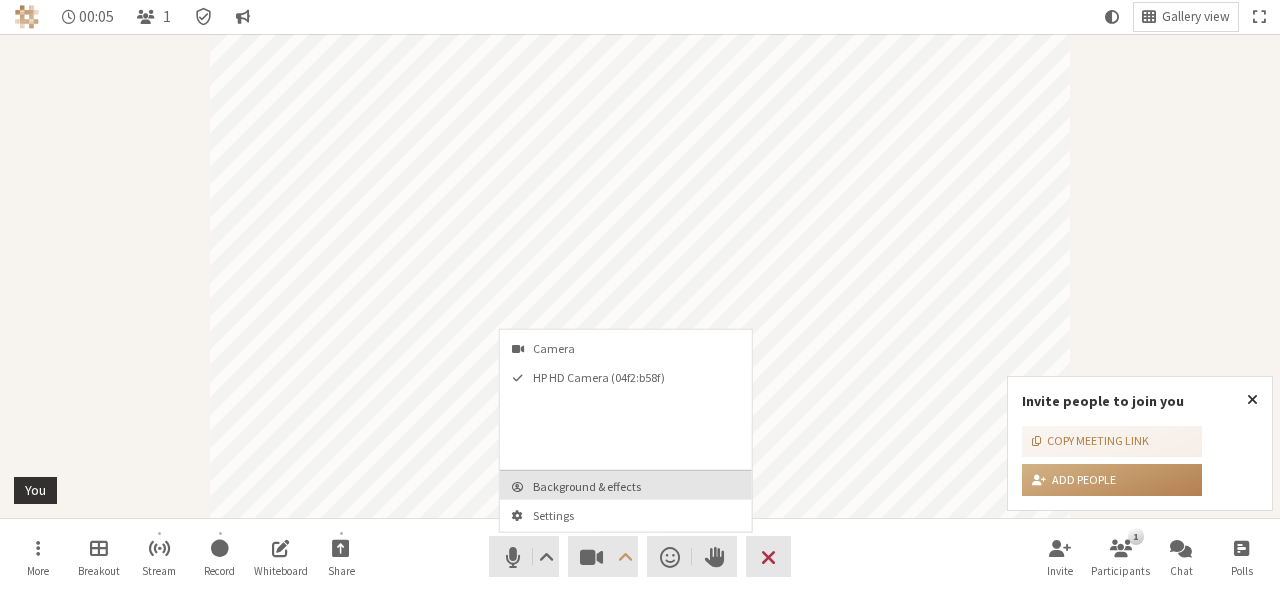 click on "Background & effects" at bounding box center (638, 486) 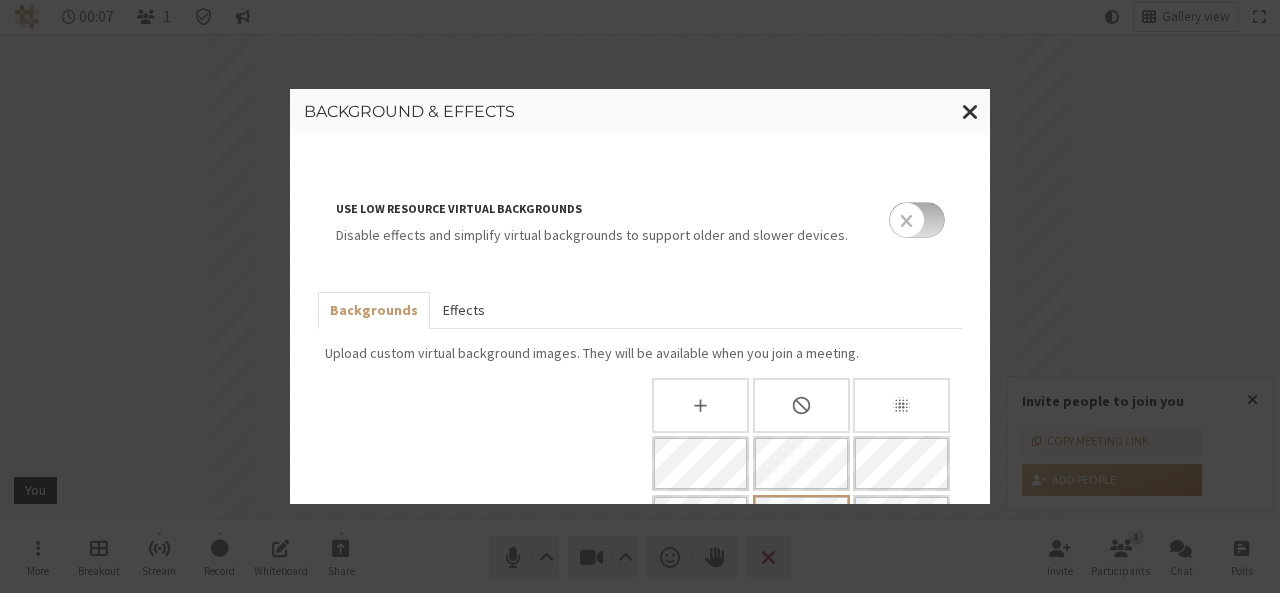 click on "Effects" at bounding box center (463, 310) 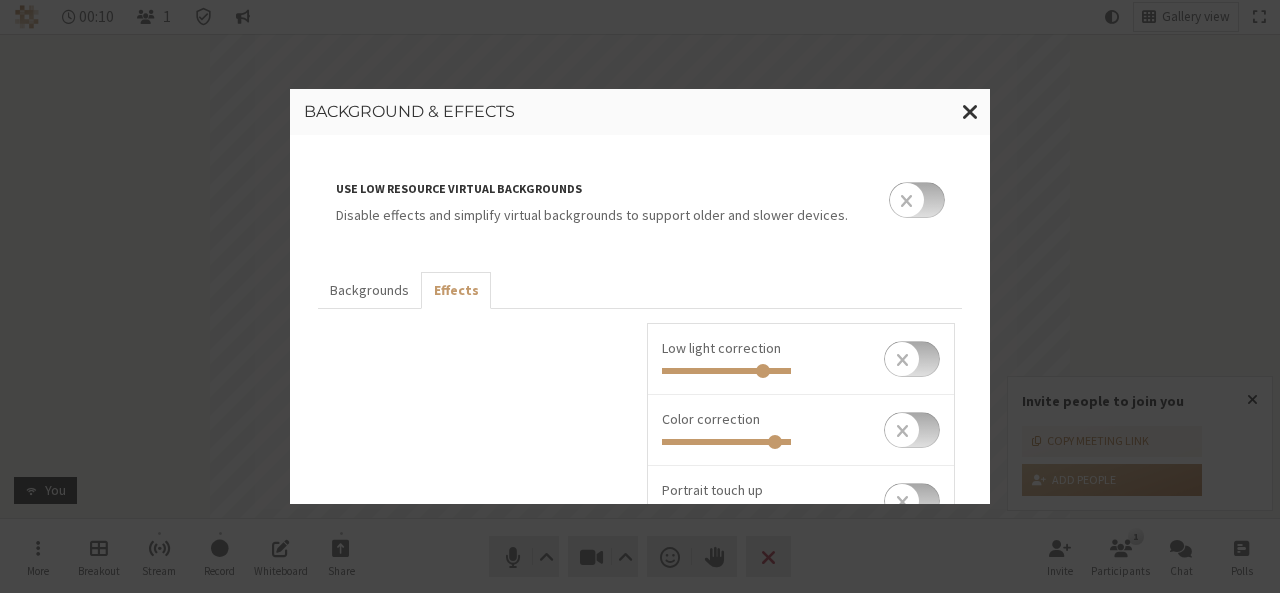 scroll, scrollTop: 16, scrollLeft: 0, axis: vertical 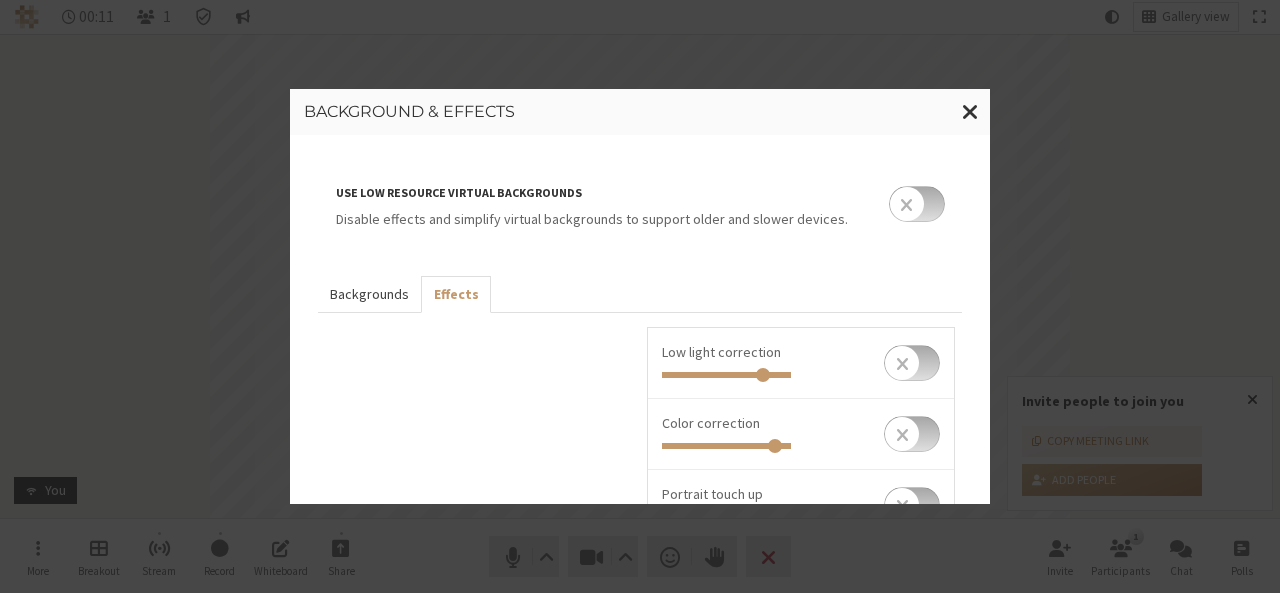 click on "Backgrounds" at bounding box center (369, 294) 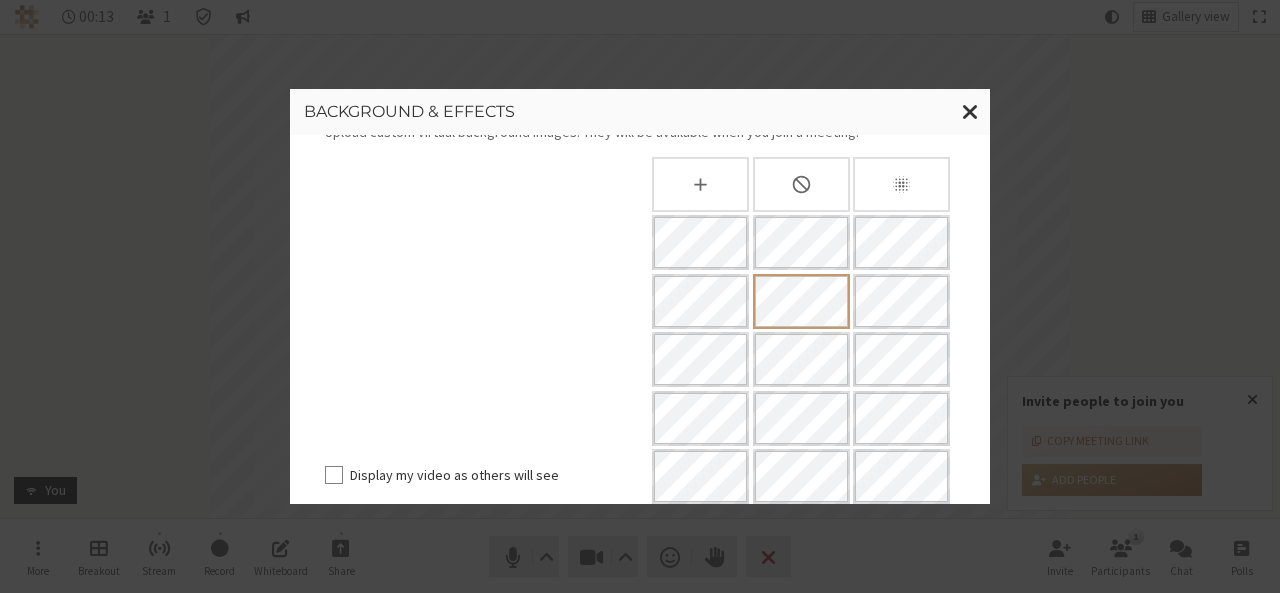 scroll, scrollTop: 231, scrollLeft: 0, axis: vertical 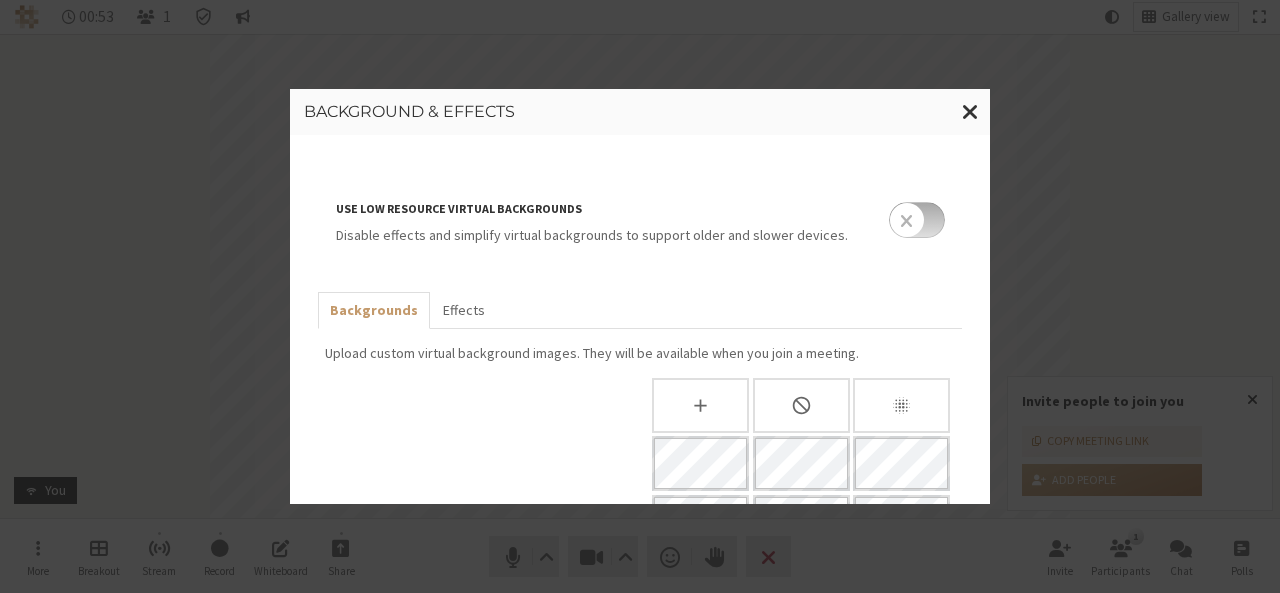 click at bounding box center [917, 220] 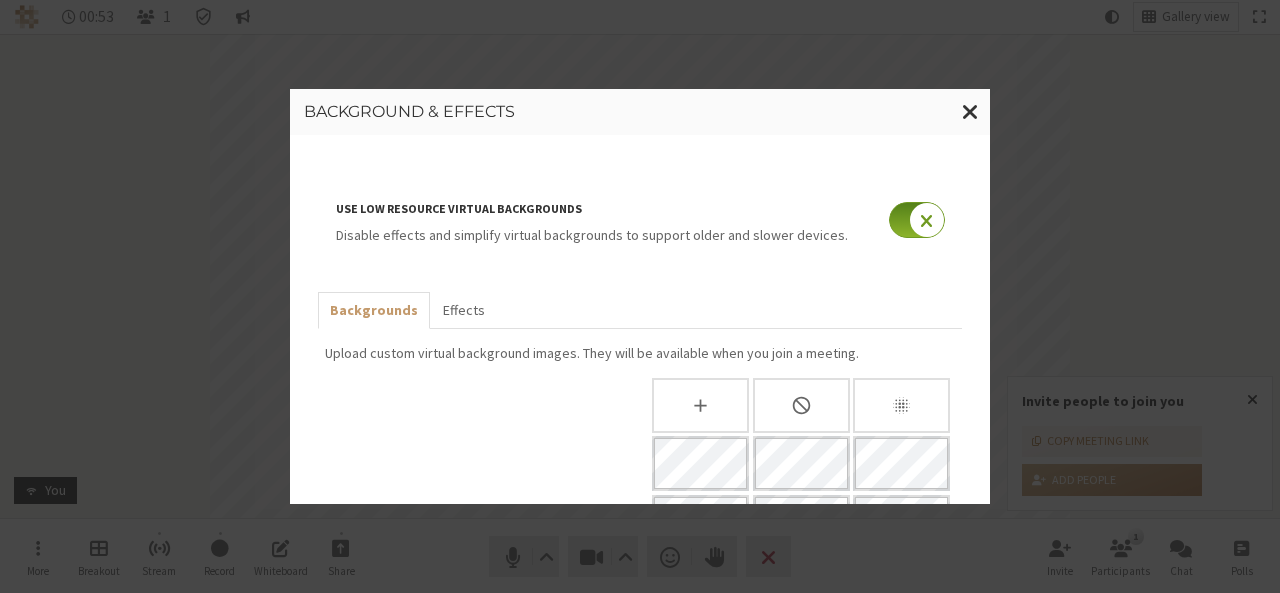 checkbox on "true" 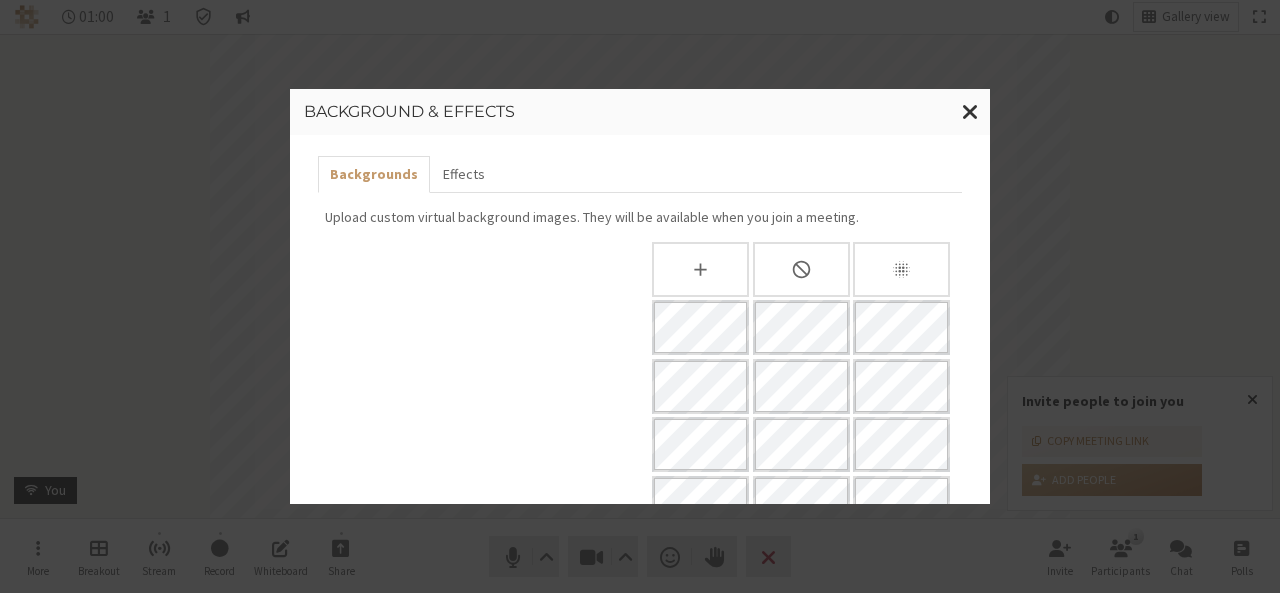 scroll, scrollTop: 0, scrollLeft: 0, axis: both 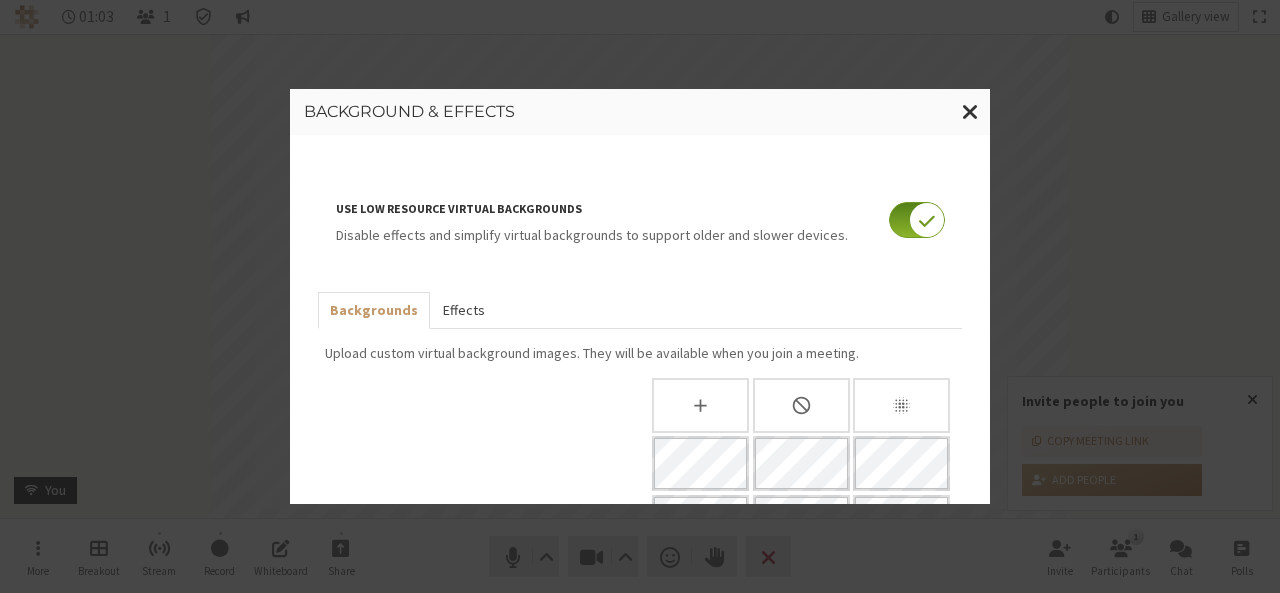 click on "Effects" at bounding box center (463, 310) 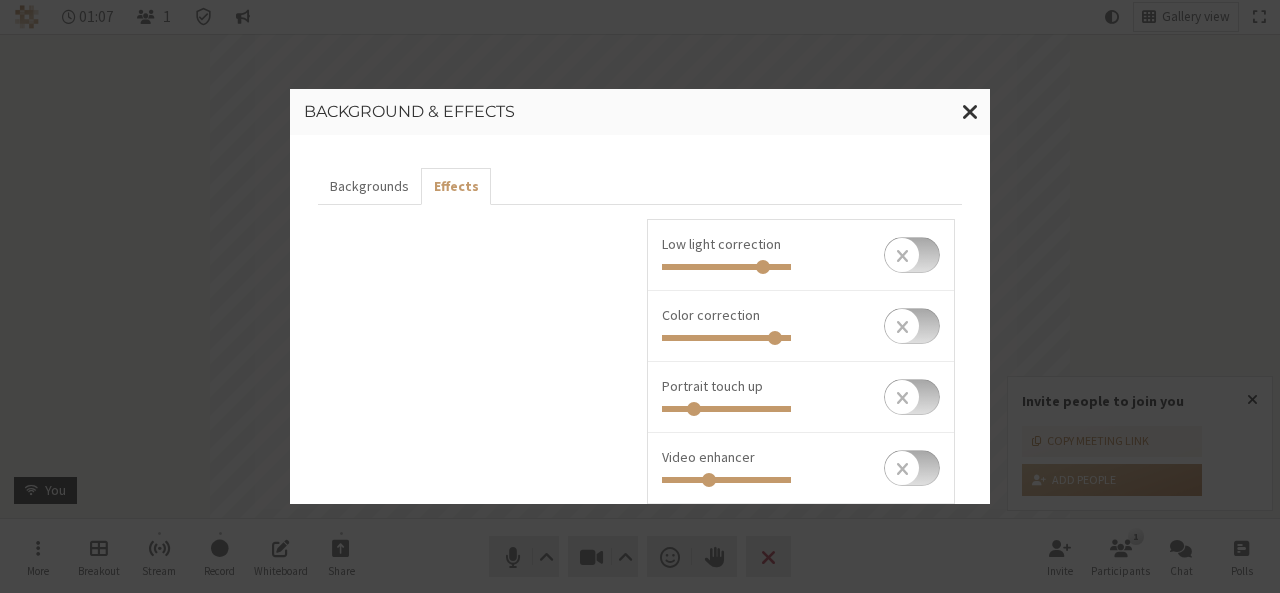 scroll, scrollTop: 126, scrollLeft: 0, axis: vertical 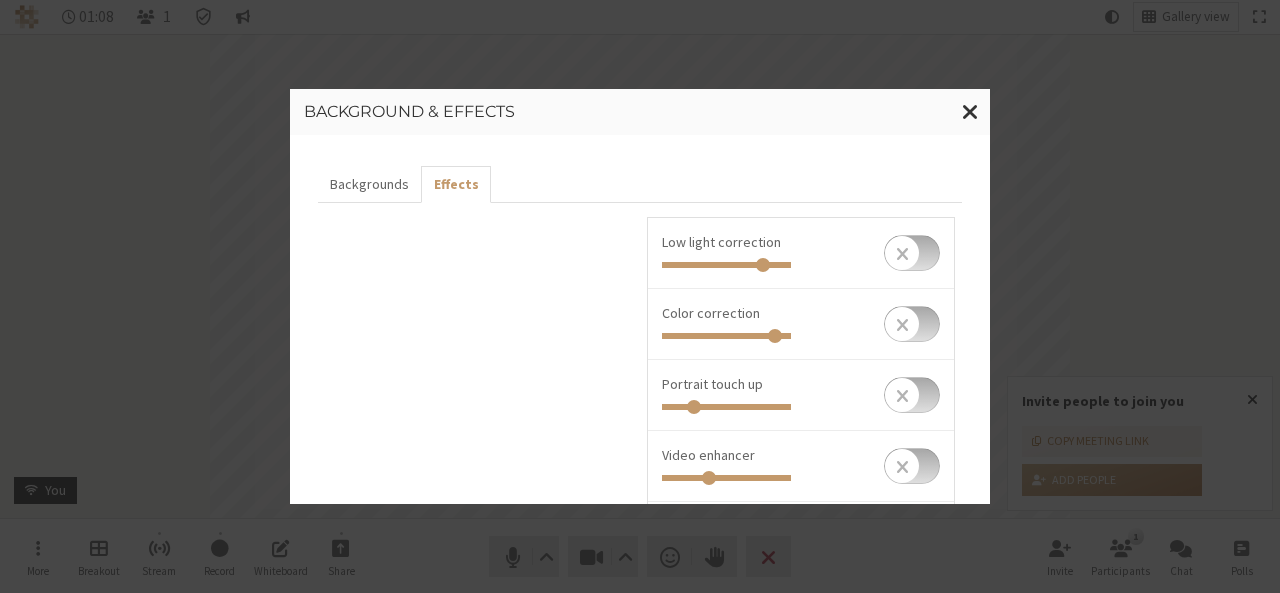 click at bounding box center [912, 253] 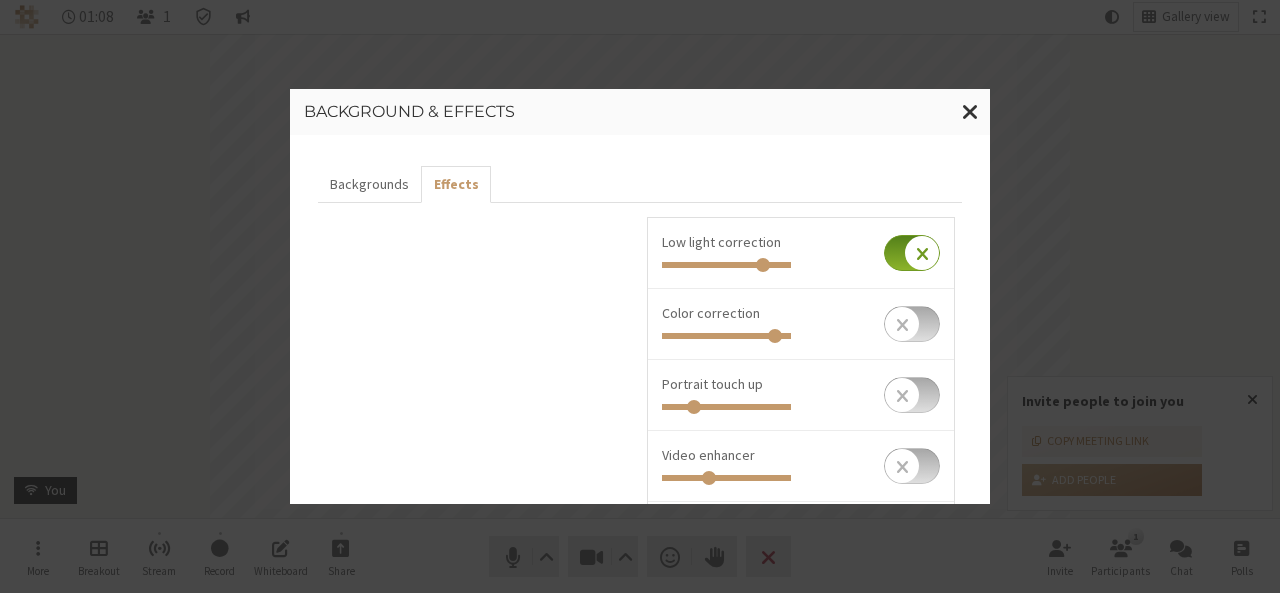 checkbox on "true" 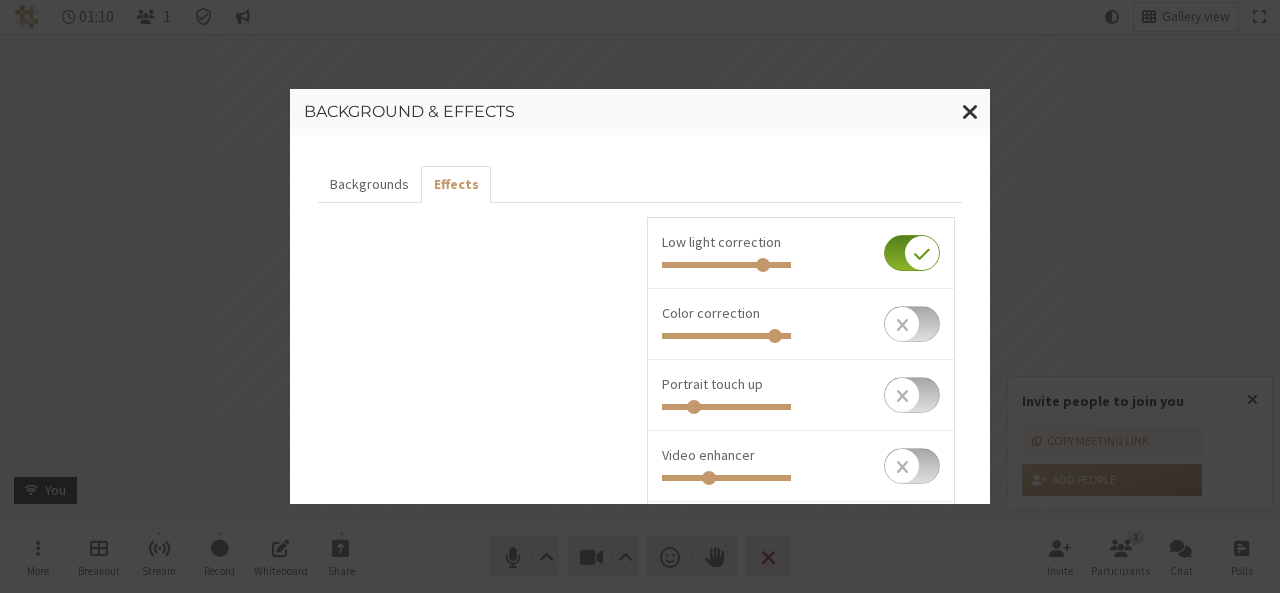 click at bounding box center [912, 324] 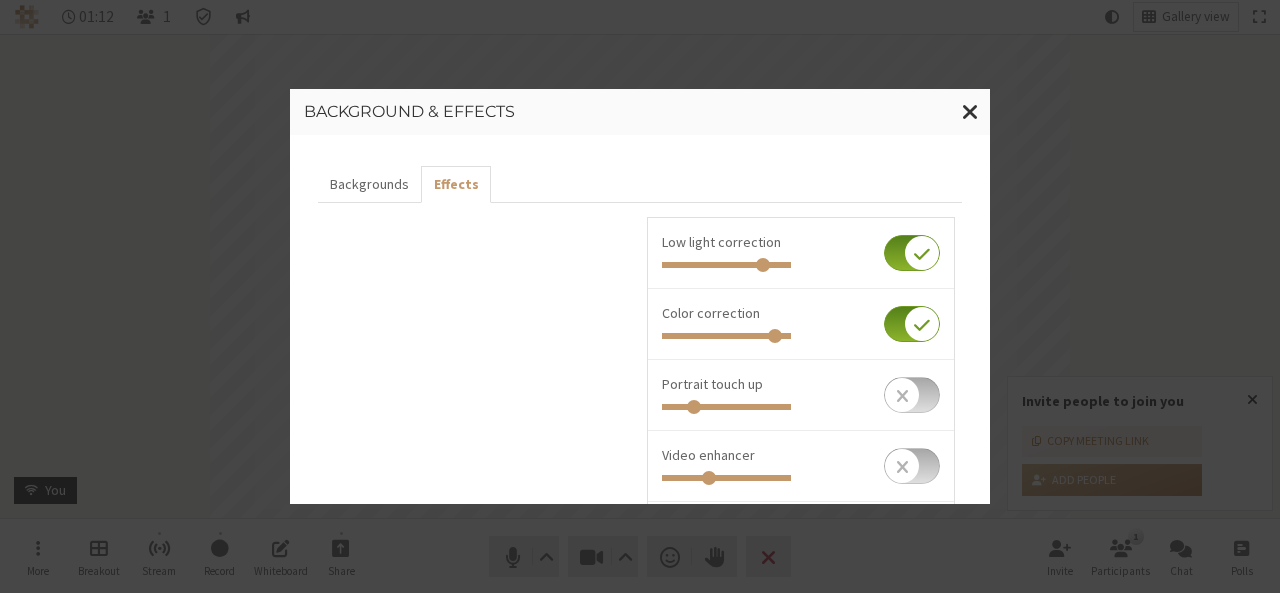 click at bounding box center [912, 324] 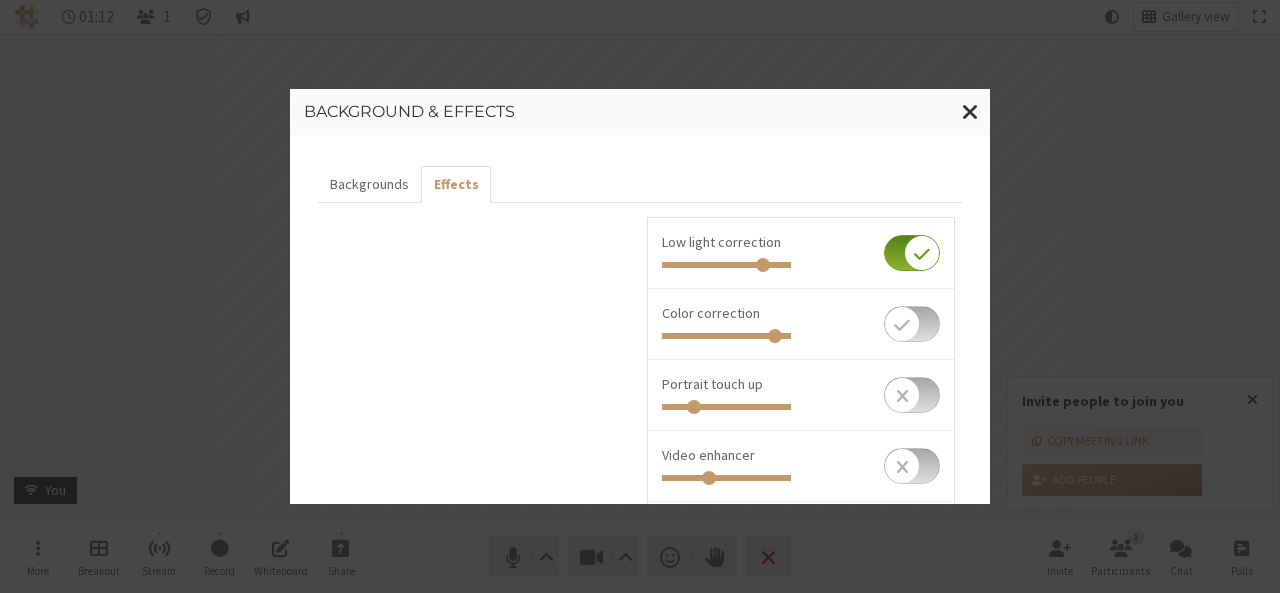 checkbox on "false" 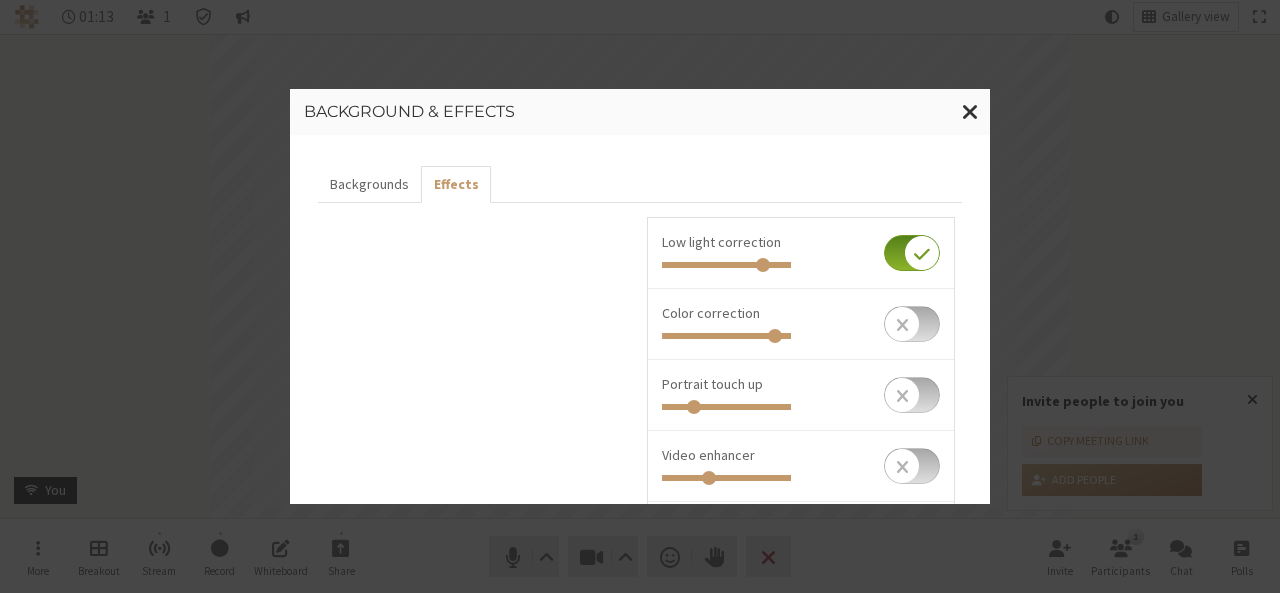 click at bounding box center (912, 253) 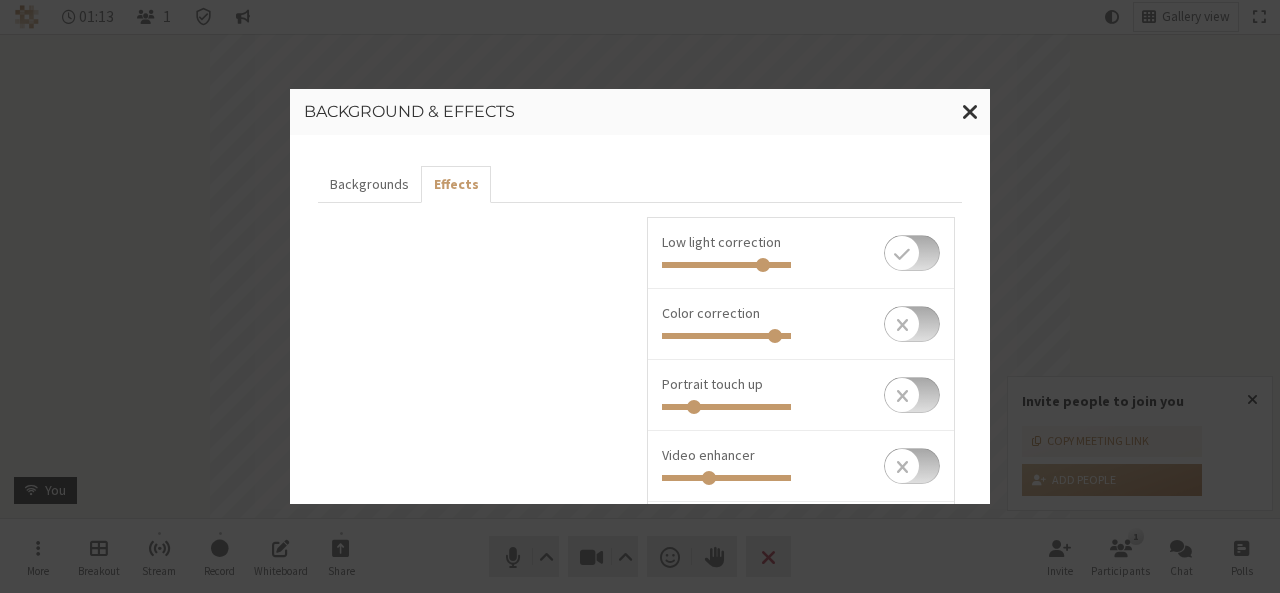 checkbox on "false" 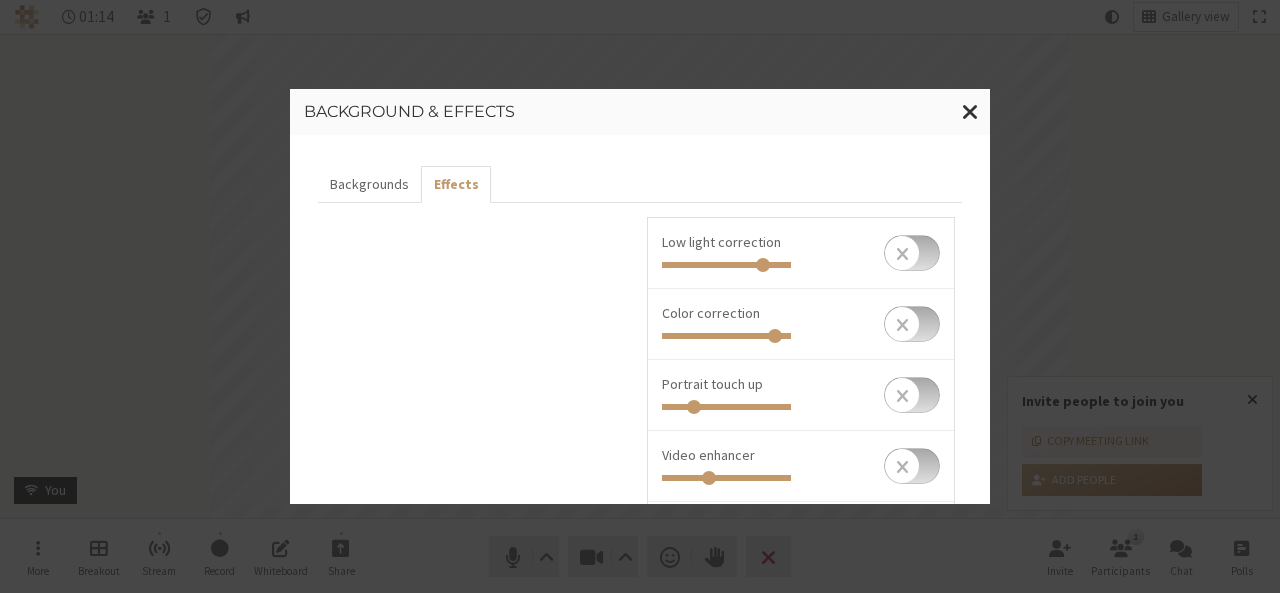scroll, scrollTop: 0, scrollLeft: 0, axis: both 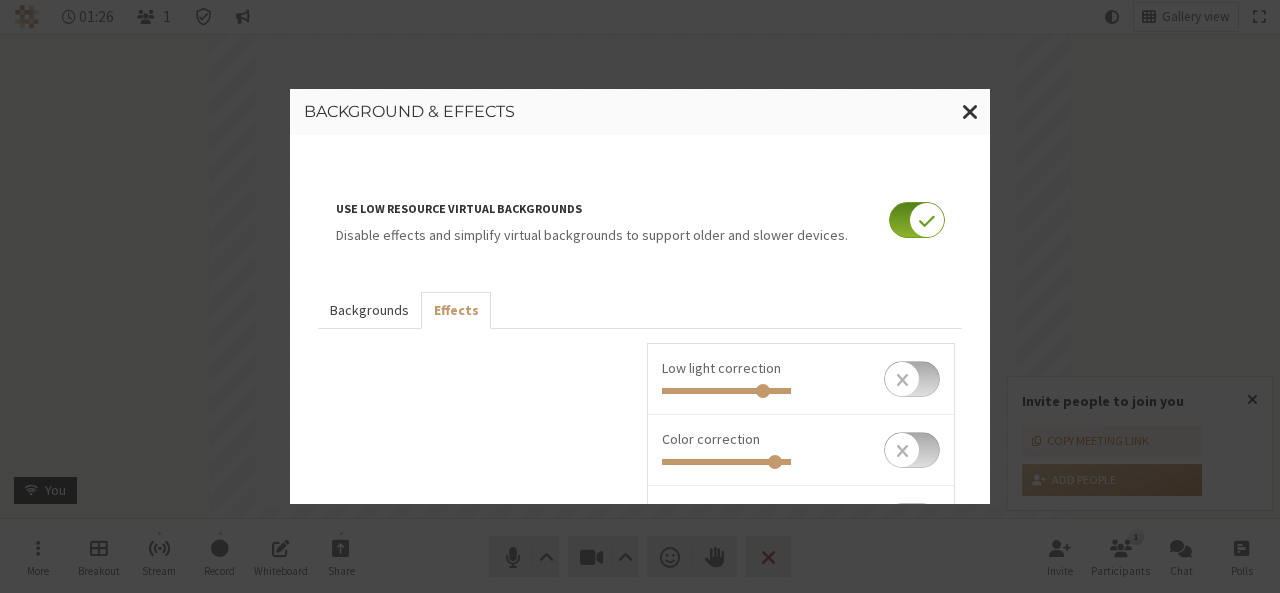 click on "Backgrounds" at bounding box center [369, 310] 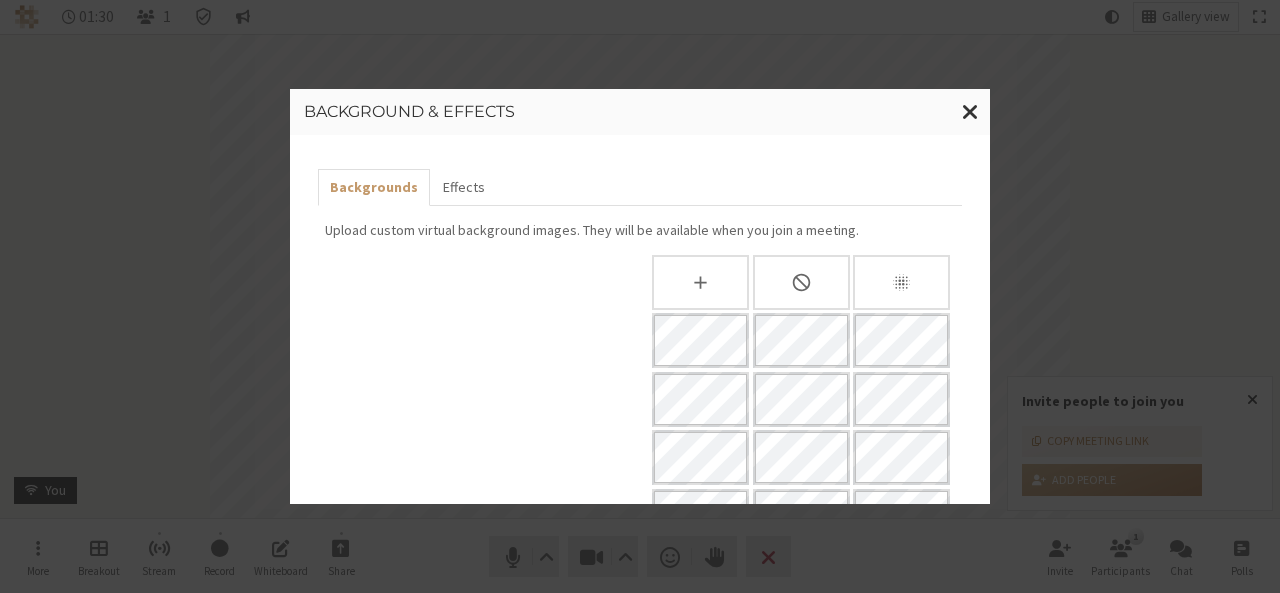 scroll, scrollTop: 124, scrollLeft: 0, axis: vertical 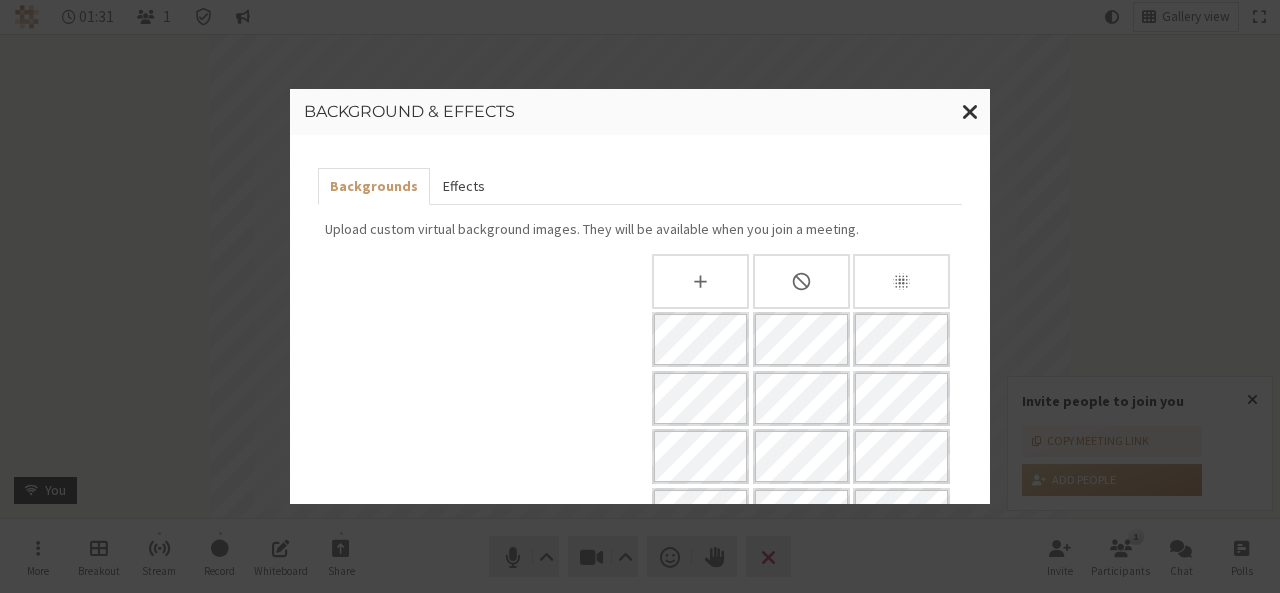 click on "Effects" at bounding box center (463, 186) 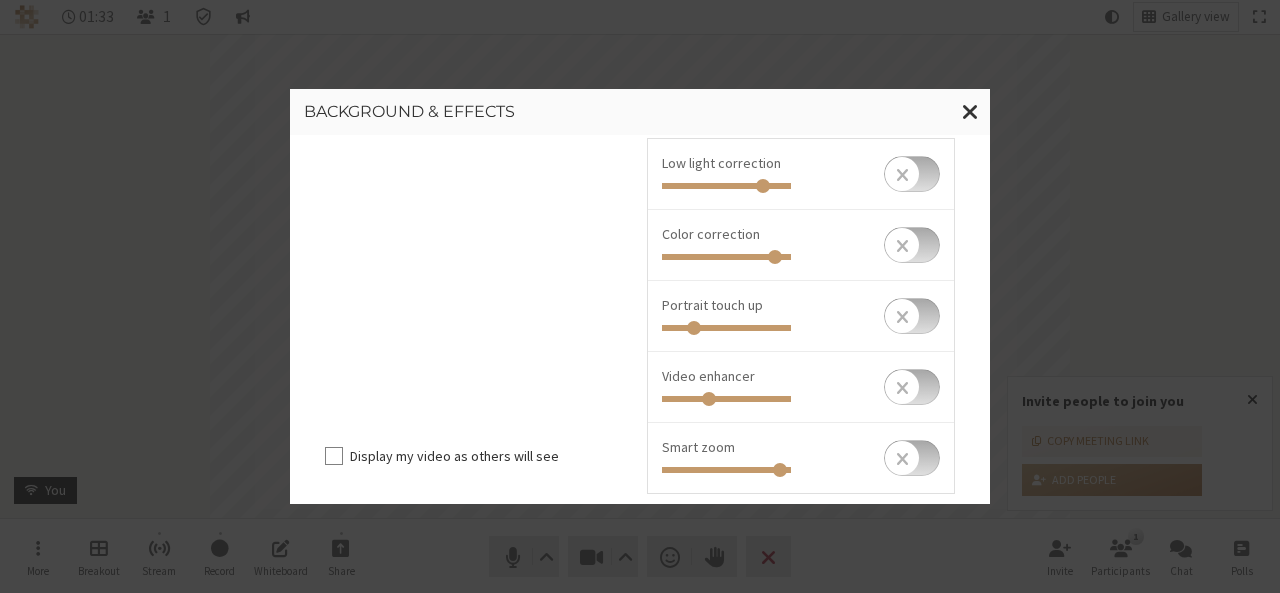 scroll, scrollTop: 233, scrollLeft: 0, axis: vertical 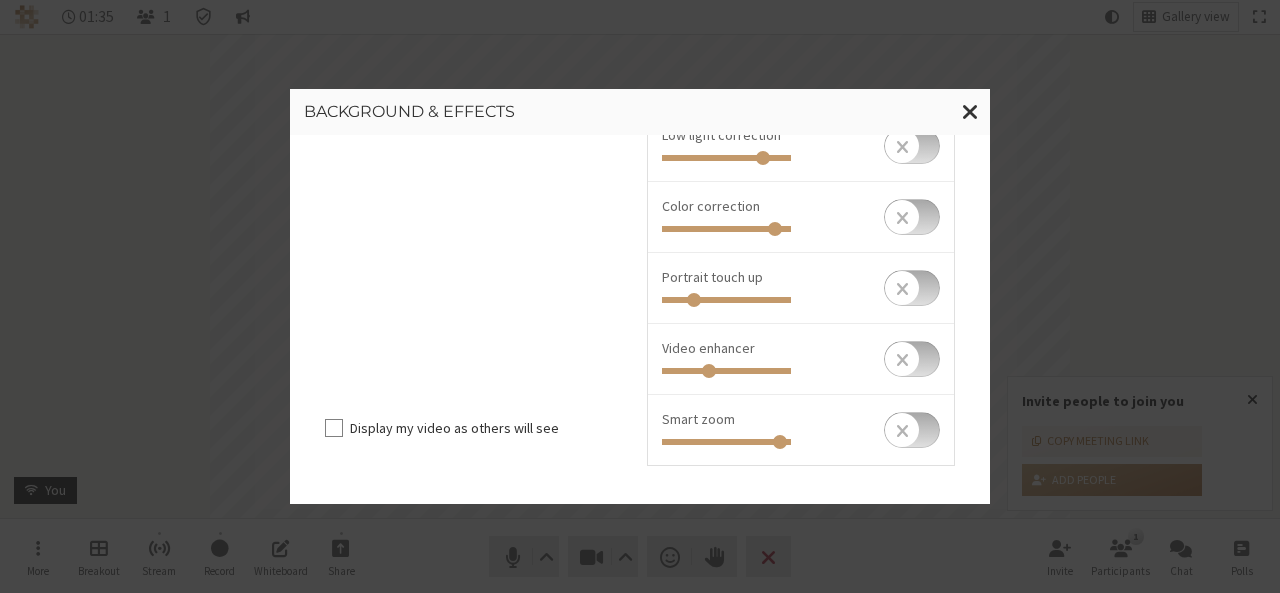 click on "Smart zoom" at bounding box center (801, 430) 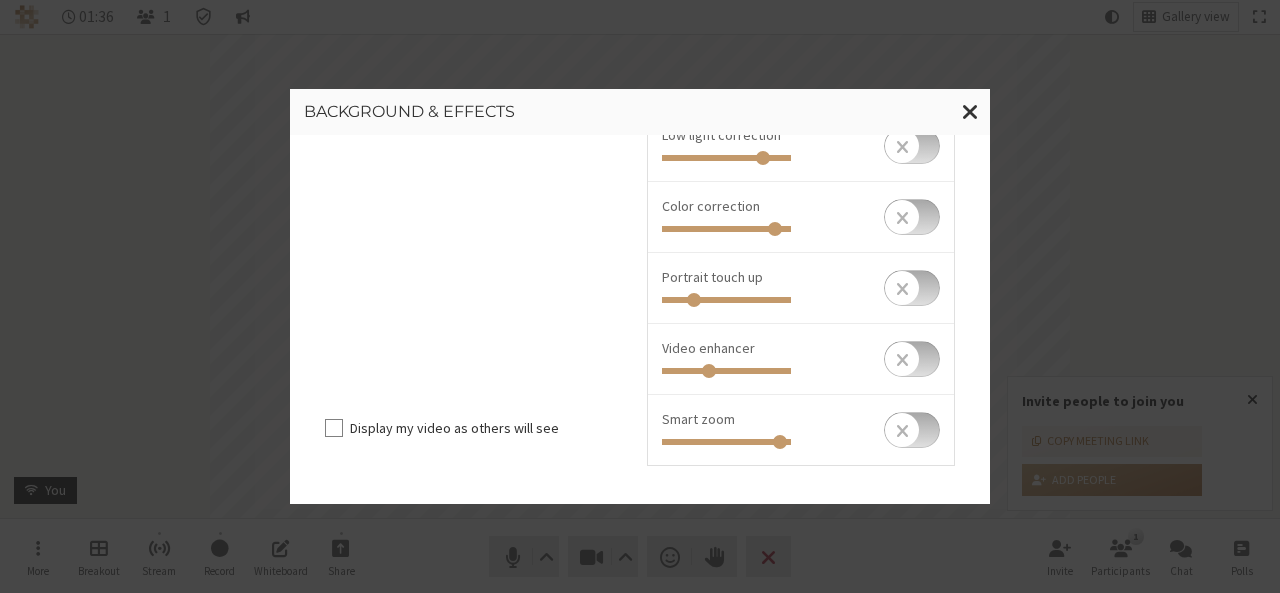 click at bounding box center (912, 430) 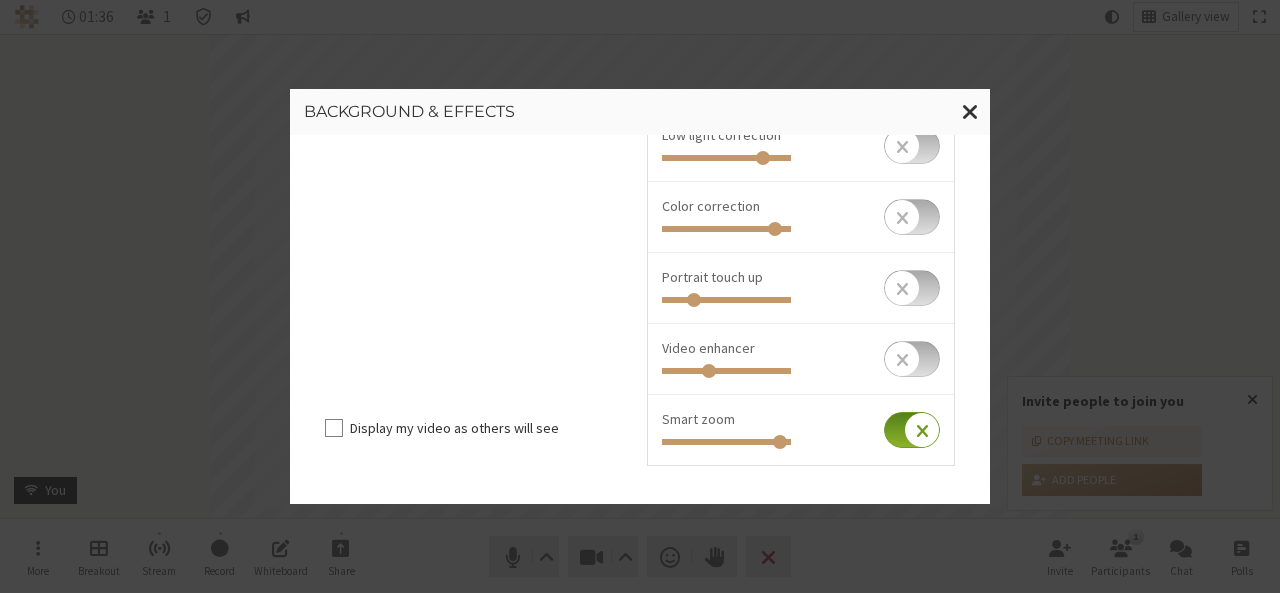 checkbox on "true" 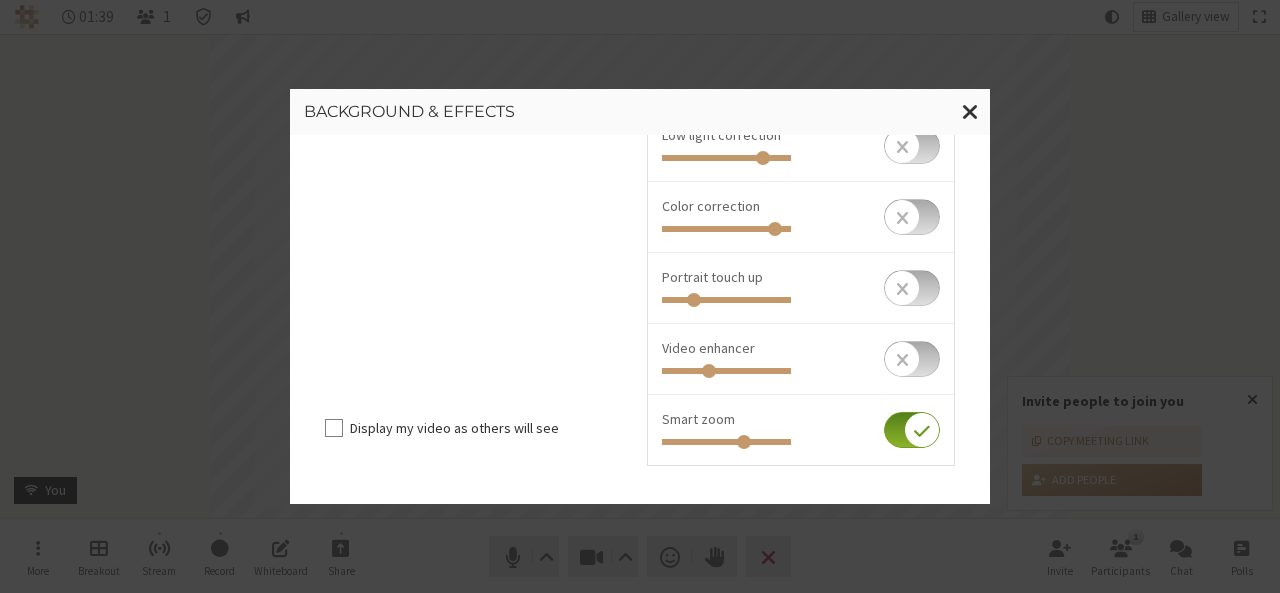 click on "Invite people to join you" at bounding box center (726, 442) 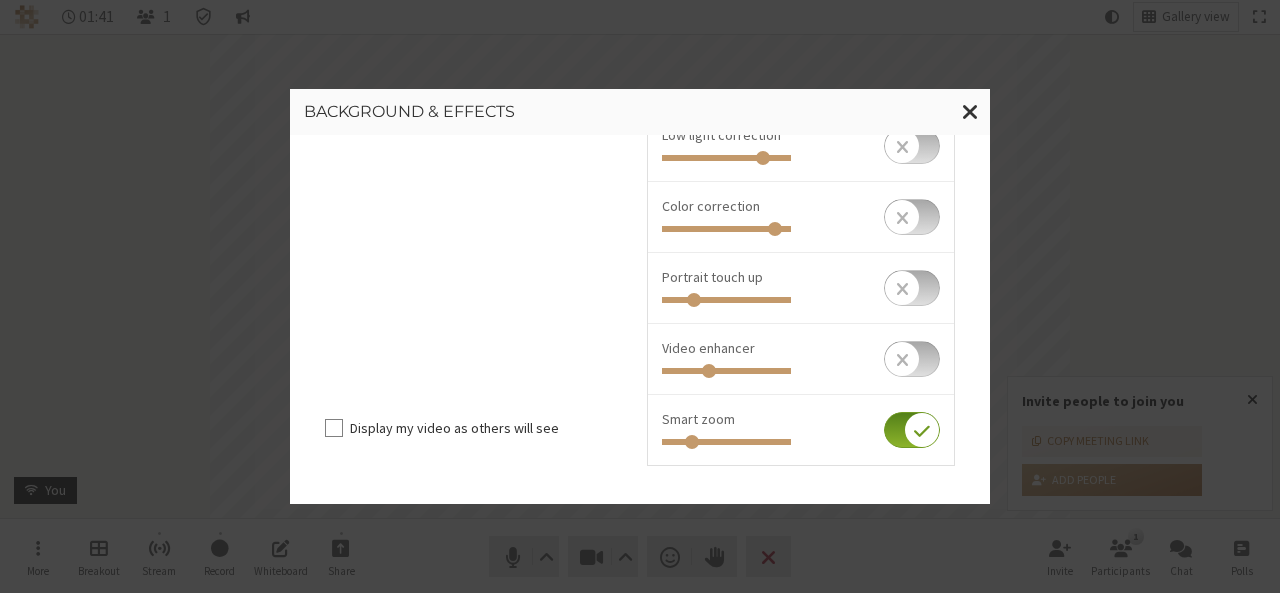 click on "Invite people to join you" at bounding box center [726, 442] 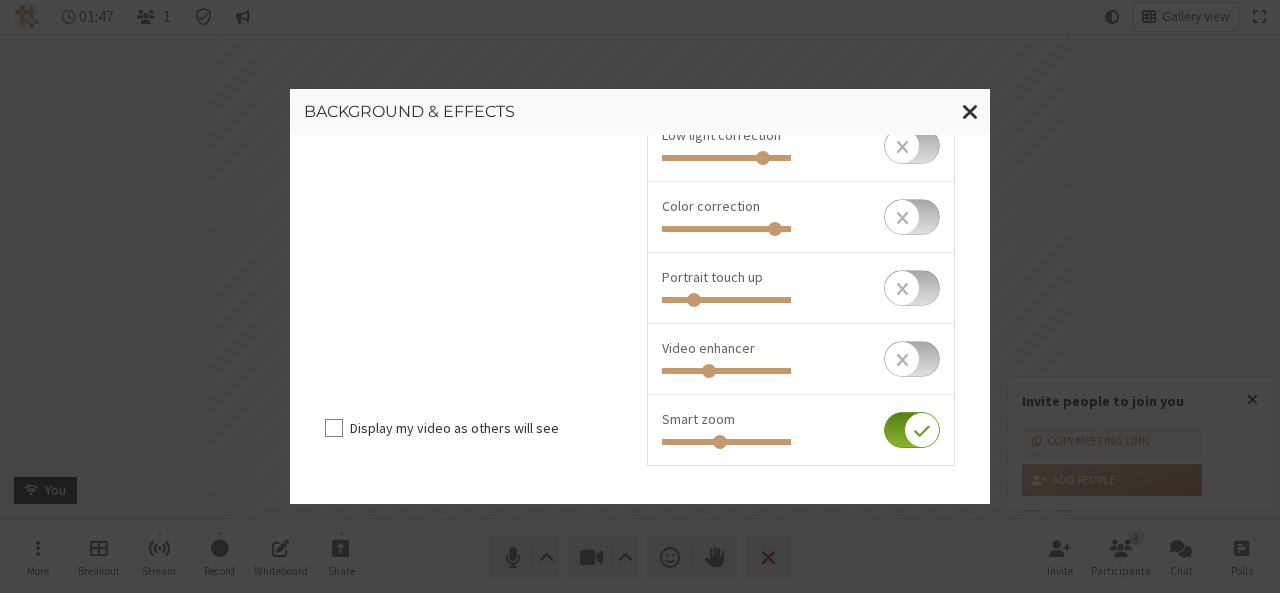 click on "Invite people to join you" at bounding box center [726, 442] 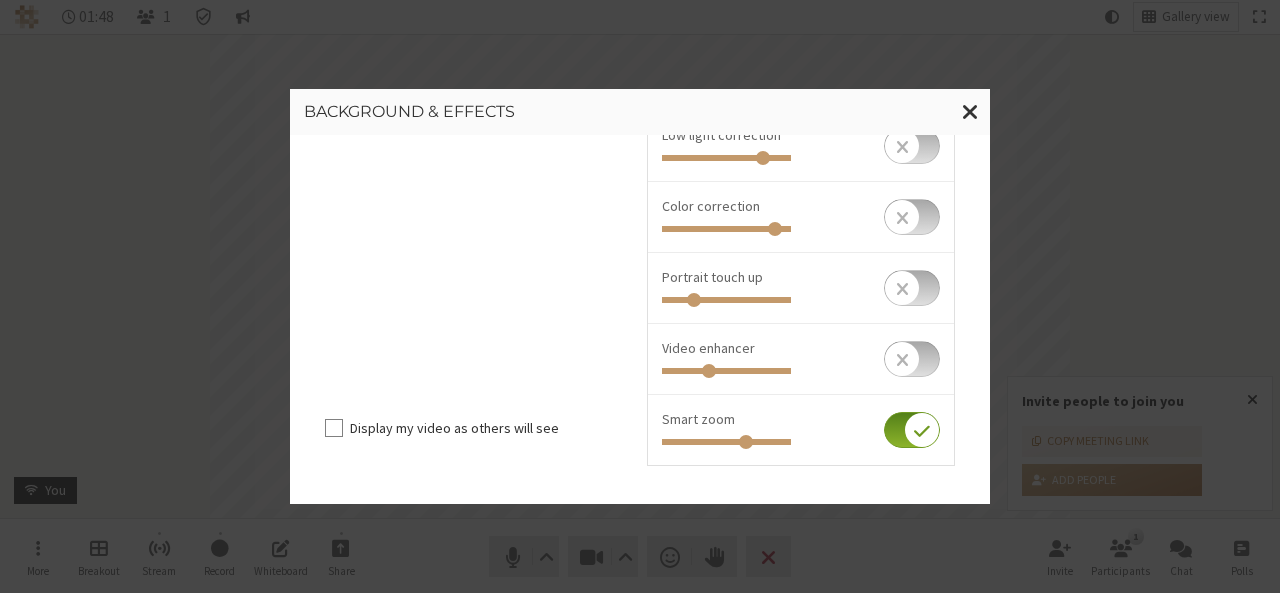 click on "Invite people to join you" at bounding box center (726, 442) 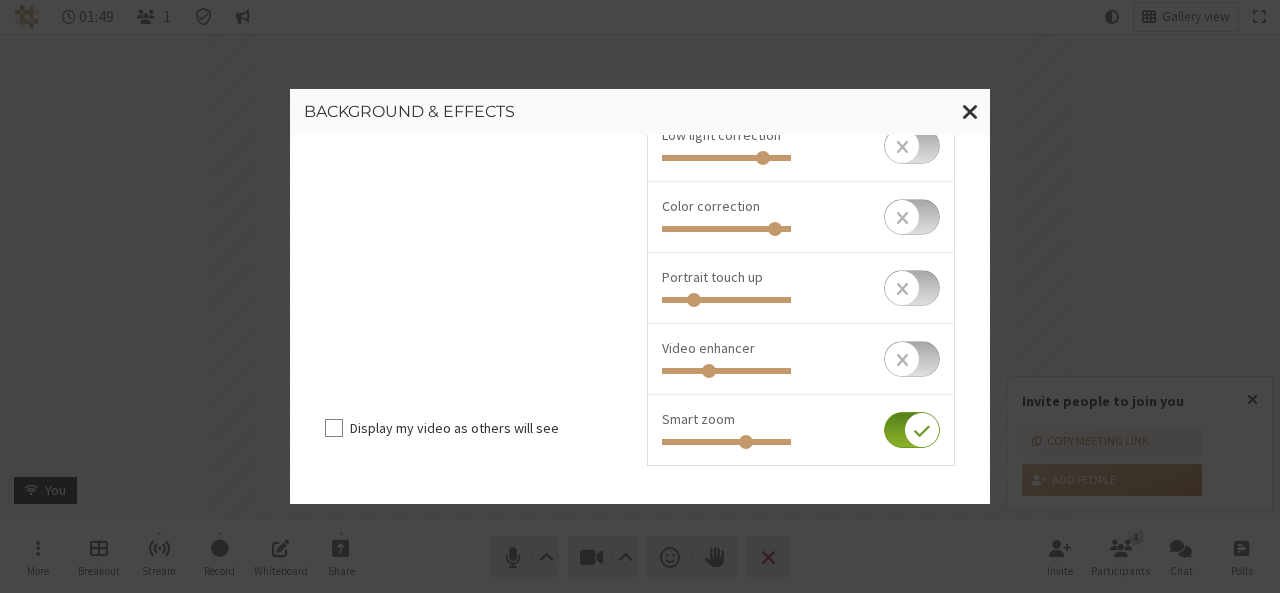 click at bounding box center (801, 440) 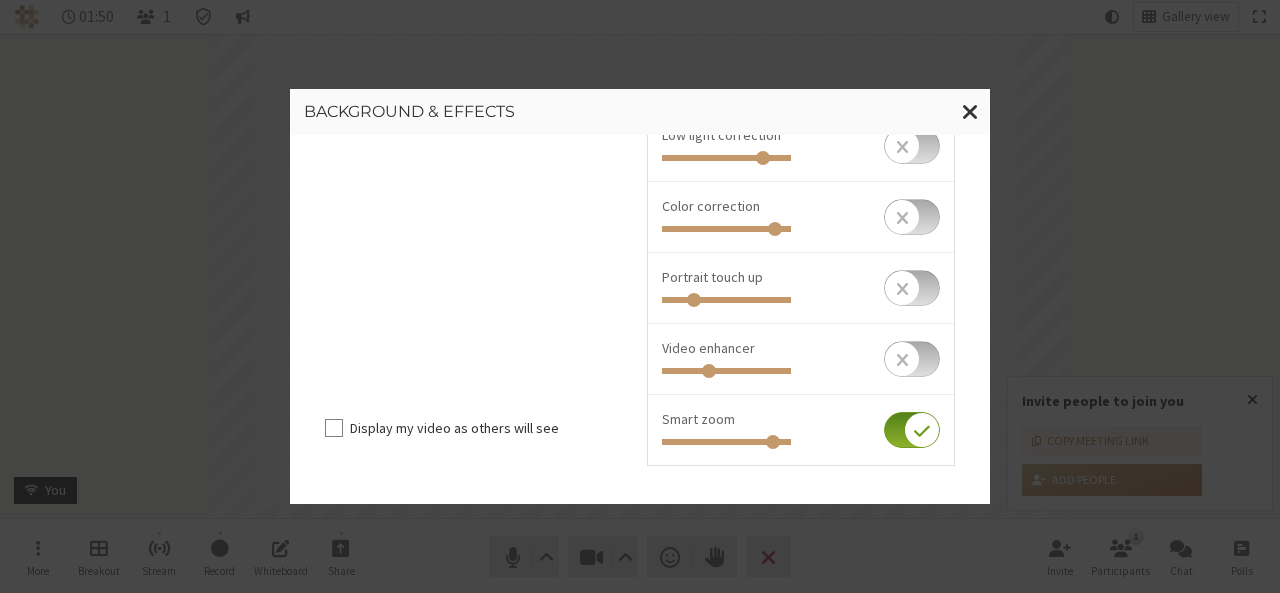 type on "0.907" 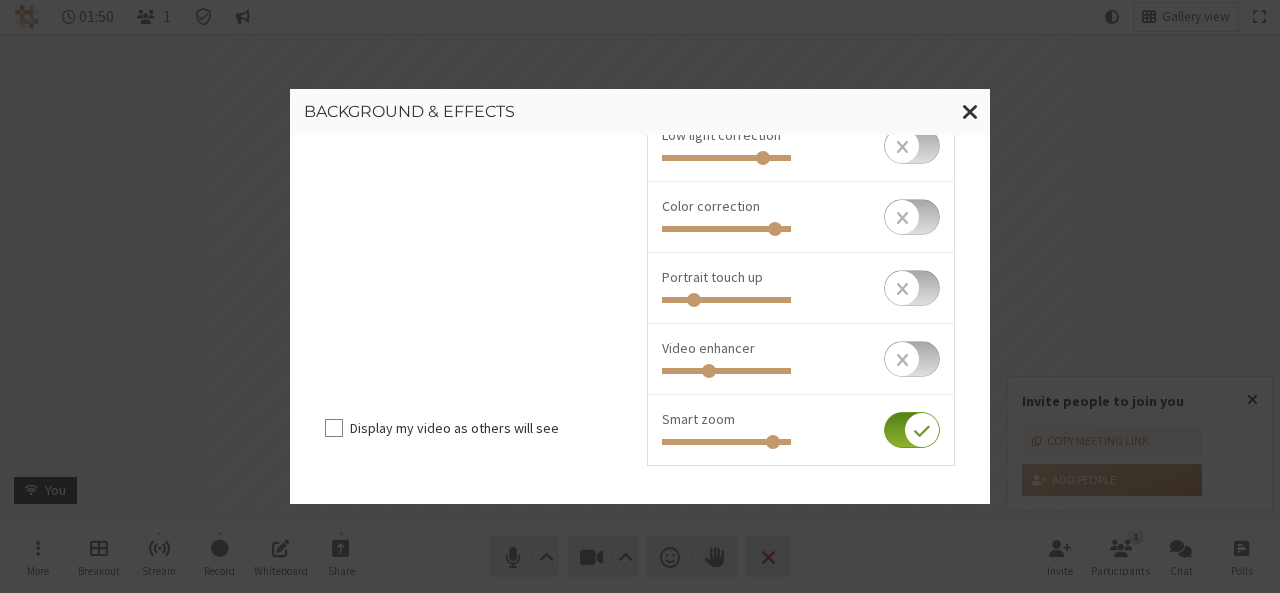 click on "Invite people to join you" at bounding box center (726, 442) 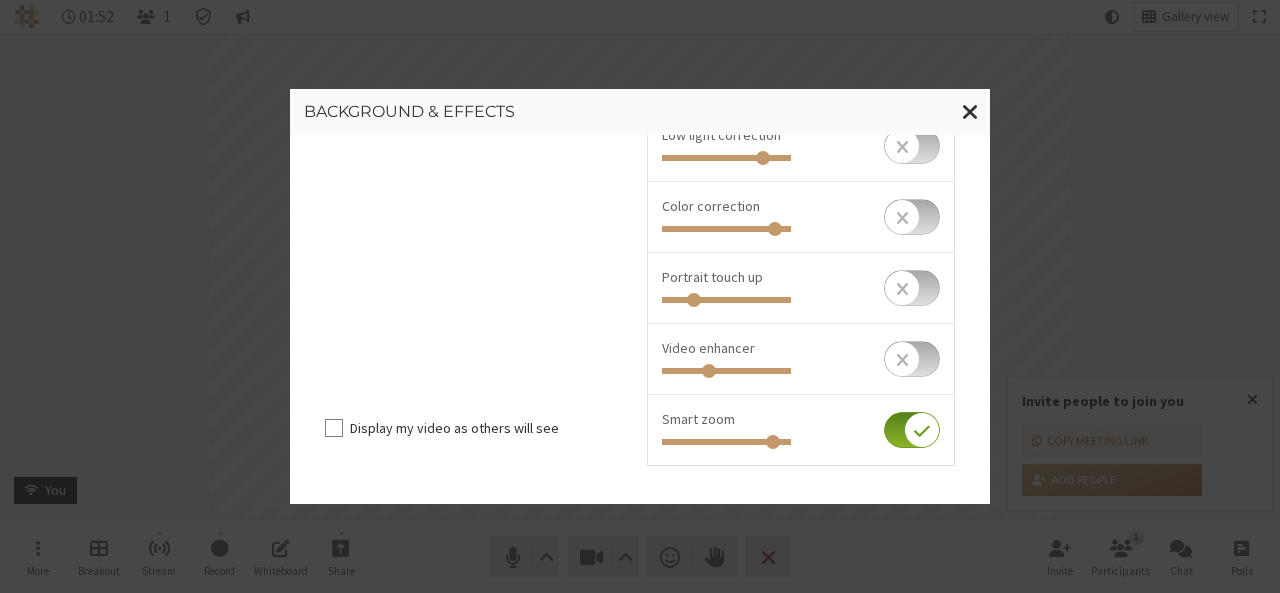 click at bounding box center [912, 430] 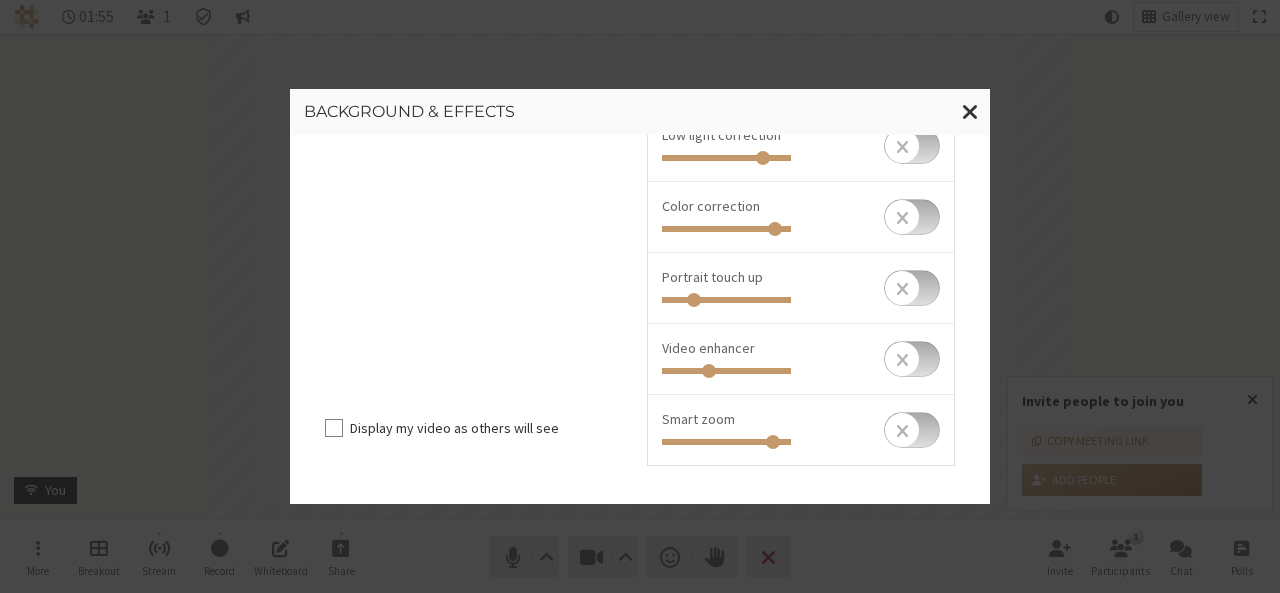 click at bounding box center [801, 440] 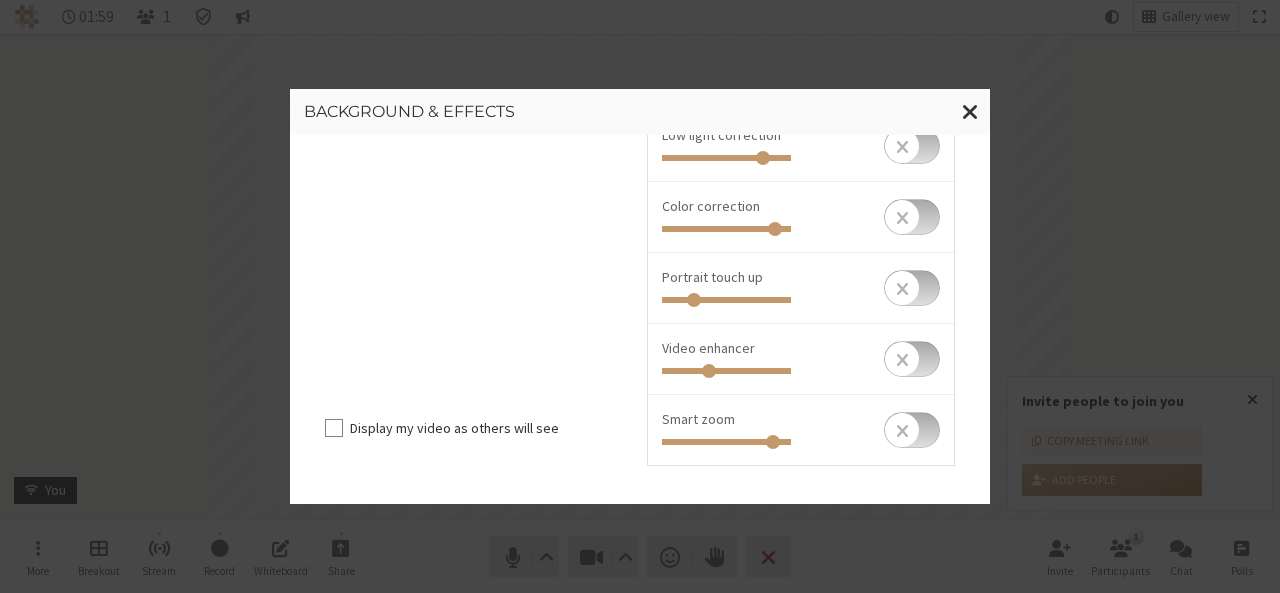 click at bounding box center (912, 430) 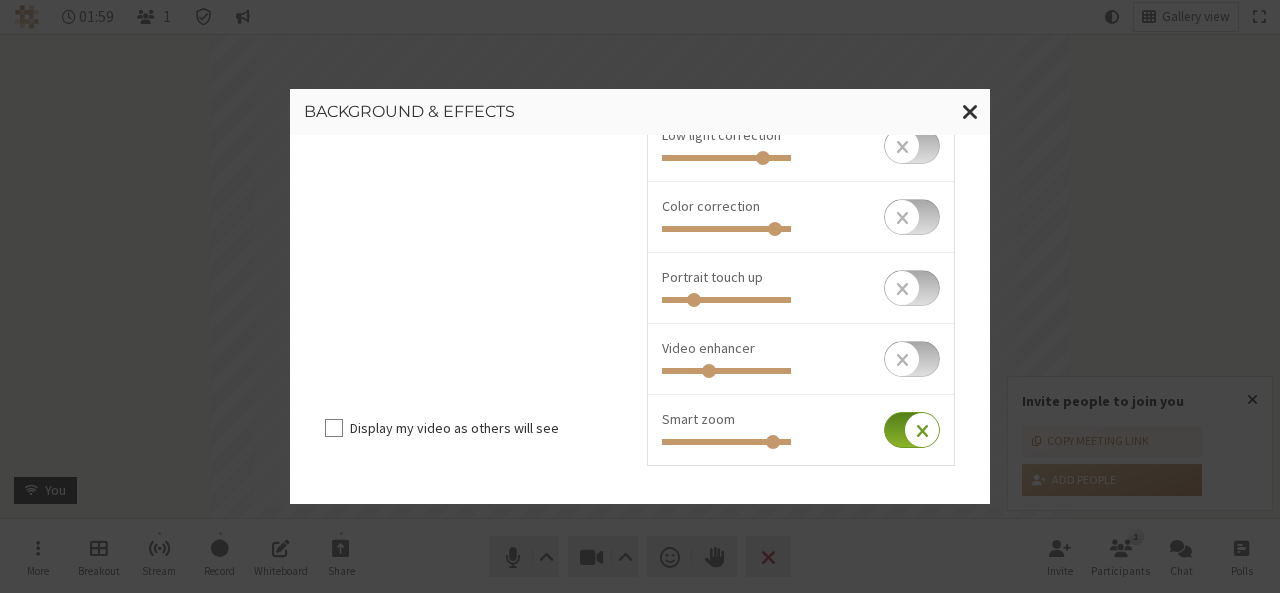 checkbox on "true" 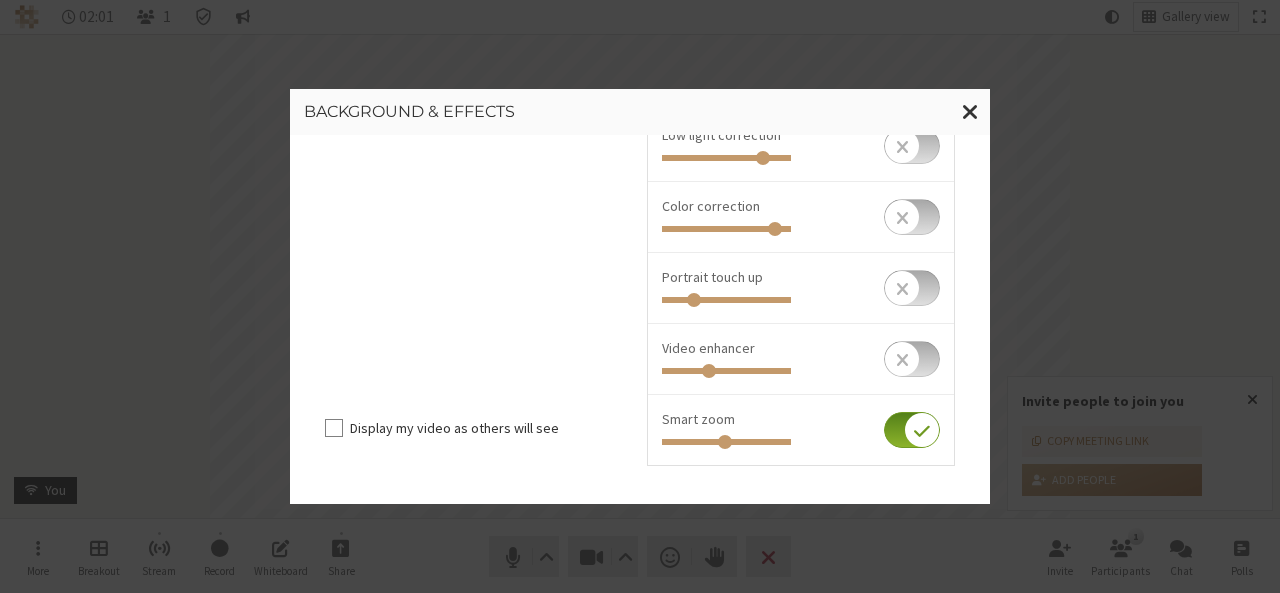 click on "Invite people to join you" at bounding box center (726, 442) 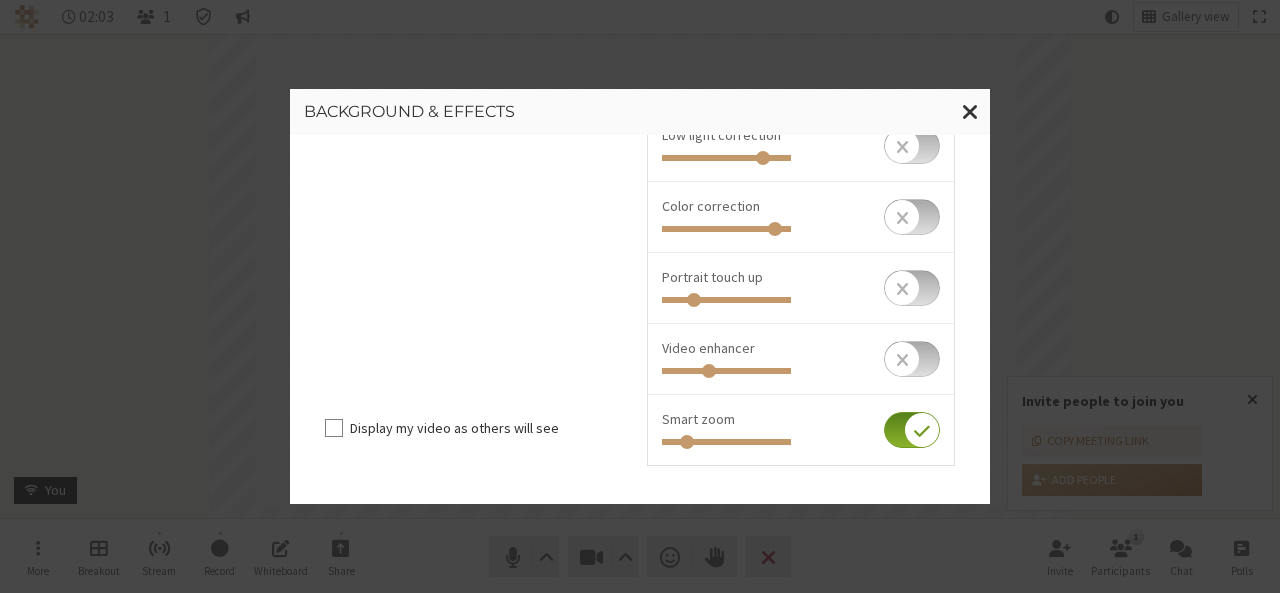 type on "0.154" 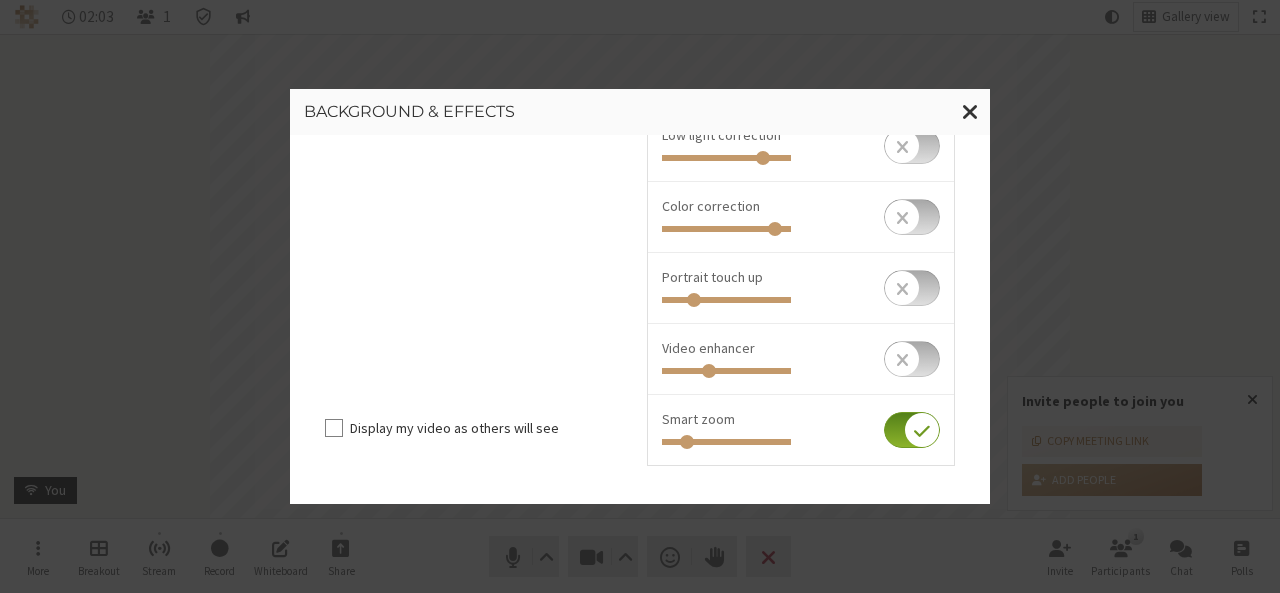 click on "Invite people to join you" at bounding box center (726, 442) 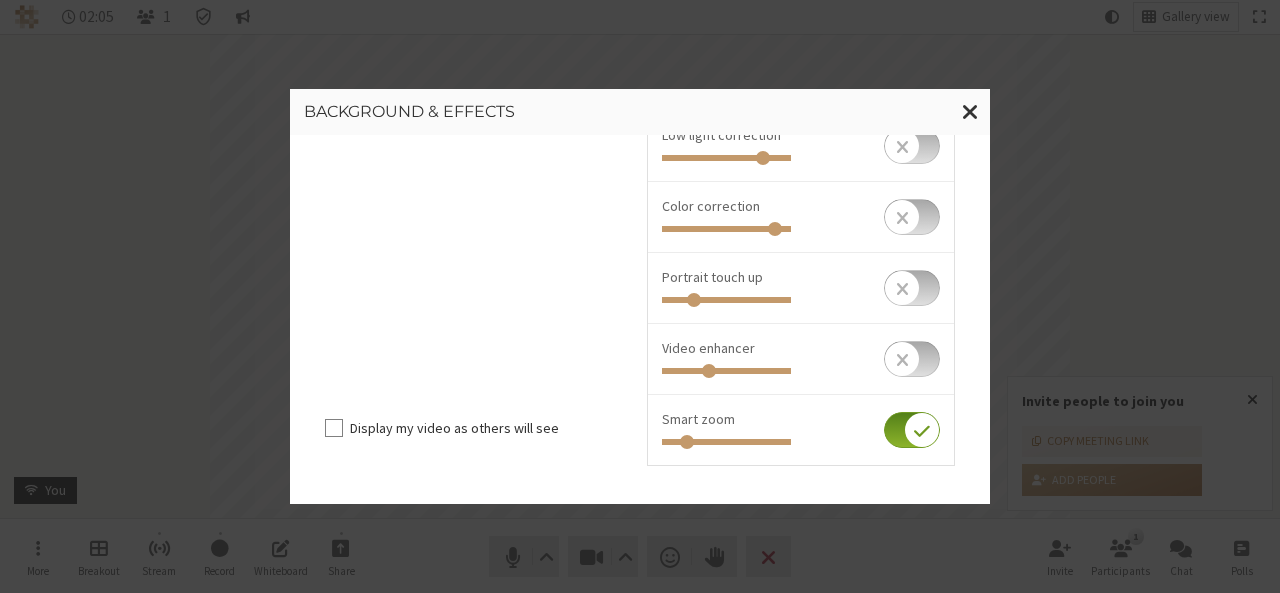 click at bounding box center (912, 430) 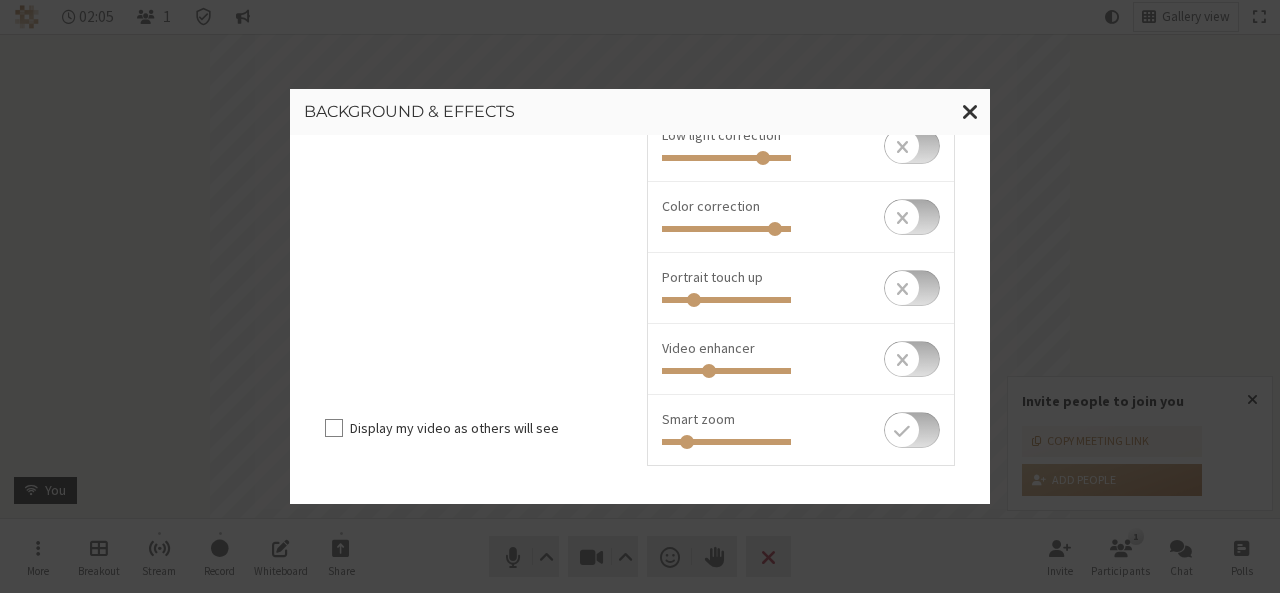 checkbox on "false" 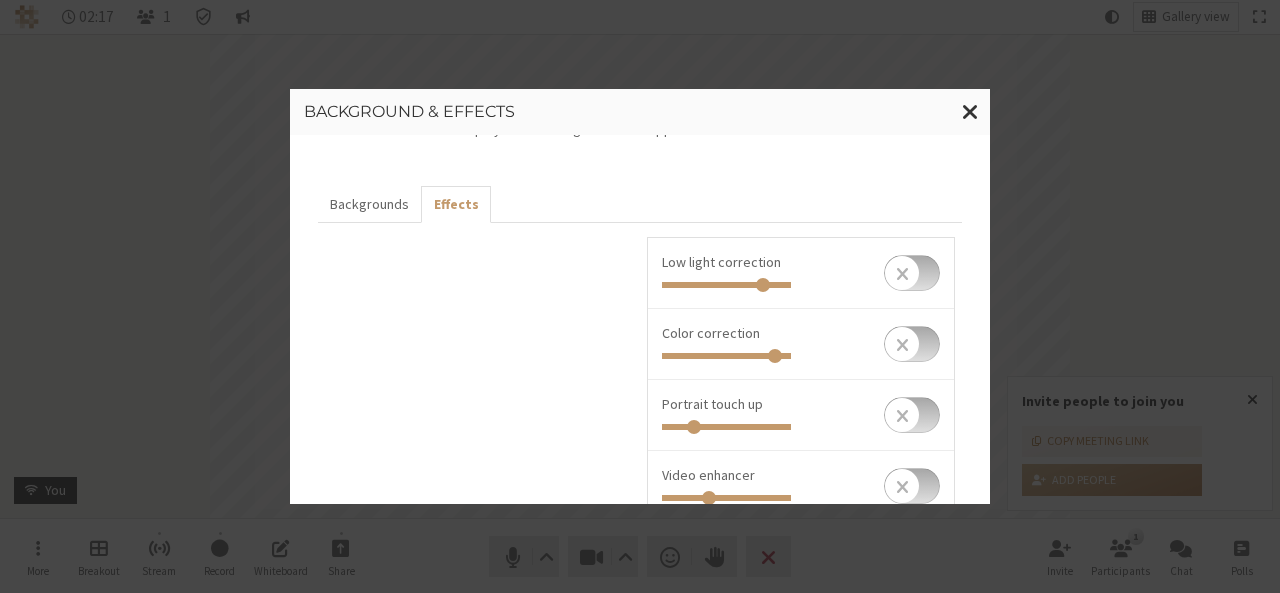 scroll, scrollTop: 0, scrollLeft: 0, axis: both 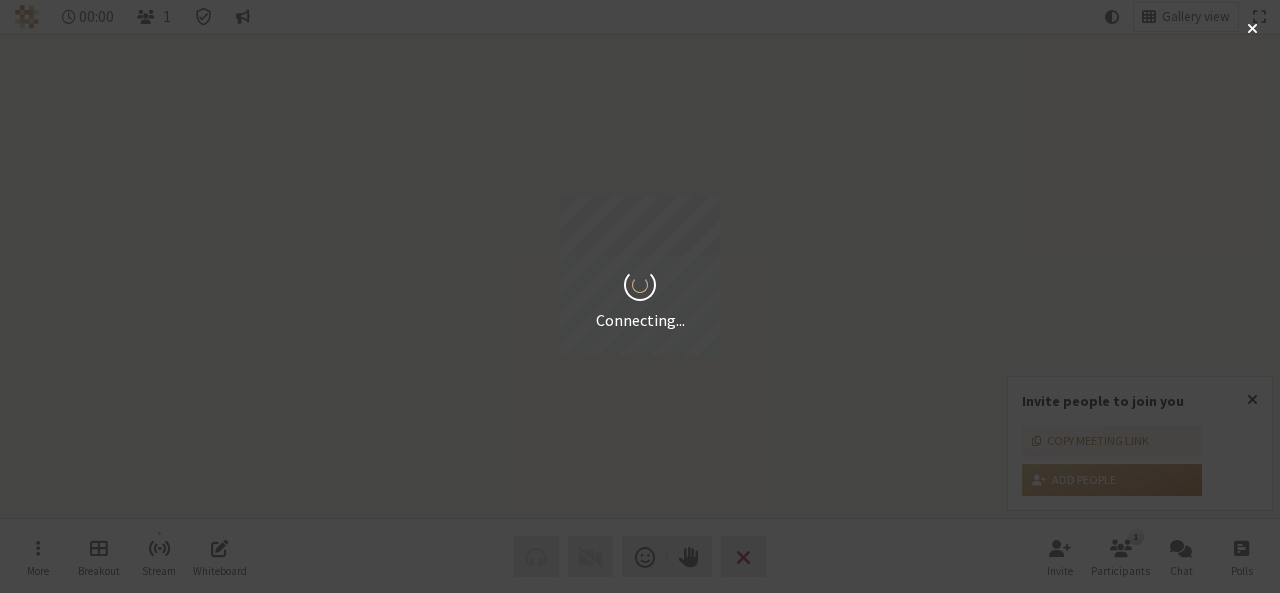click on "Connecting..." at bounding box center [640, 296] 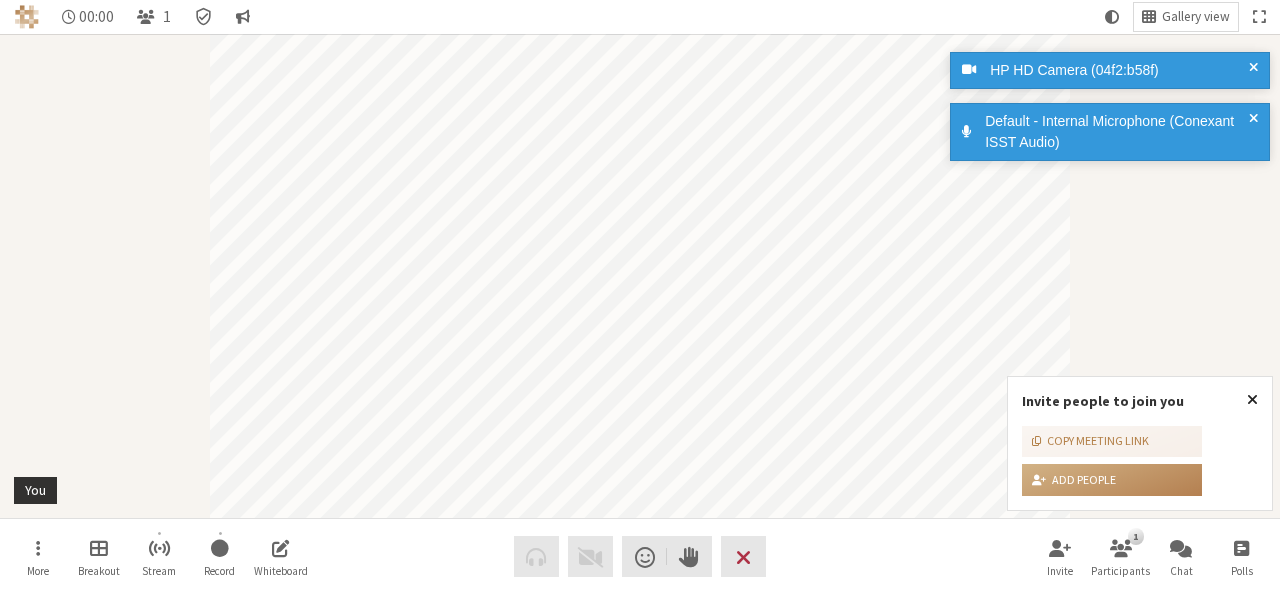click at bounding box center (1252, 399) 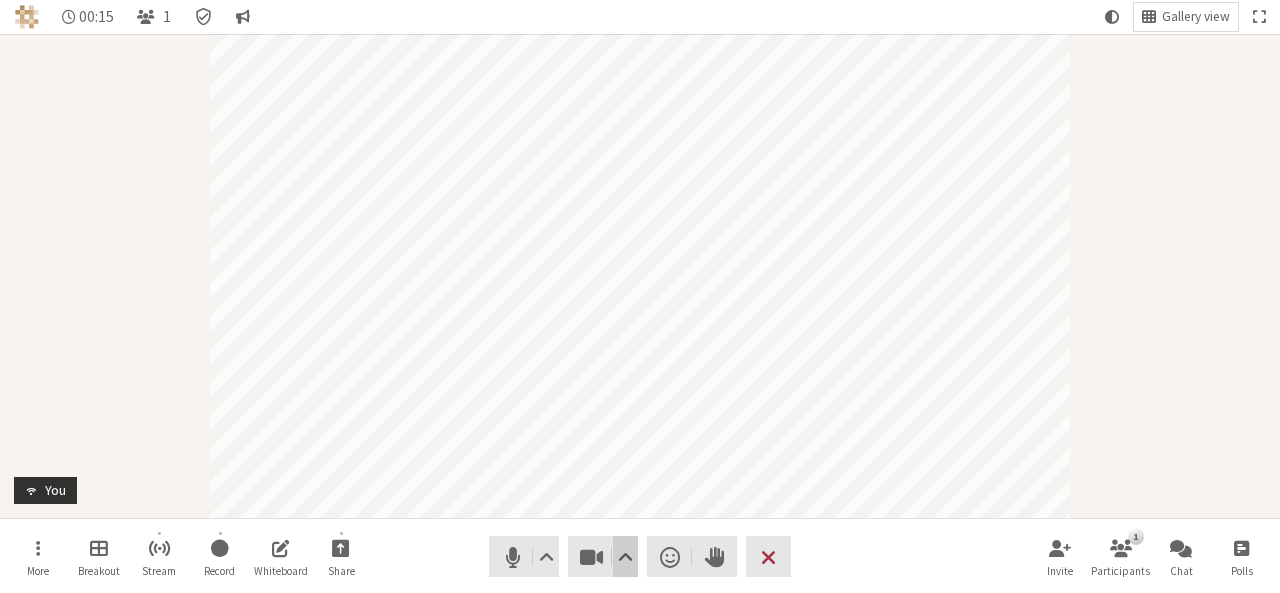 click at bounding box center [625, 557] 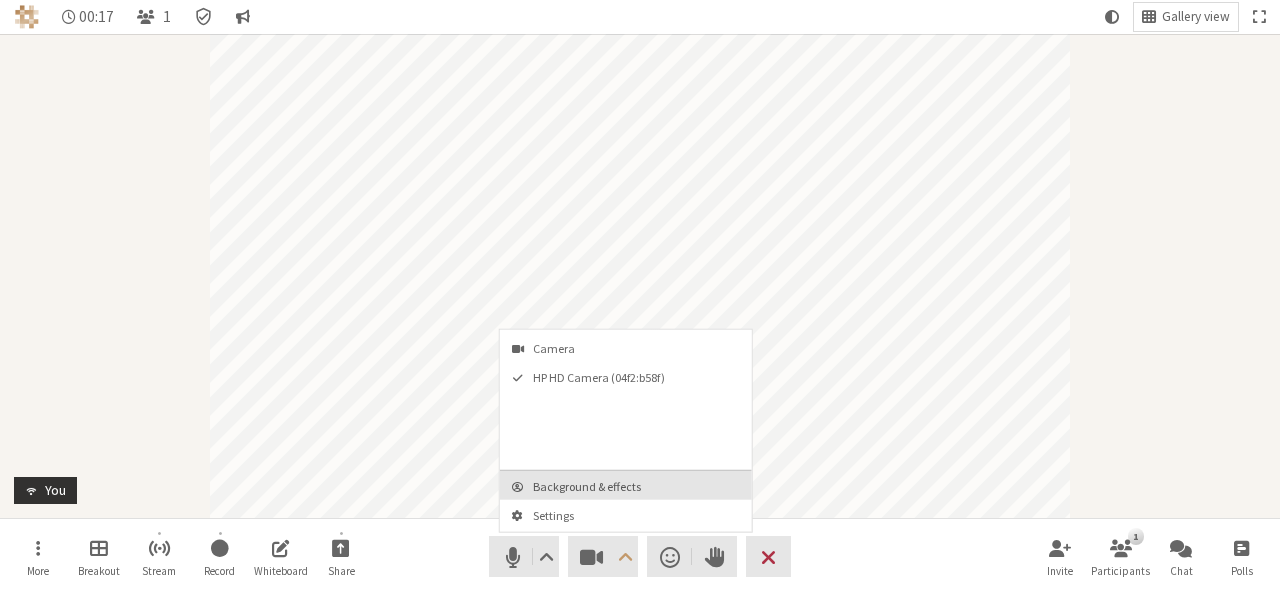 click on "Background & effects" at bounding box center (626, 485) 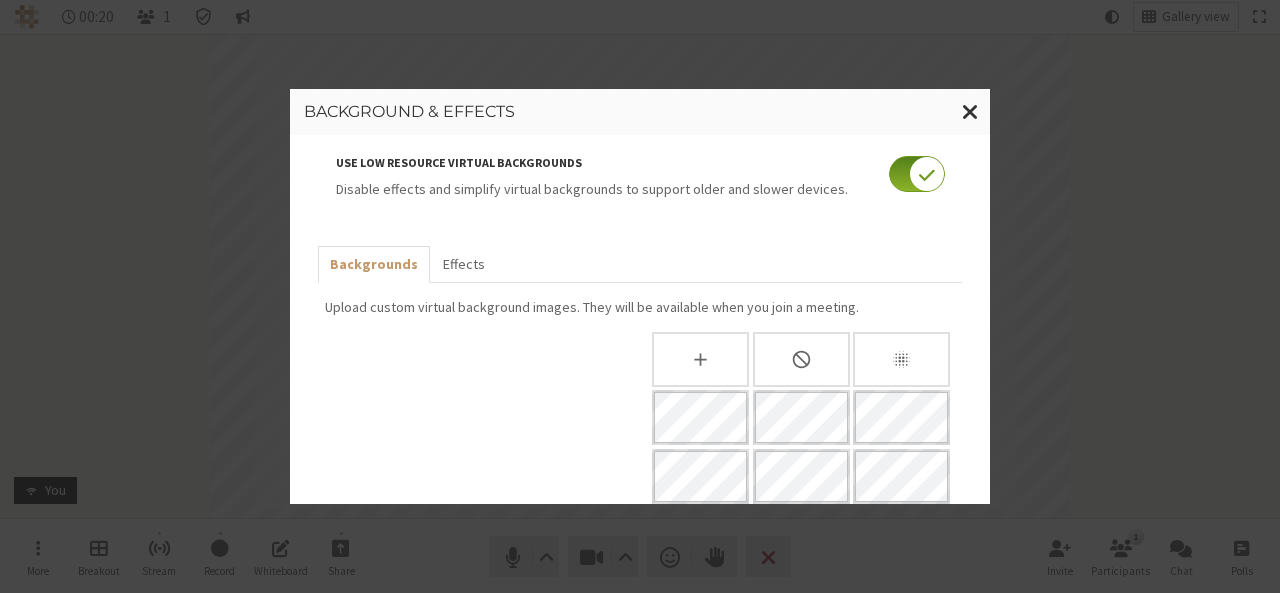 scroll, scrollTop: 46, scrollLeft: 0, axis: vertical 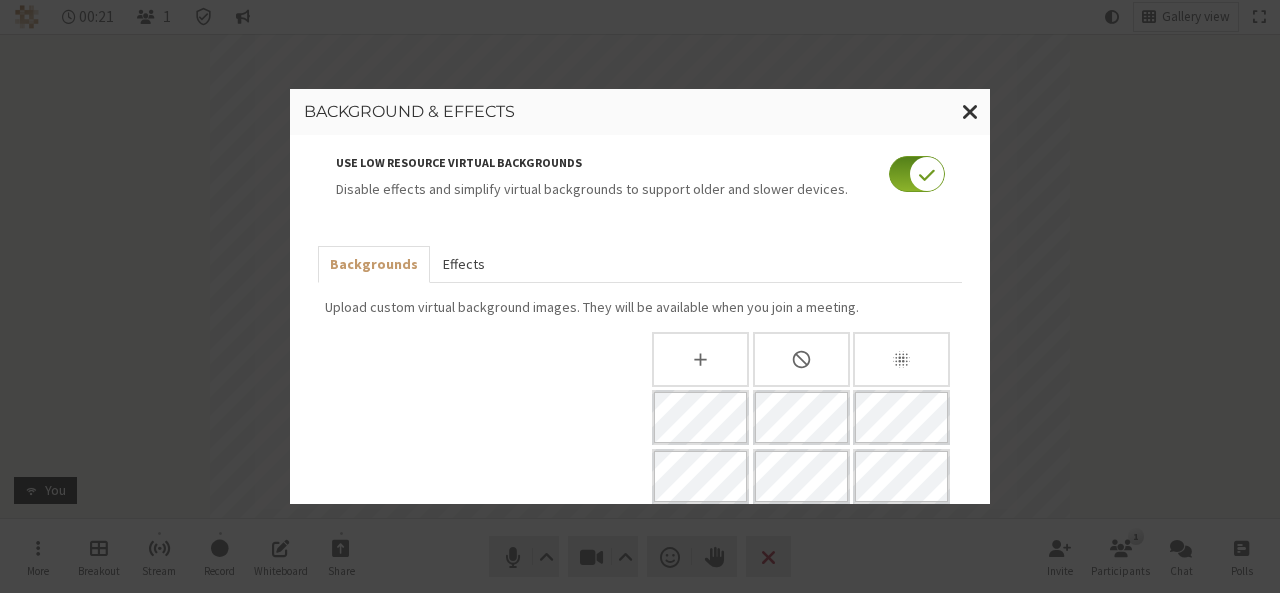 click on "Effects" at bounding box center [463, 264] 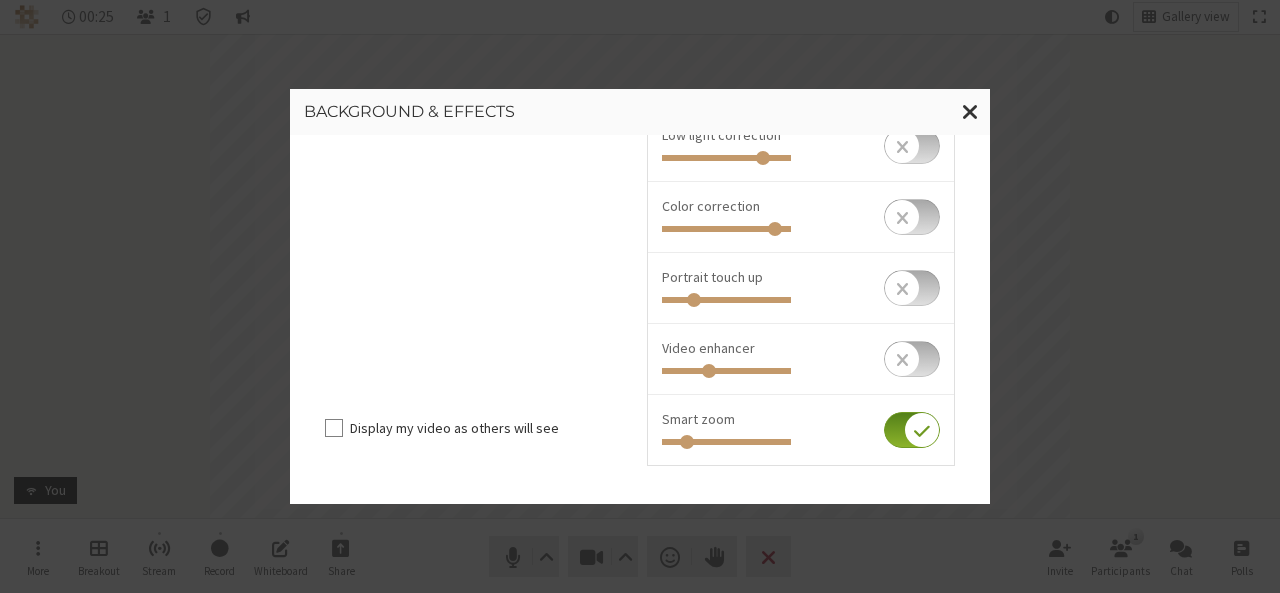 scroll, scrollTop: 0, scrollLeft: 0, axis: both 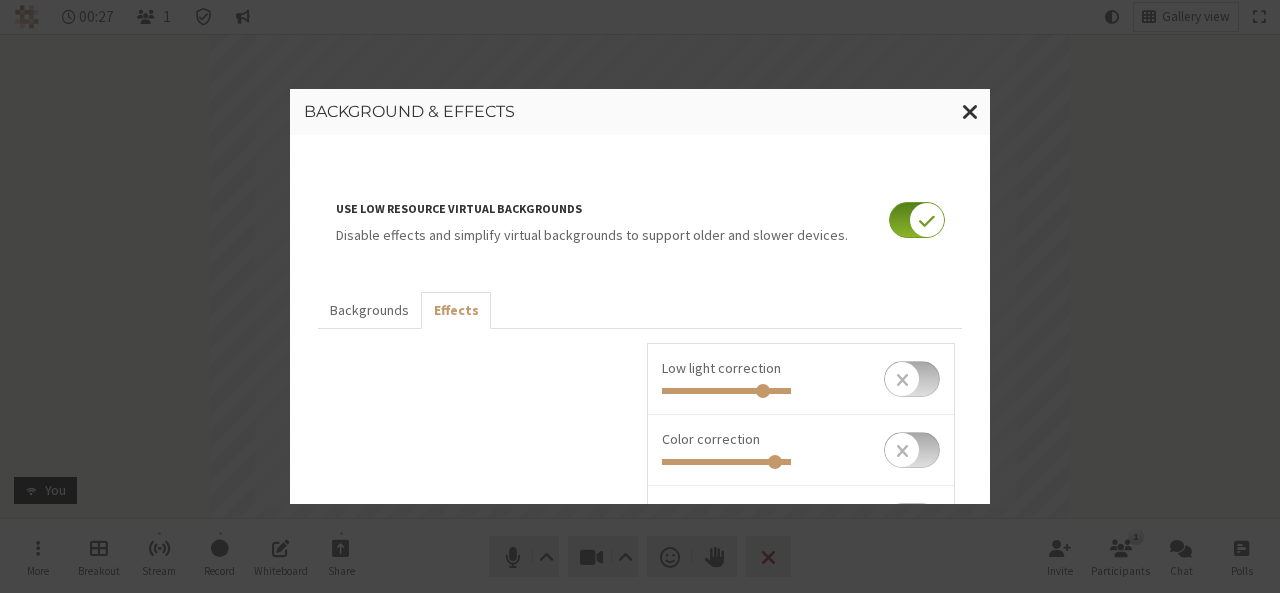 click at bounding box center (917, 220) 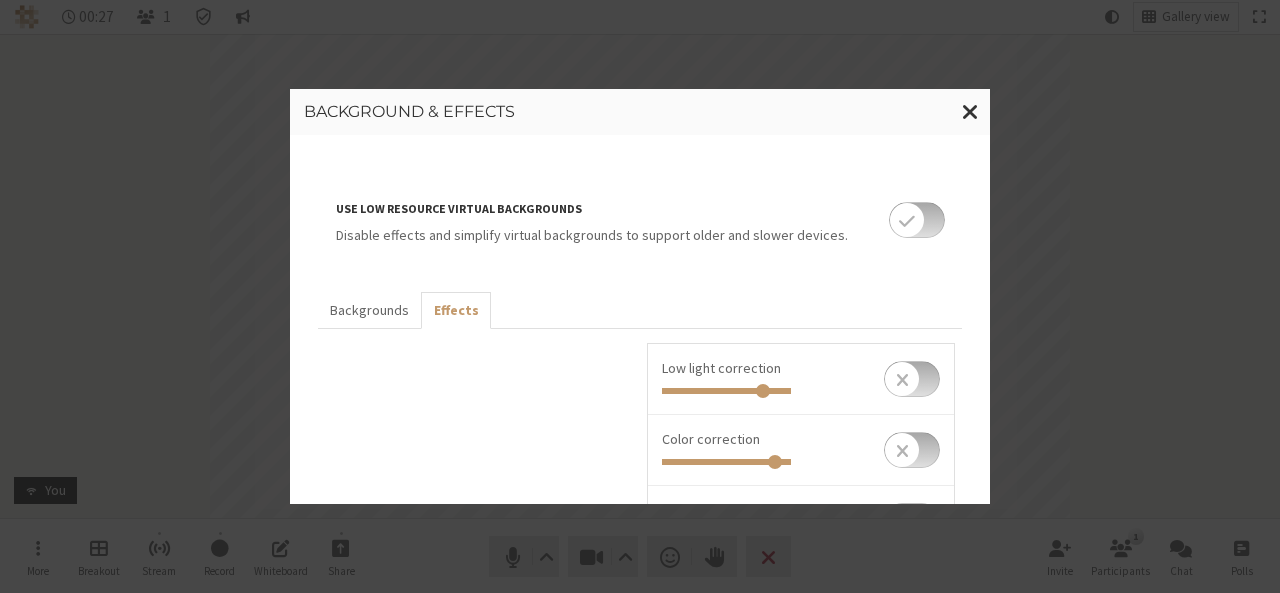 checkbox on "false" 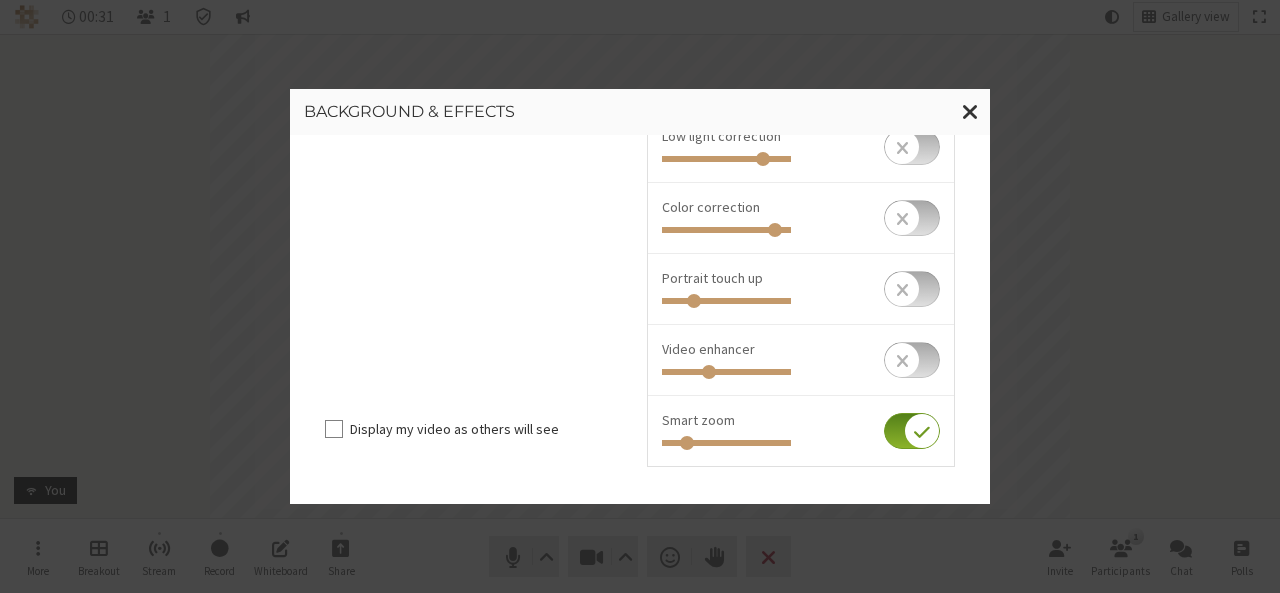scroll, scrollTop: 233, scrollLeft: 0, axis: vertical 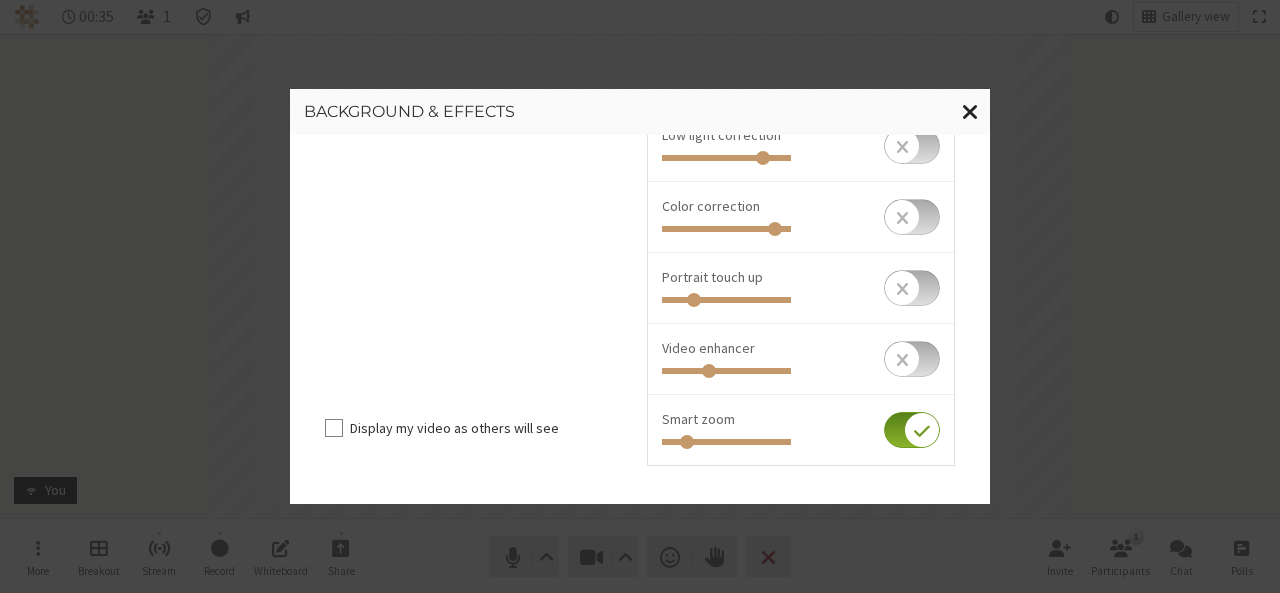 click at bounding box center (970, 111) 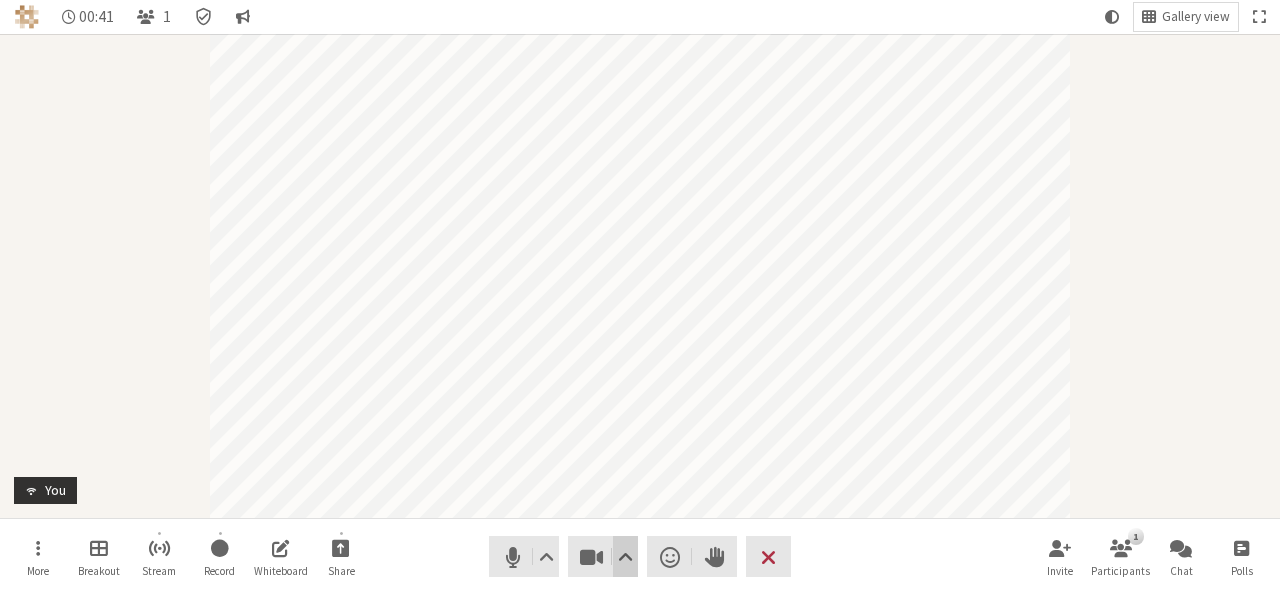 click at bounding box center [625, 557] 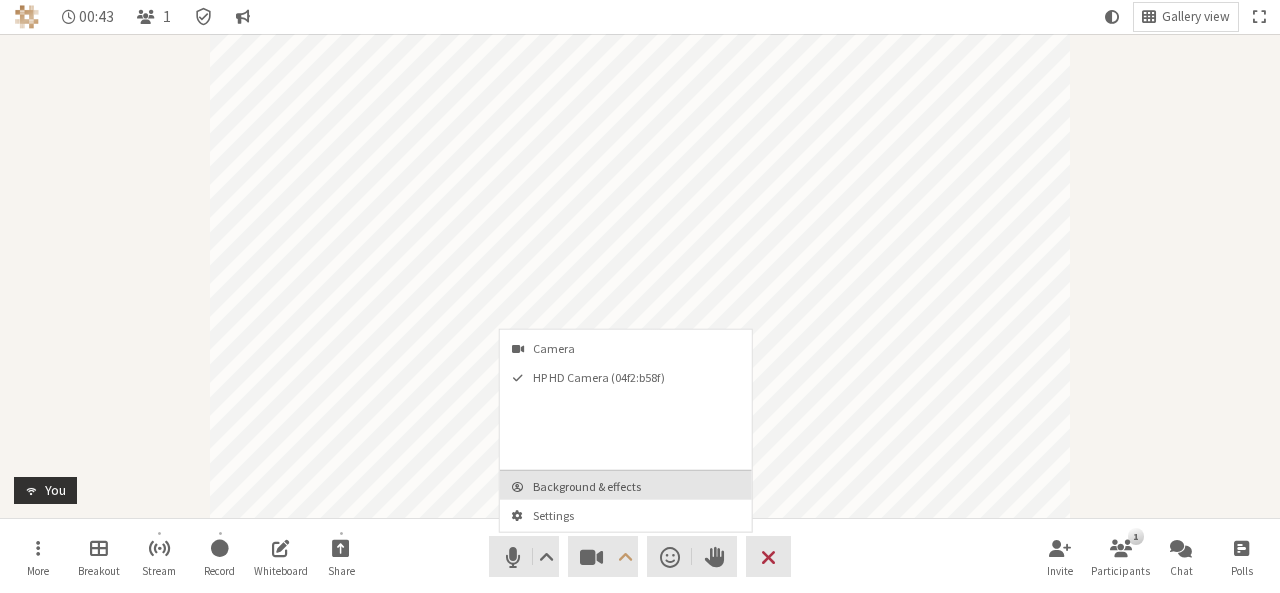 click on "Background & effects" at bounding box center [638, 486] 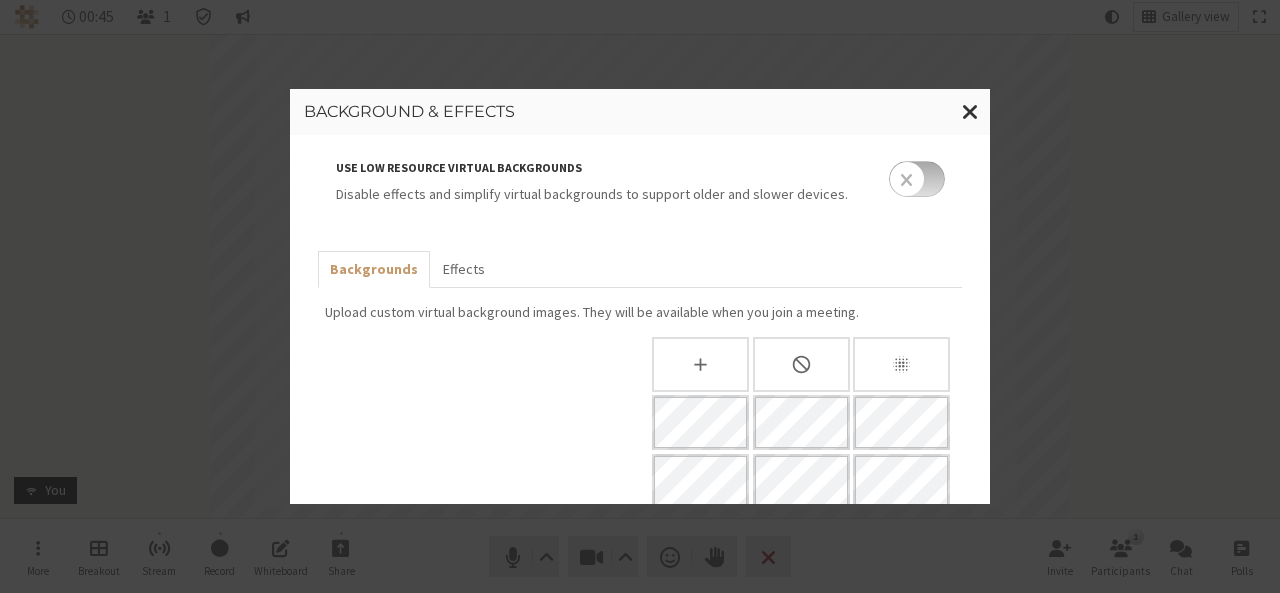 scroll, scrollTop: 39, scrollLeft: 0, axis: vertical 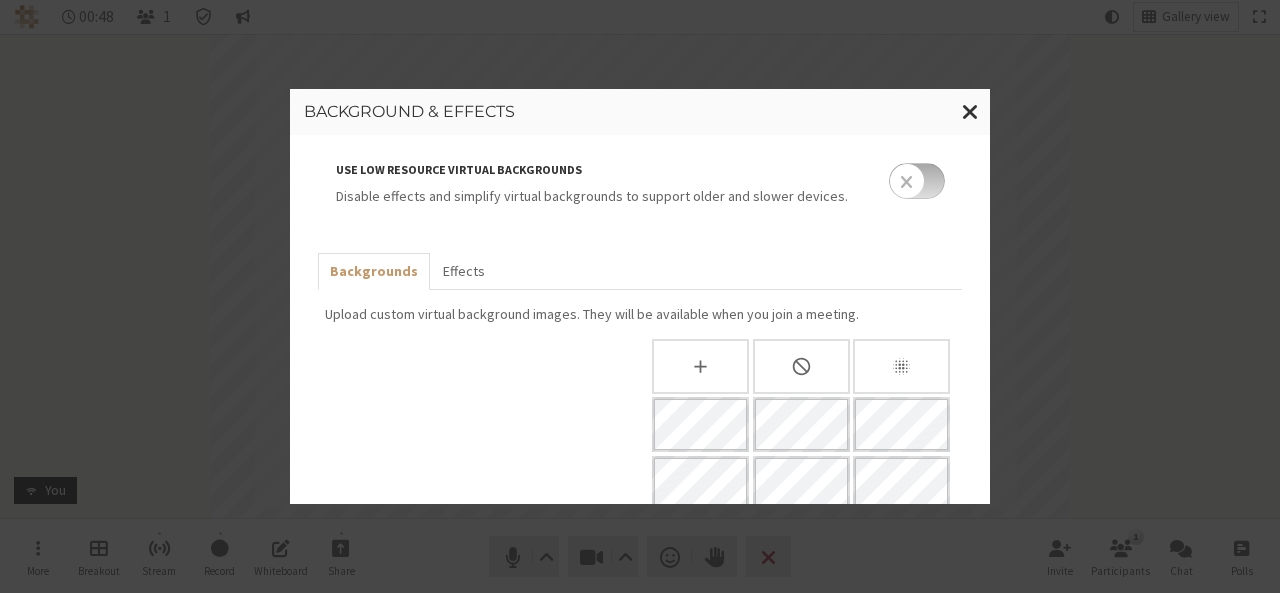 click at bounding box center (917, 181) 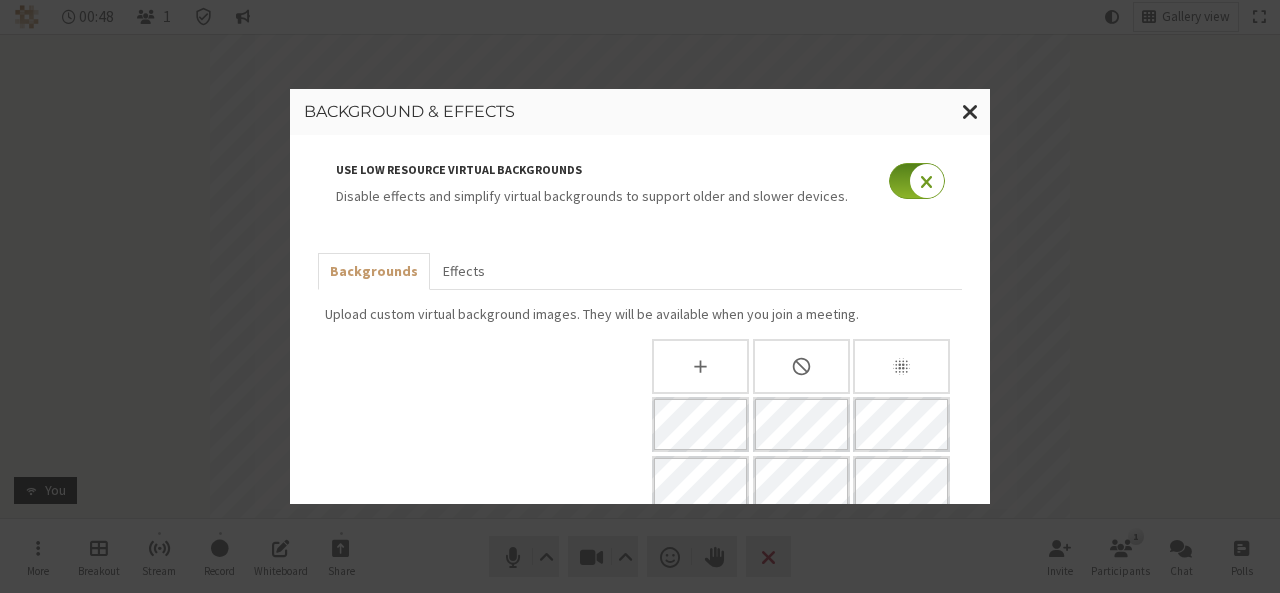 checkbox on "true" 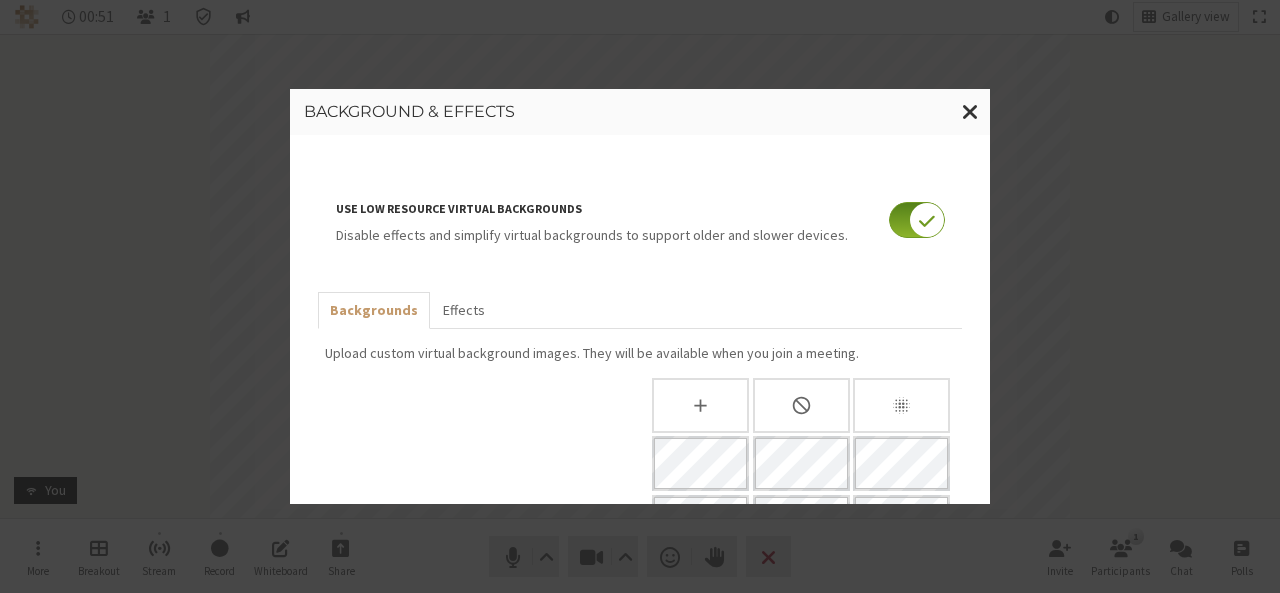 scroll, scrollTop: 109, scrollLeft: 0, axis: vertical 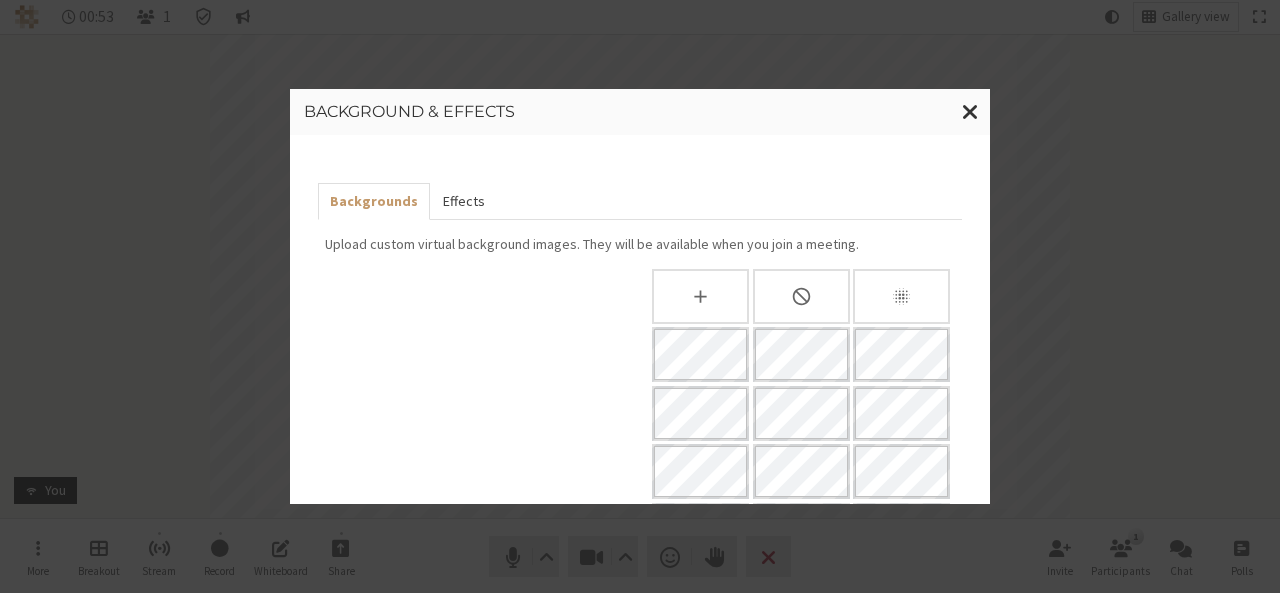 click on "Effects" at bounding box center (463, 201) 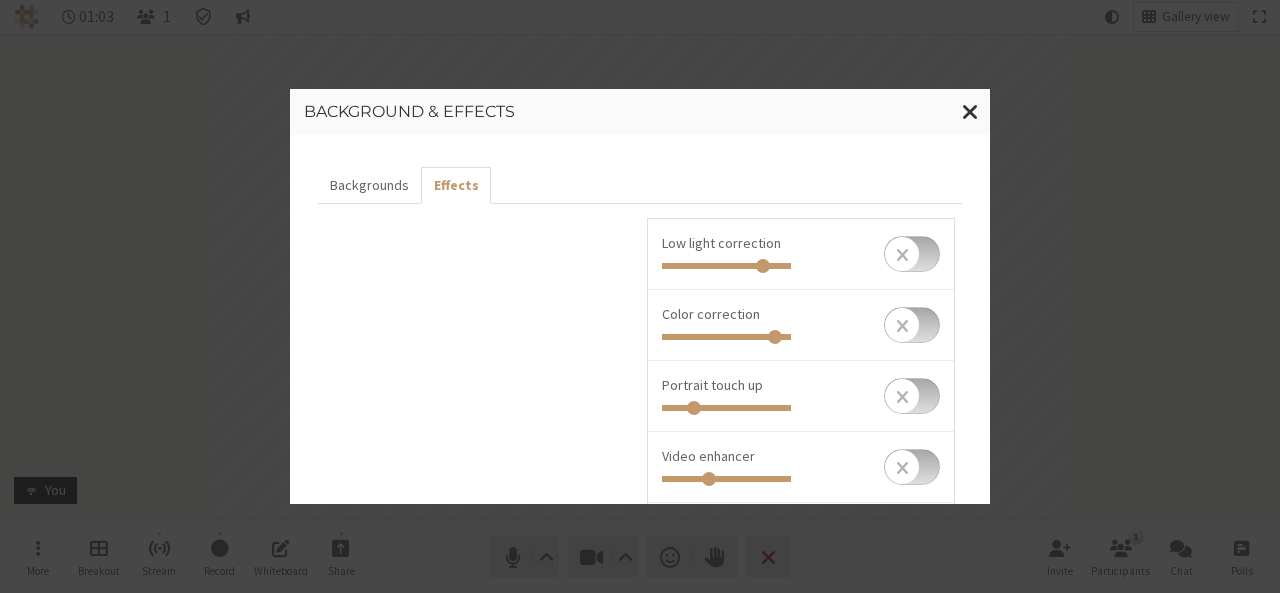scroll, scrollTop: 233, scrollLeft: 0, axis: vertical 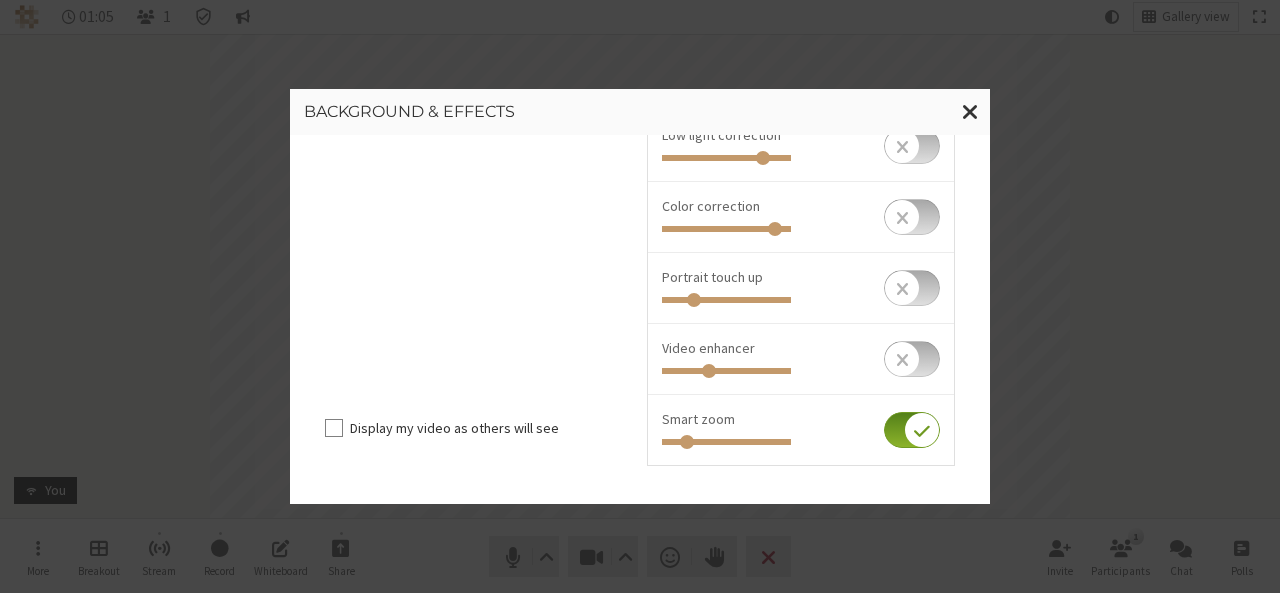 click at bounding box center (912, 430) 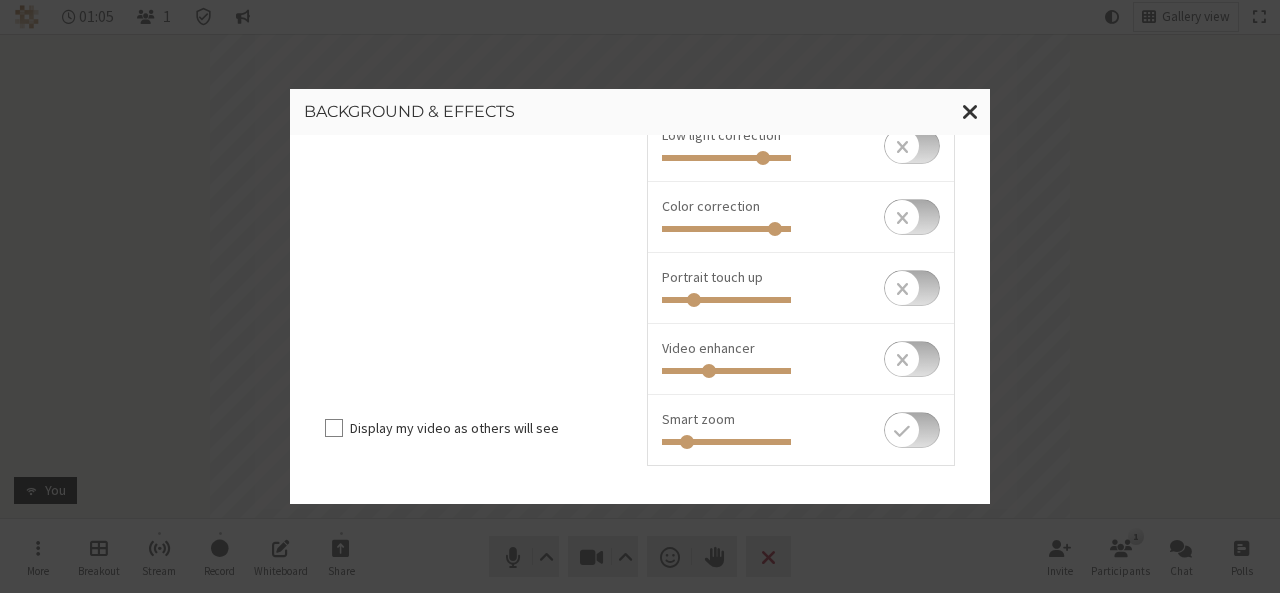 checkbox on "false" 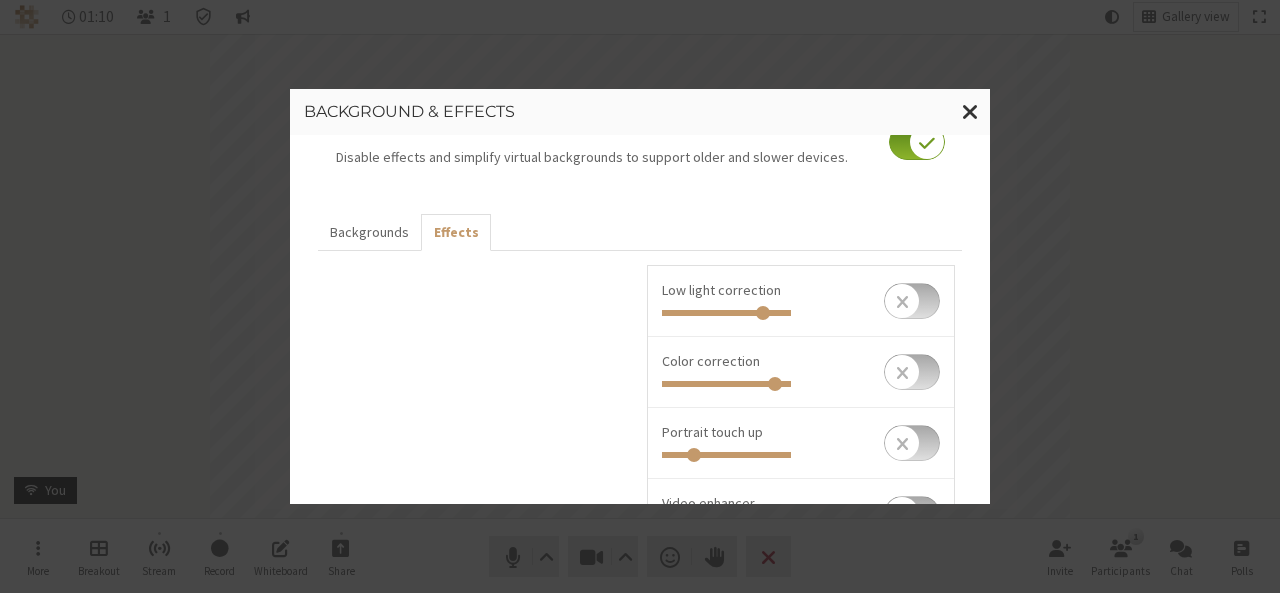 scroll, scrollTop: 63, scrollLeft: 0, axis: vertical 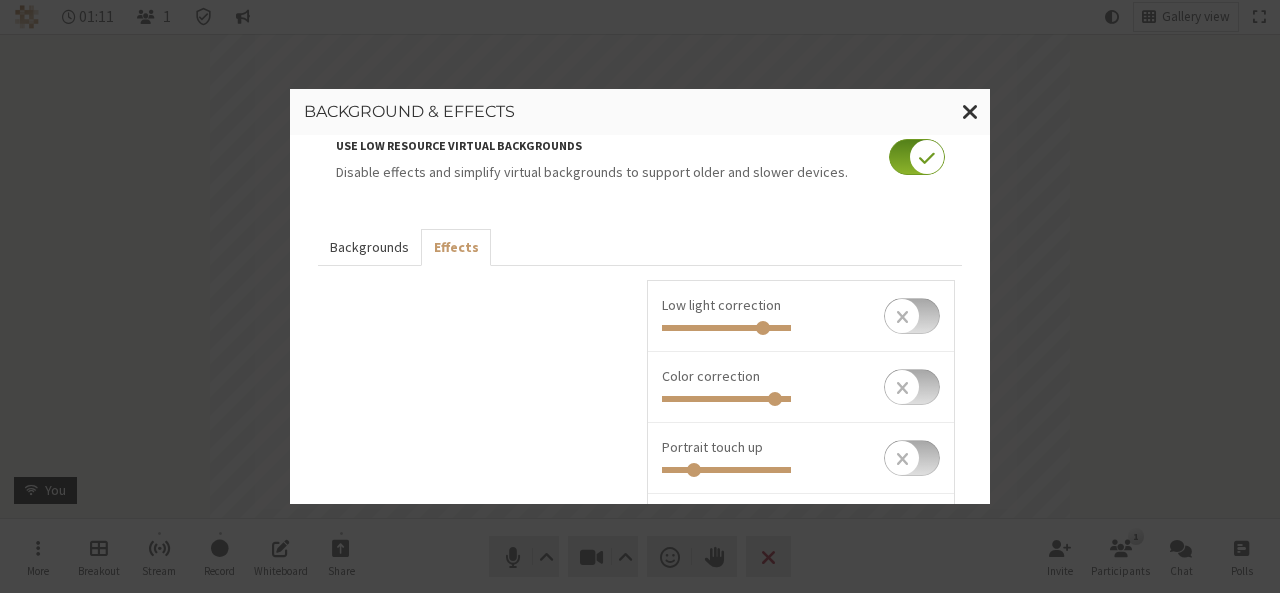 click on "Backgrounds" at bounding box center [369, 247] 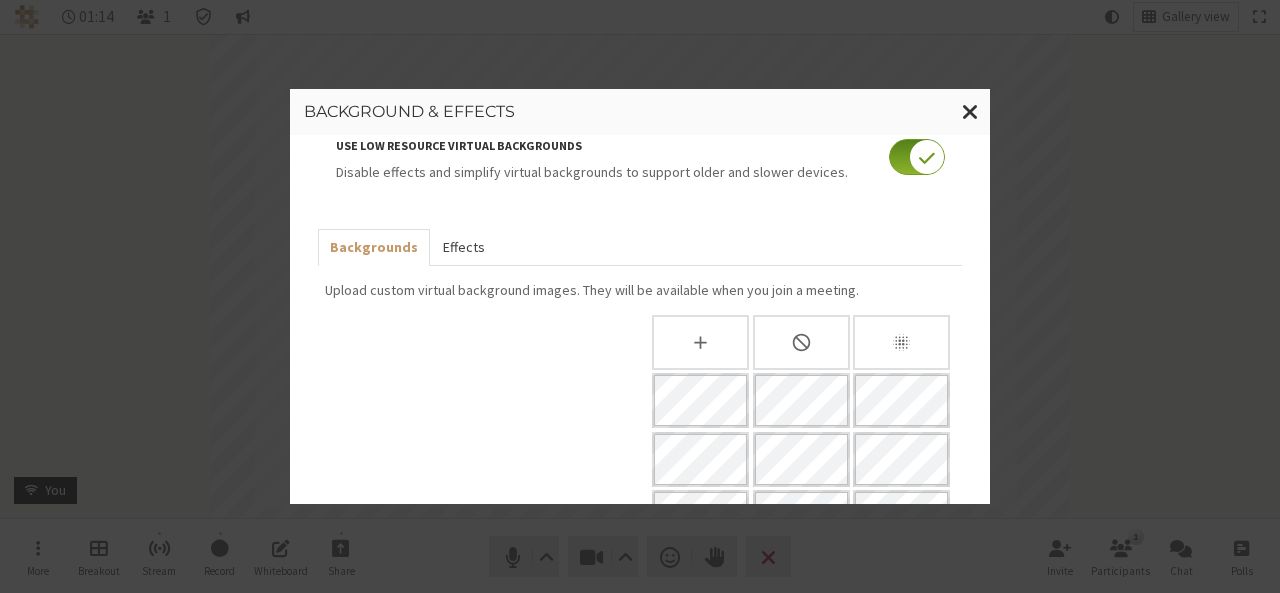 click on "Effects" at bounding box center [463, 247] 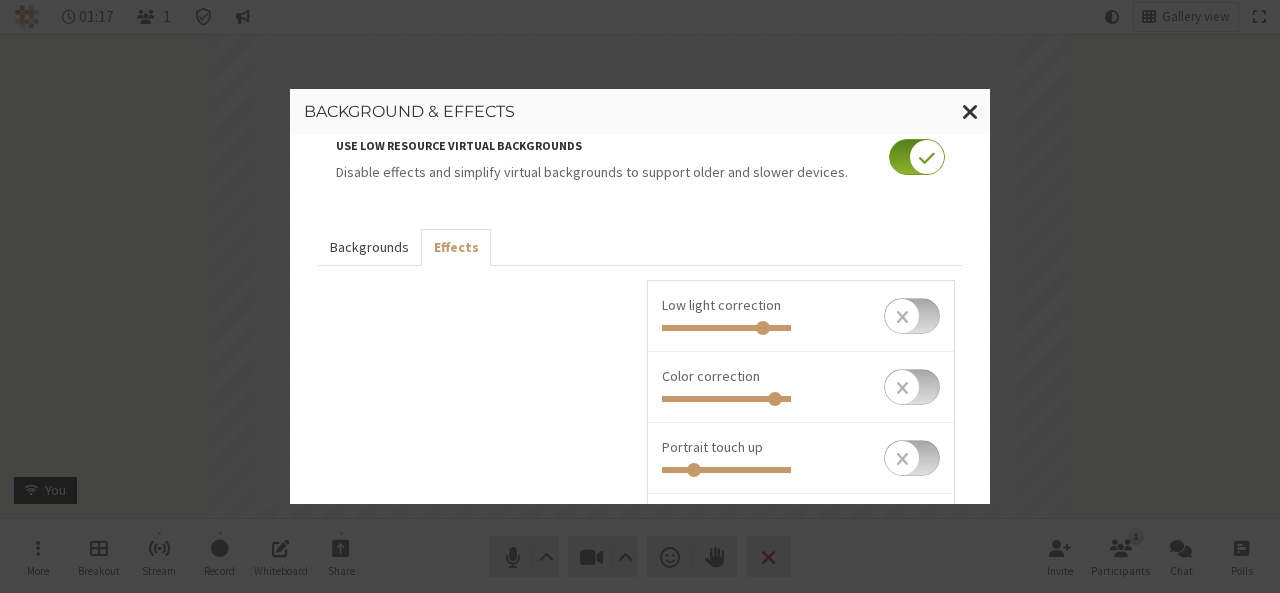 click on "Backgrounds" at bounding box center [369, 247] 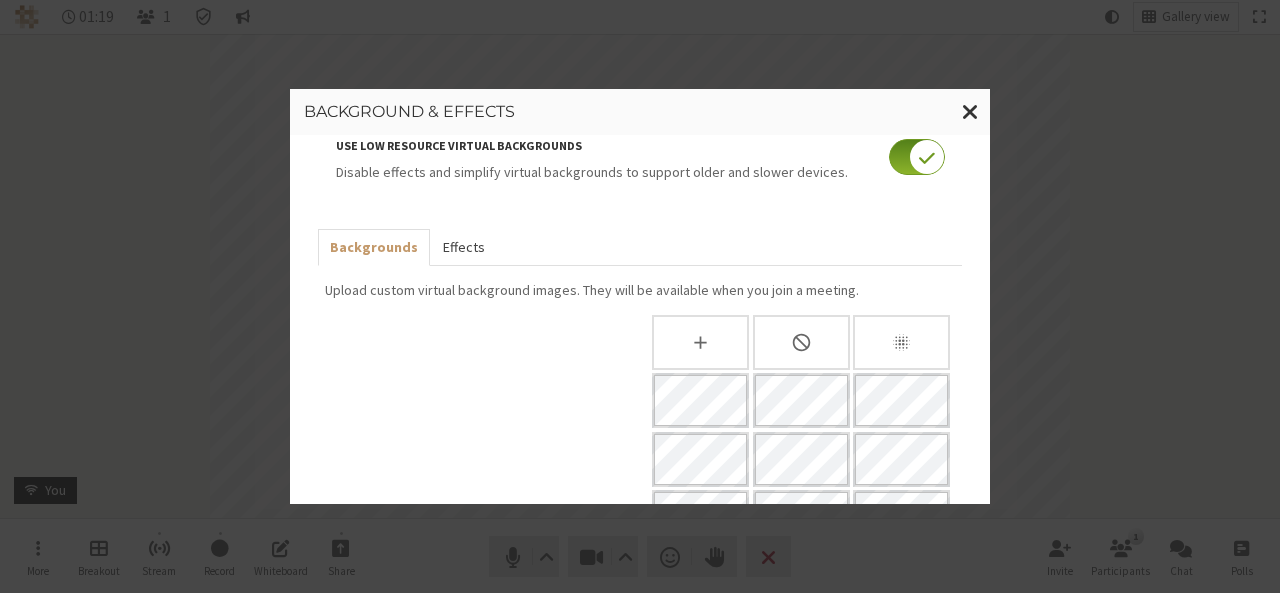 click on "Effects" at bounding box center (463, 247) 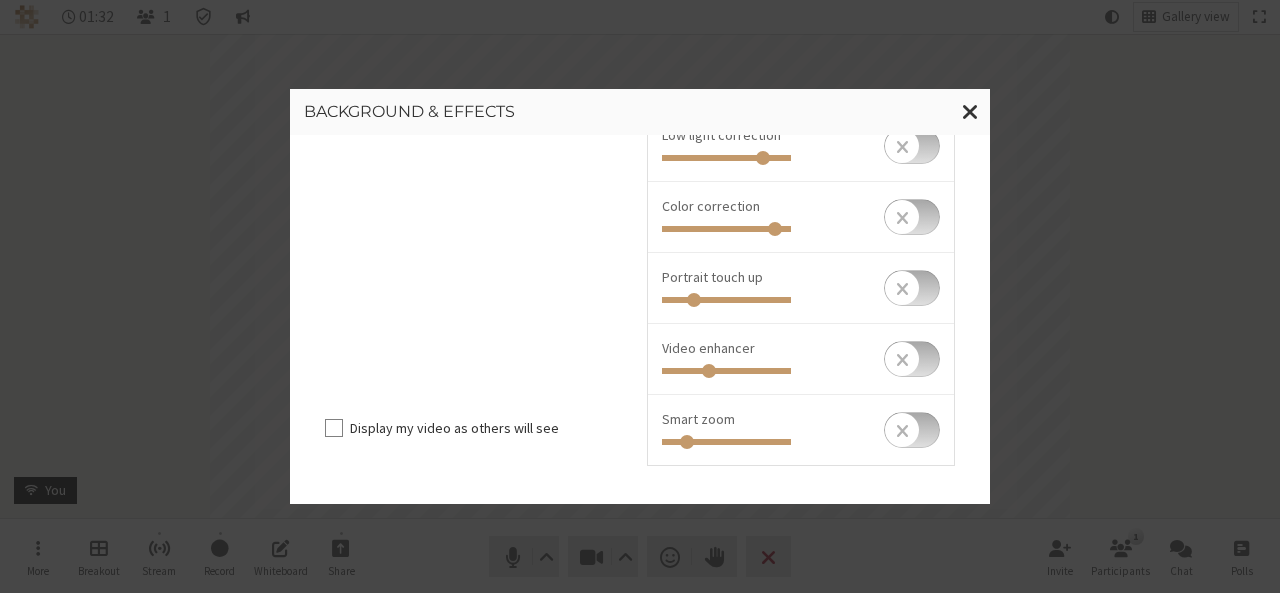 scroll, scrollTop: 0, scrollLeft: 0, axis: both 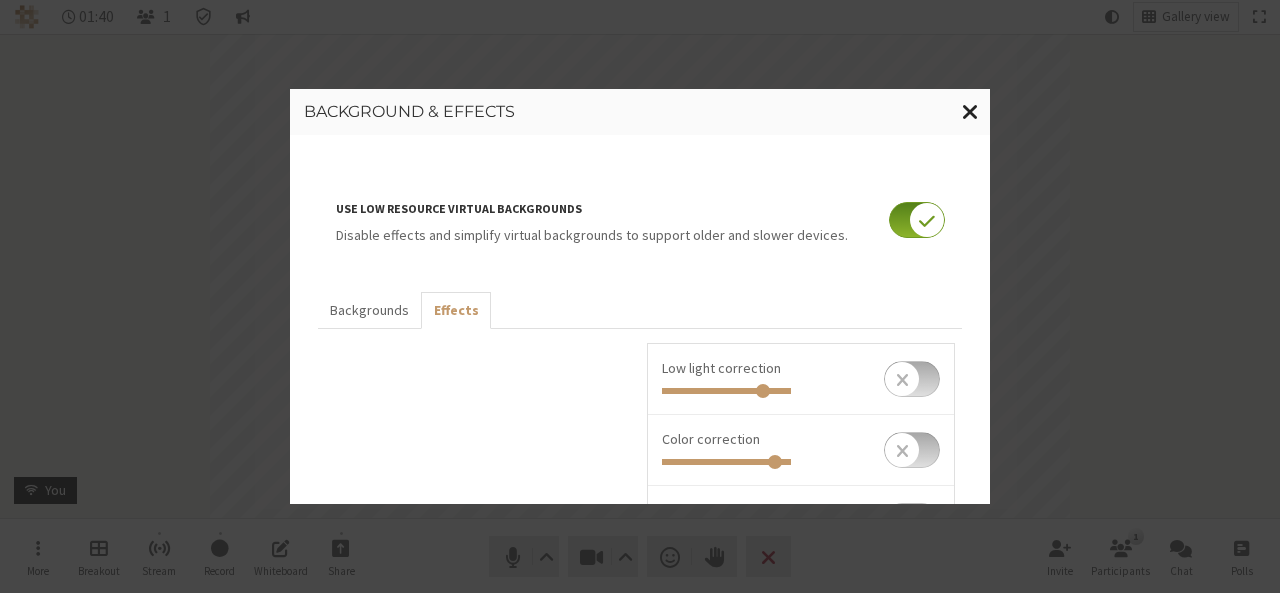 click at bounding box center [970, 112] 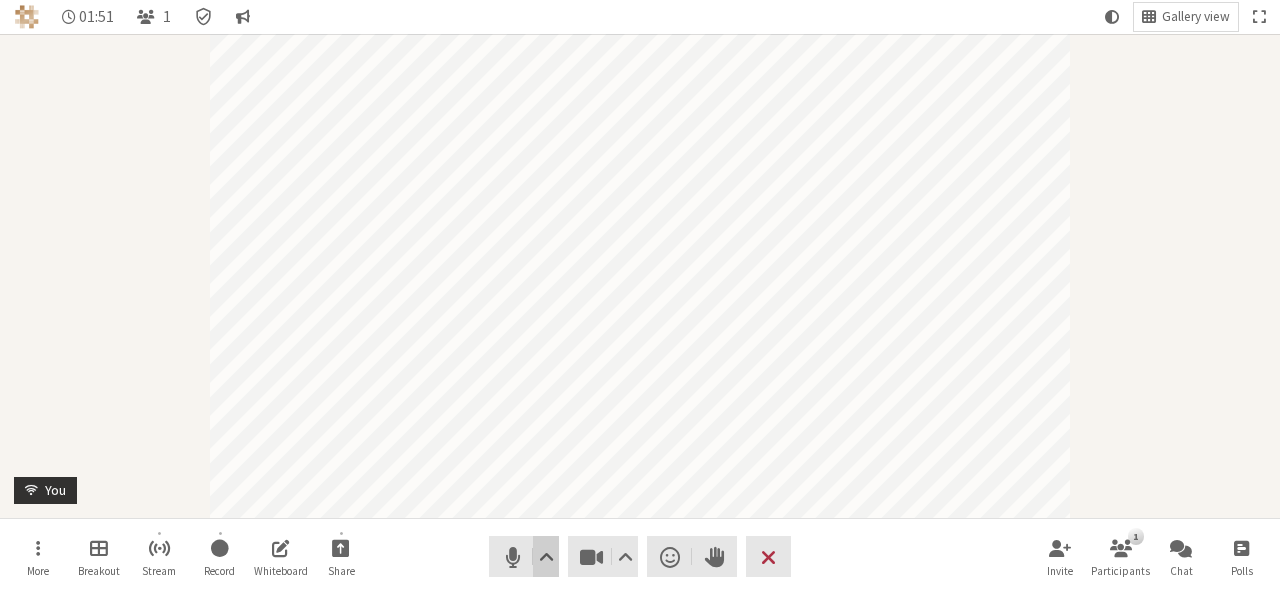 click at bounding box center [546, 557] 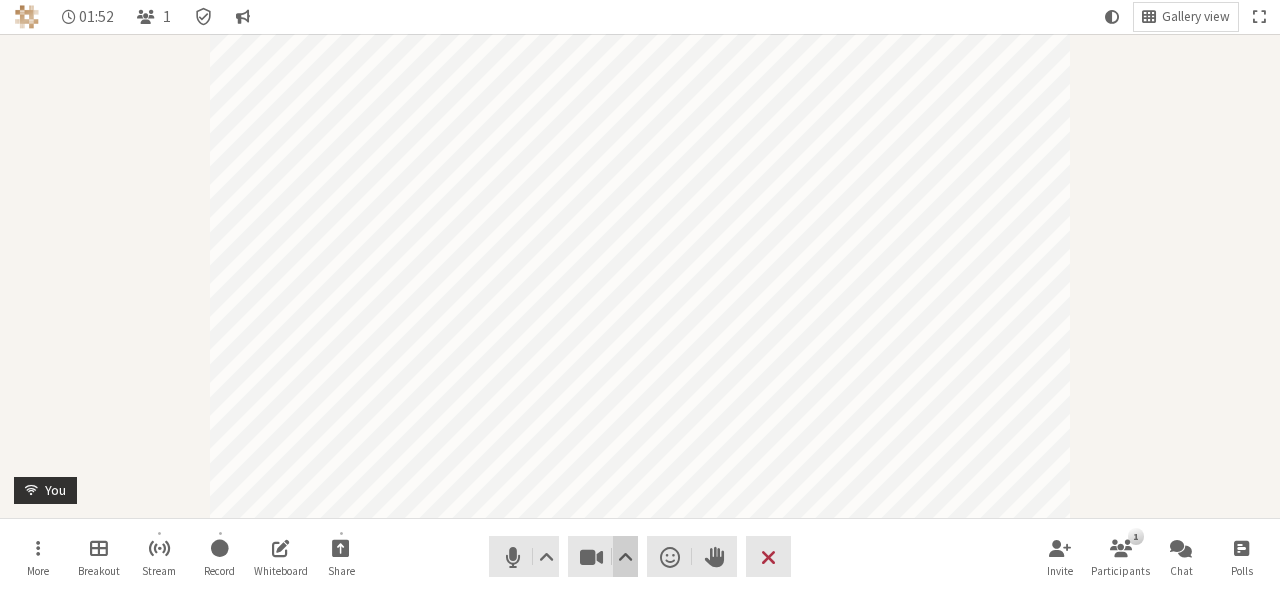 click at bounding box center (625, 557) 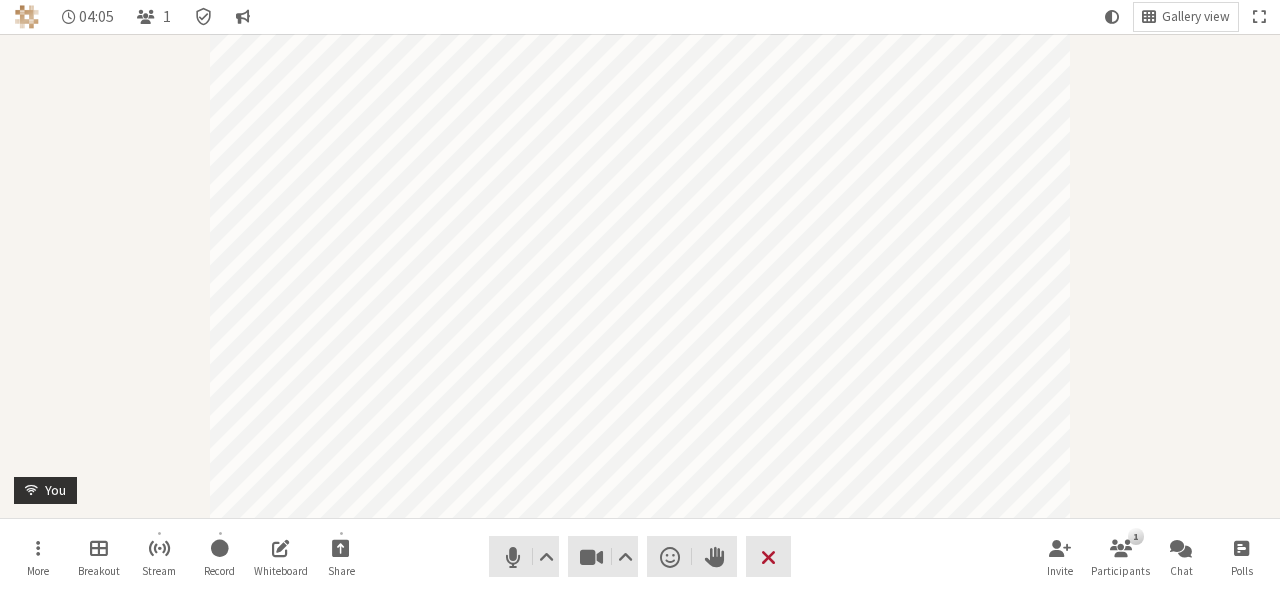 click at bounding box center [768, 557] 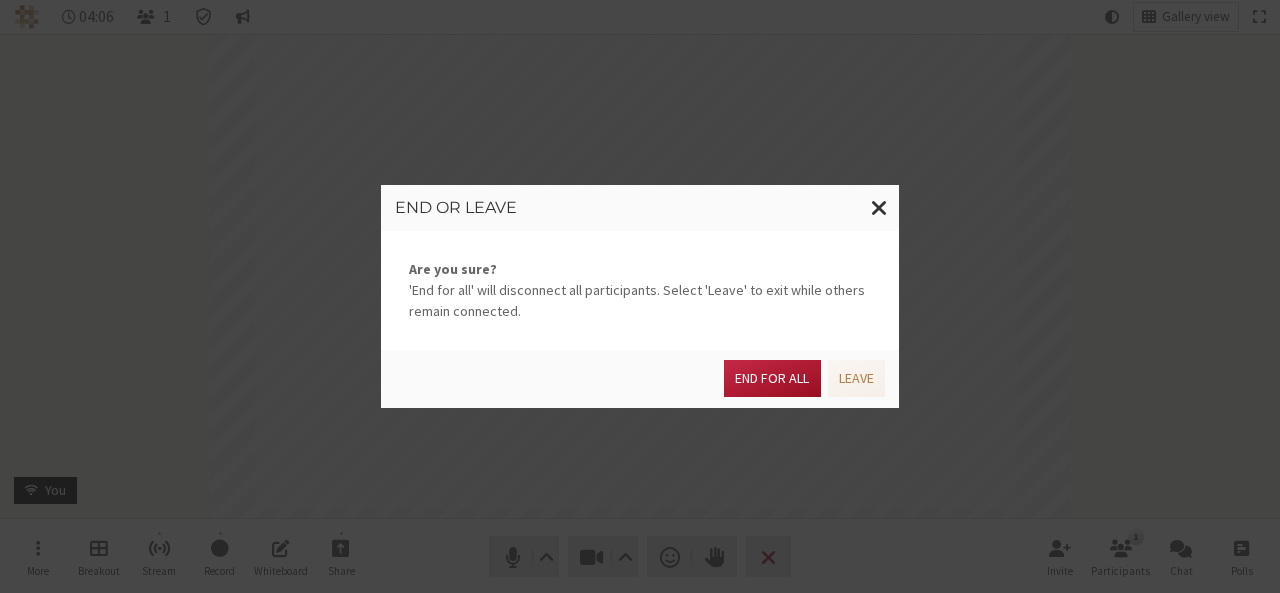 click on "End for all" at bounding box center (772, 378) 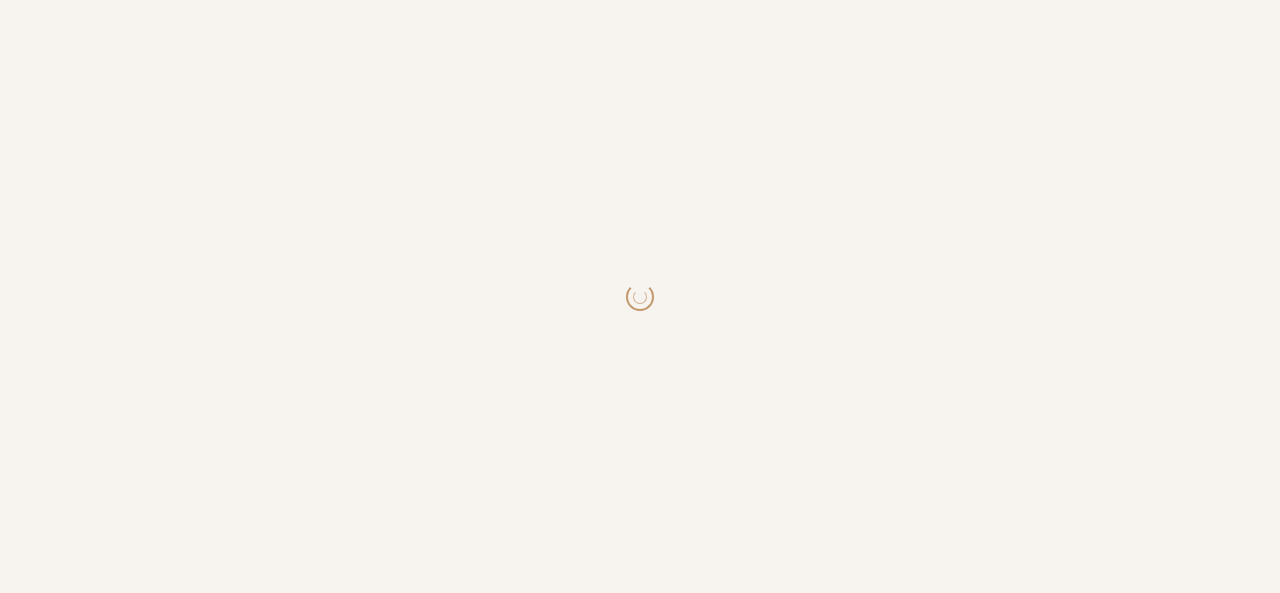 scroll, scrollTop: 0, scrollLeft: 0, axis: both 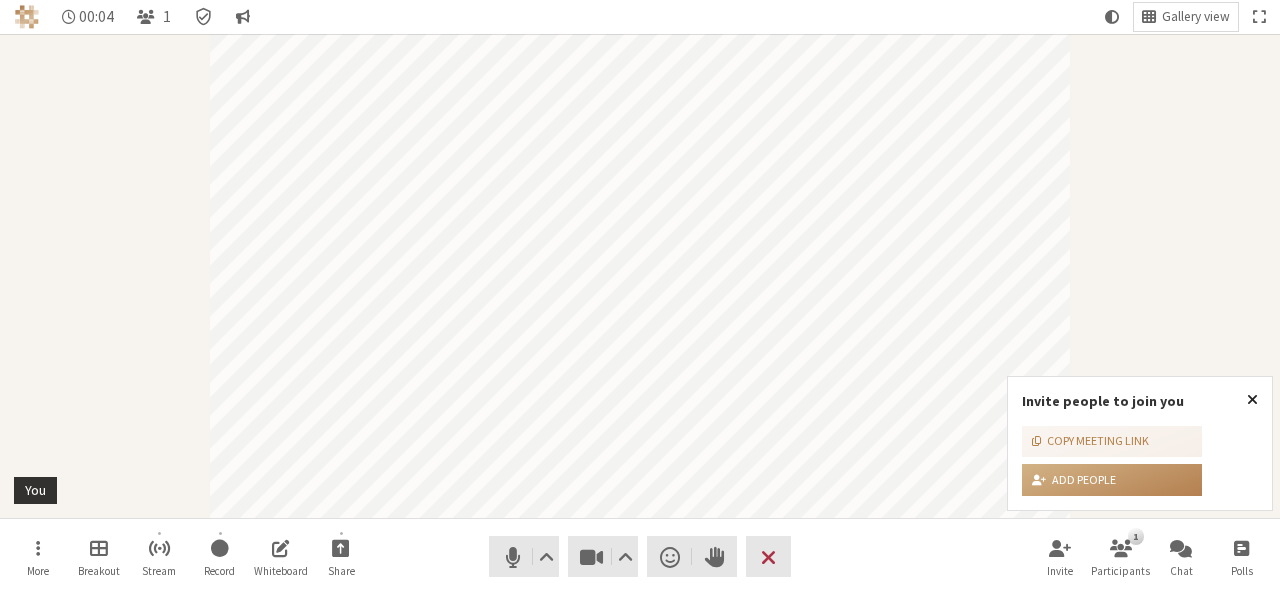 click at bounding box center [1252, 399] 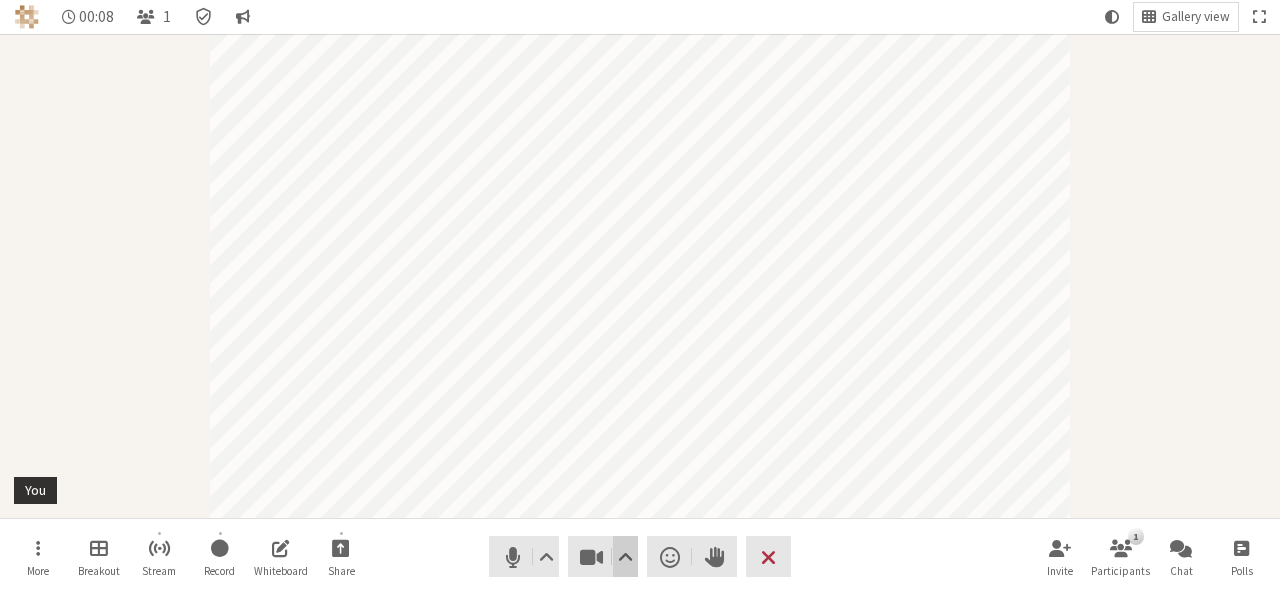 click at bounding box center (625, 557) 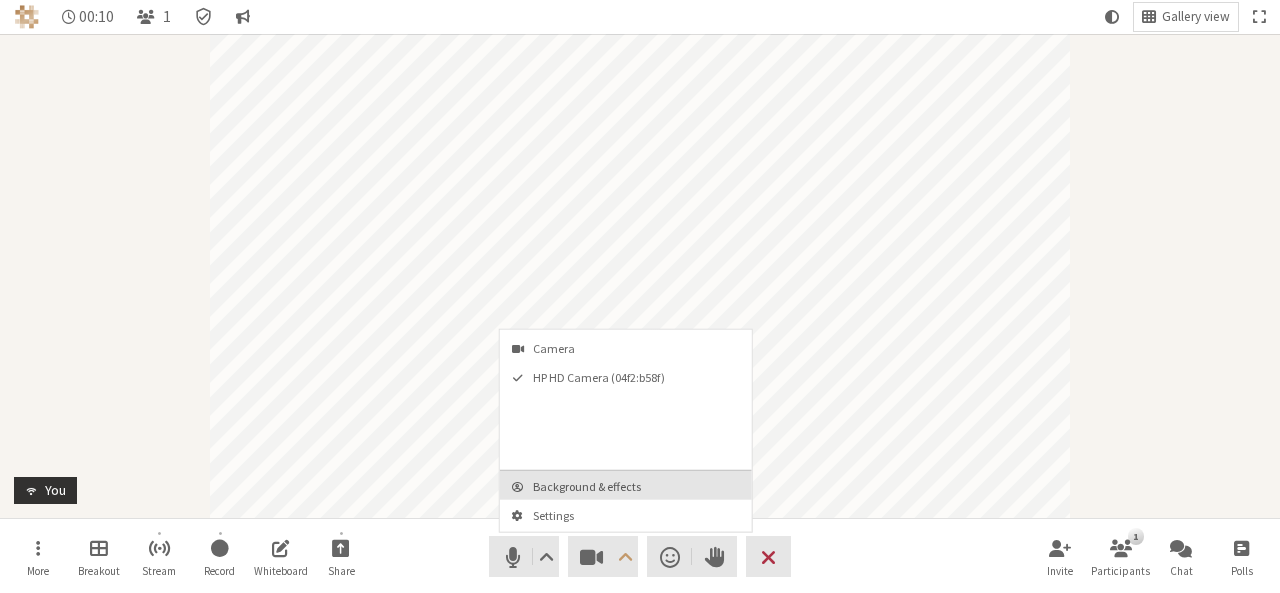 click on "Background & effects" at bounding box center (638, 486) 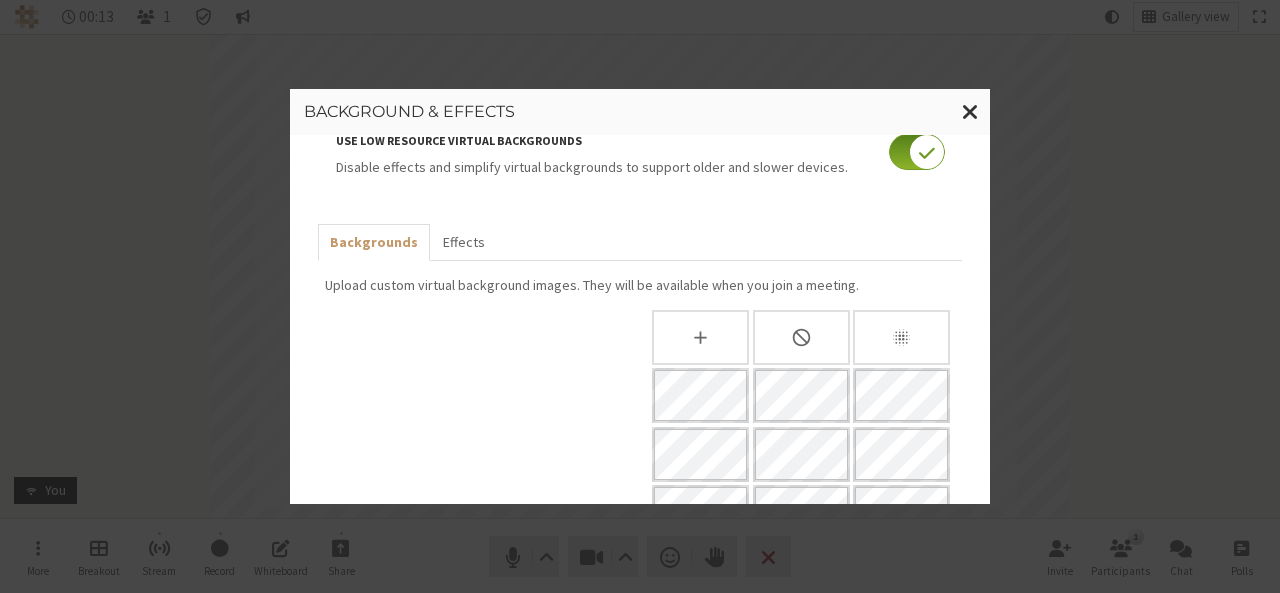 scroll, scrollTop: 64, scrollLeft: 0, axis: vertical 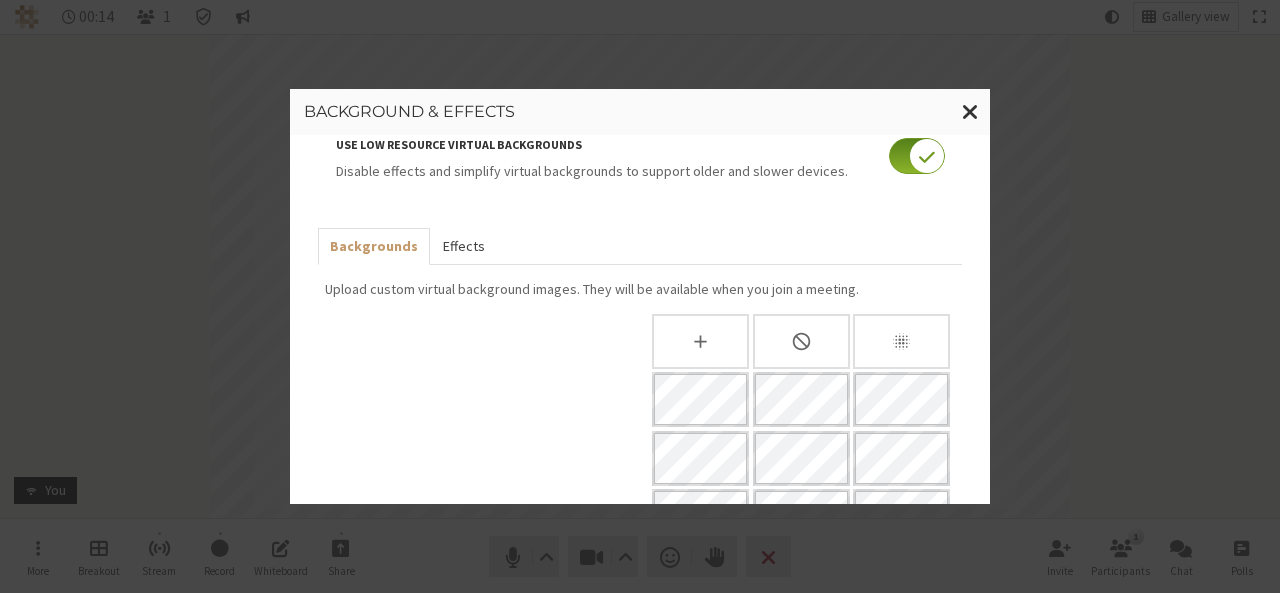 click on "Effects" at bounding box center (463, 246) 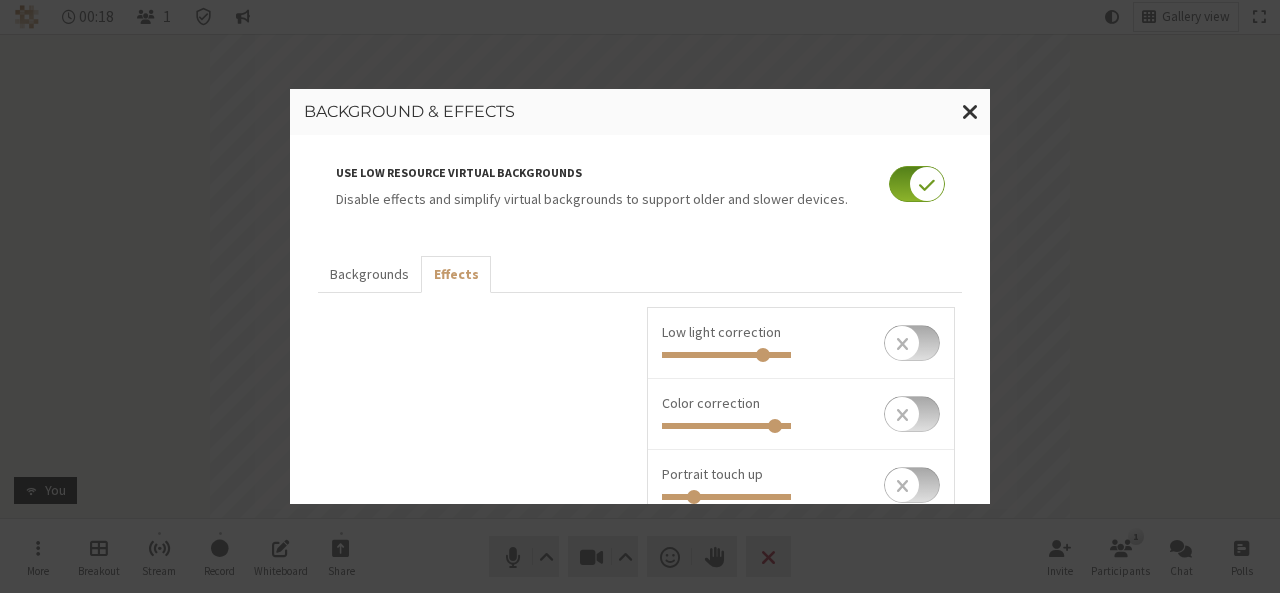 scroll, scrollTop: 0, scrollLeft: 0, axis: both 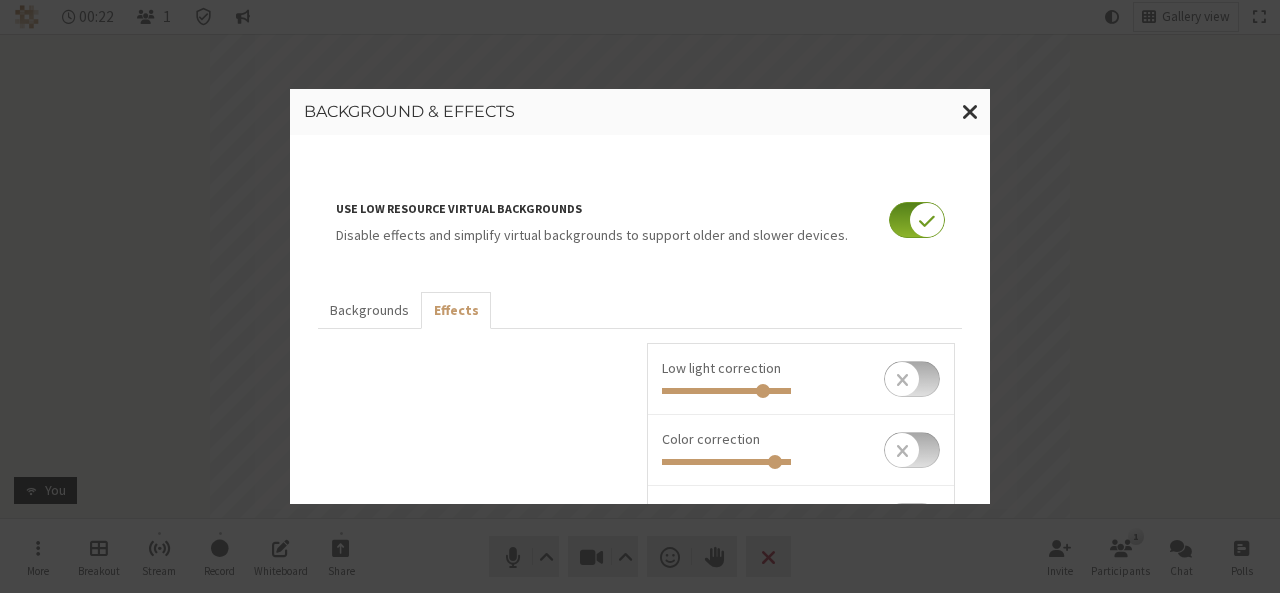 click at bounding box center [912, 379] 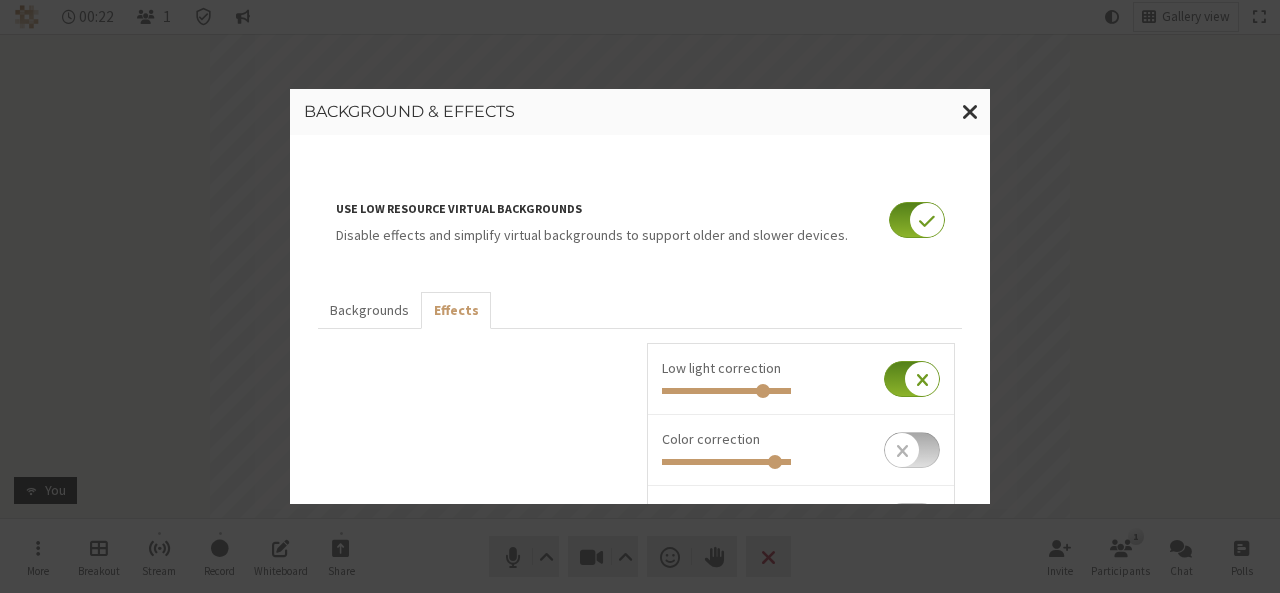 checkbox on "true" 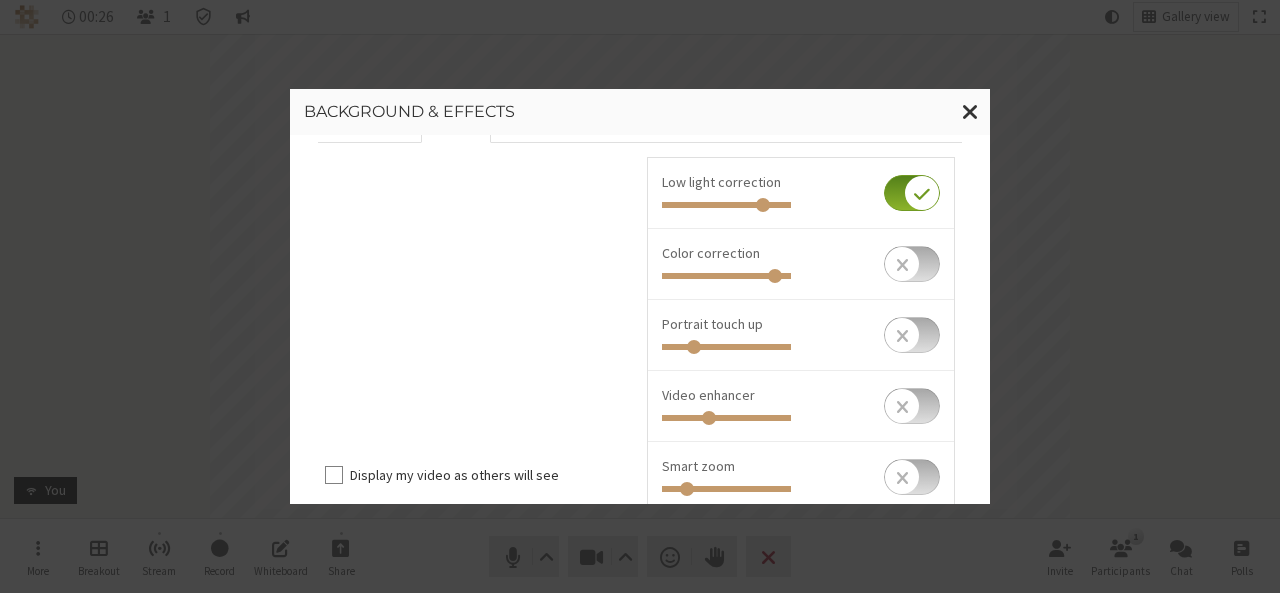 scroll, scrollTop: 190, scrollLeft: 0, axis: vertical 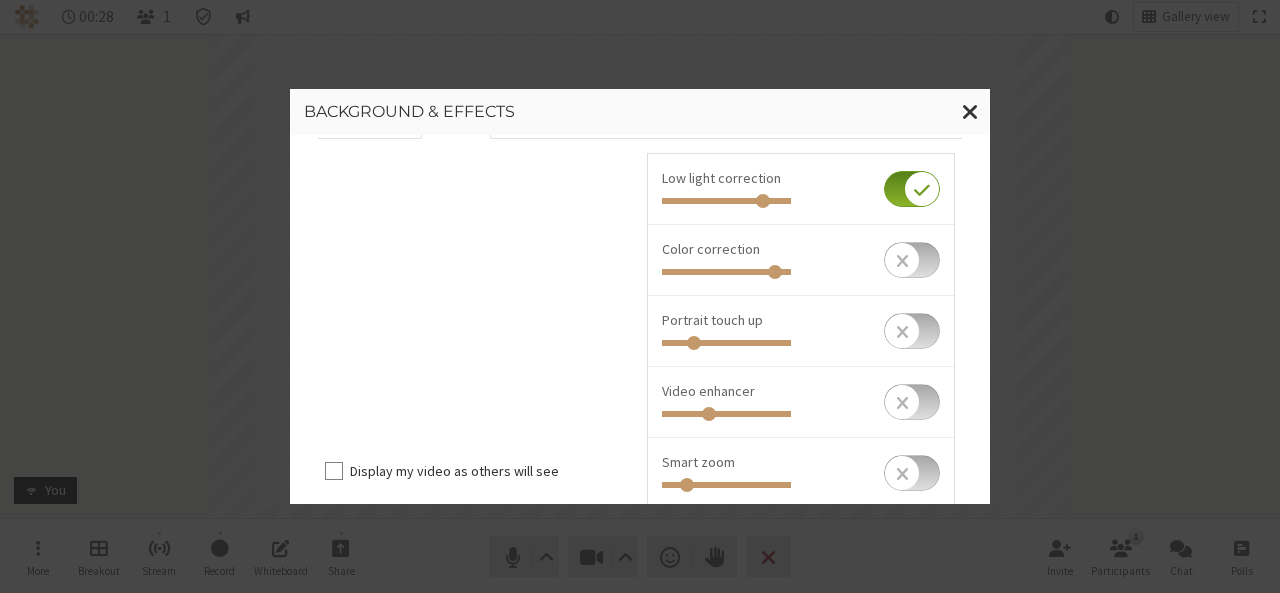 click at bounding box center (912, 473) 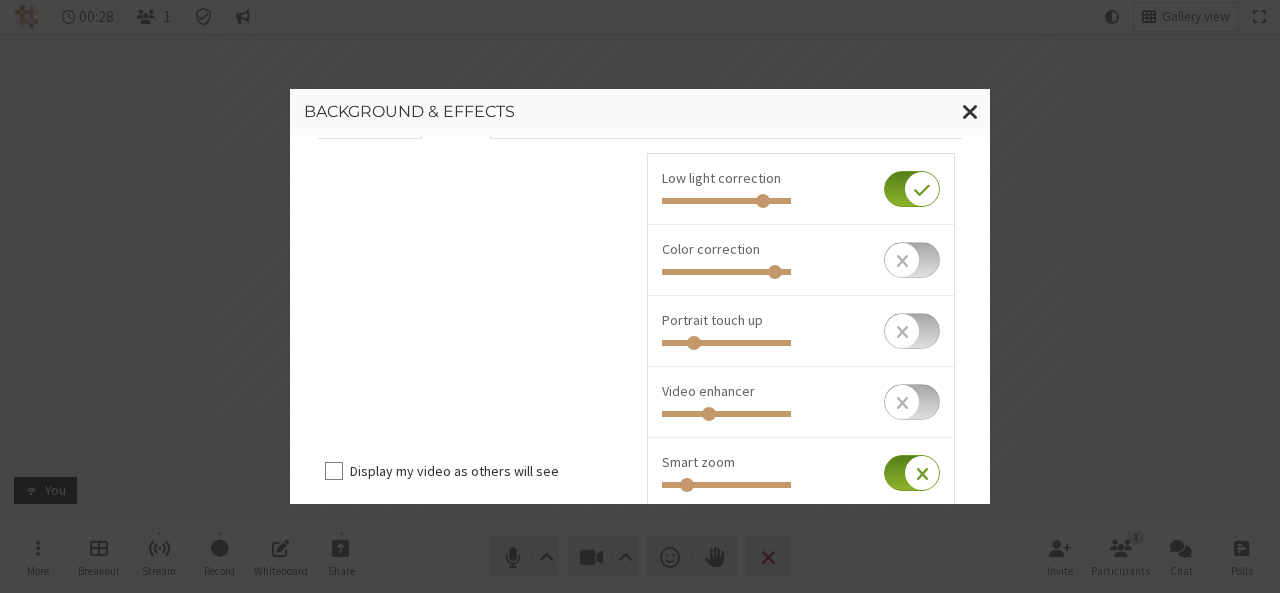 checkbox on "true" 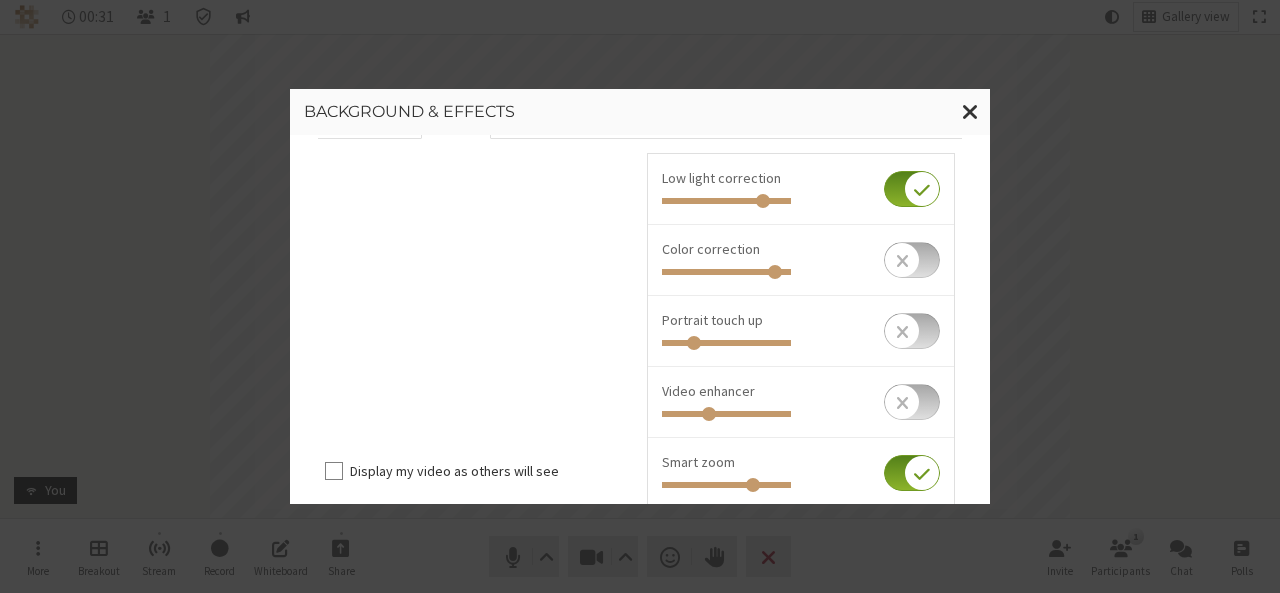 click at bounding box center (726, 485) 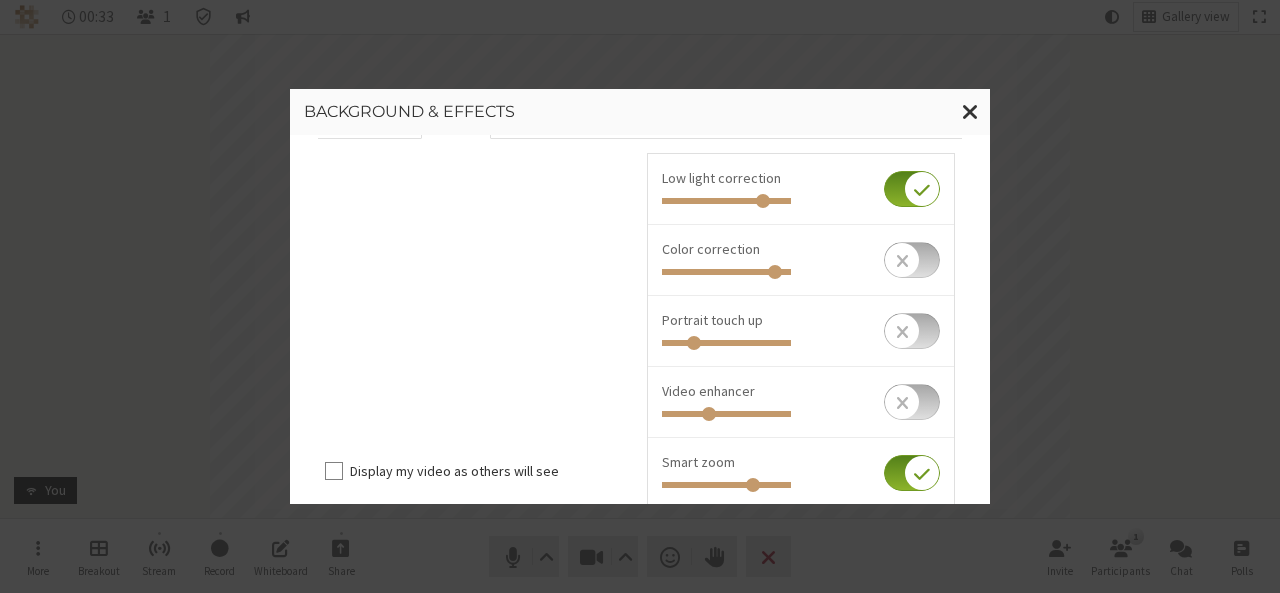 click at bounding box center (801, 483) 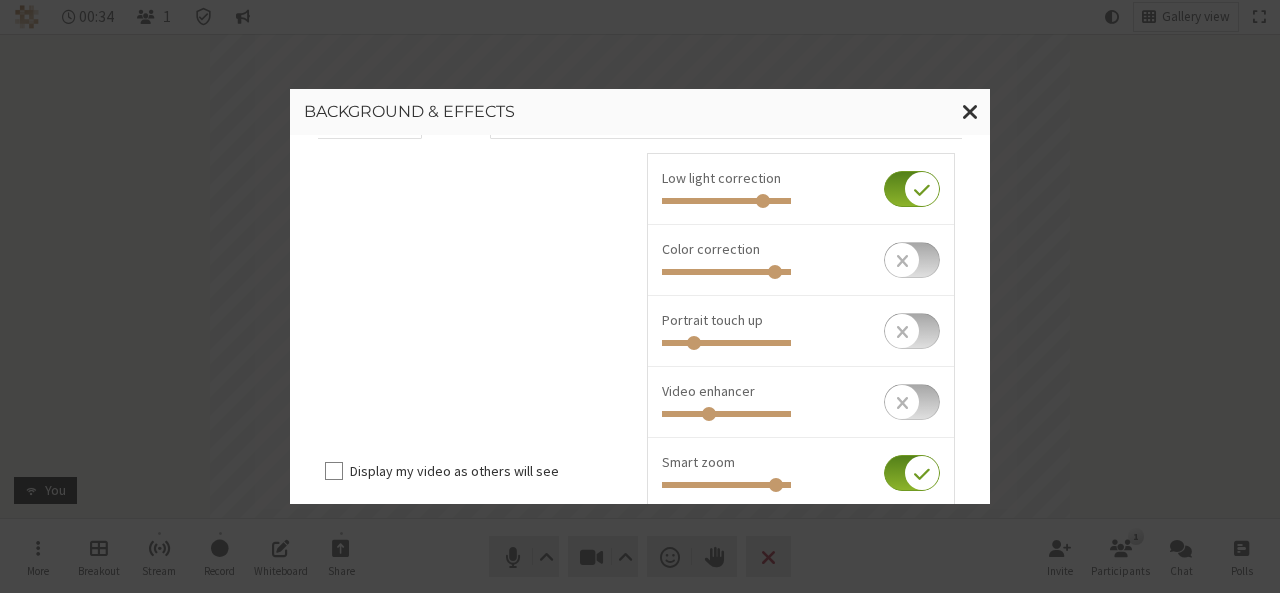 type on "0.93" 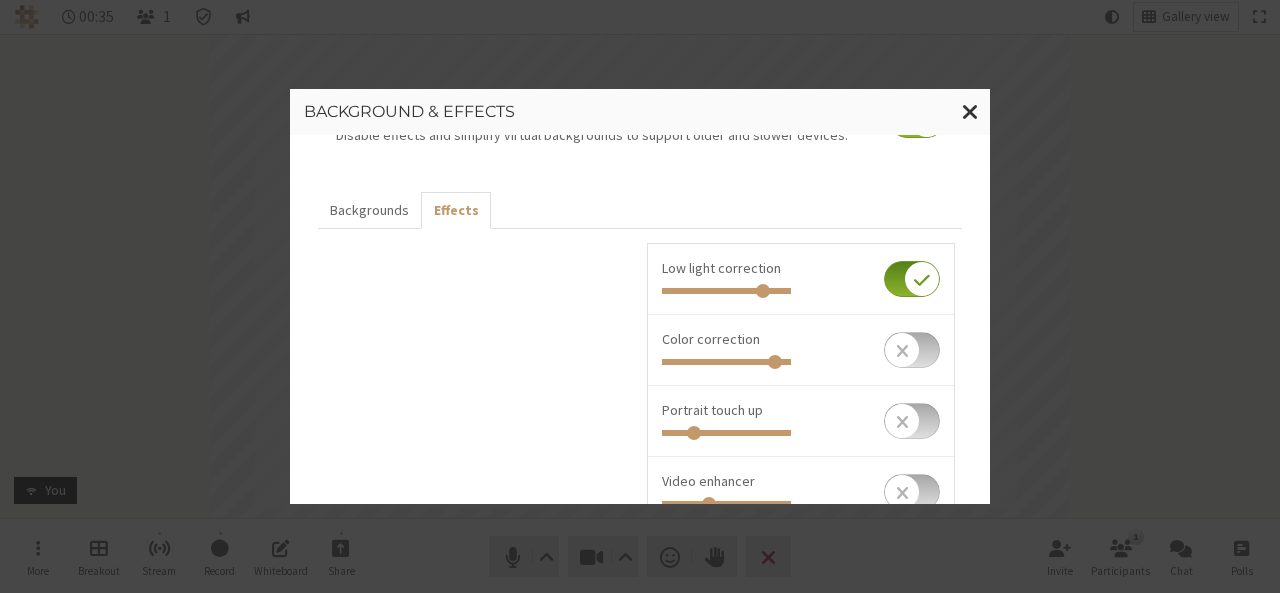 scroll, scrollTop: 85, scrollLeft: 0, axis: vertical 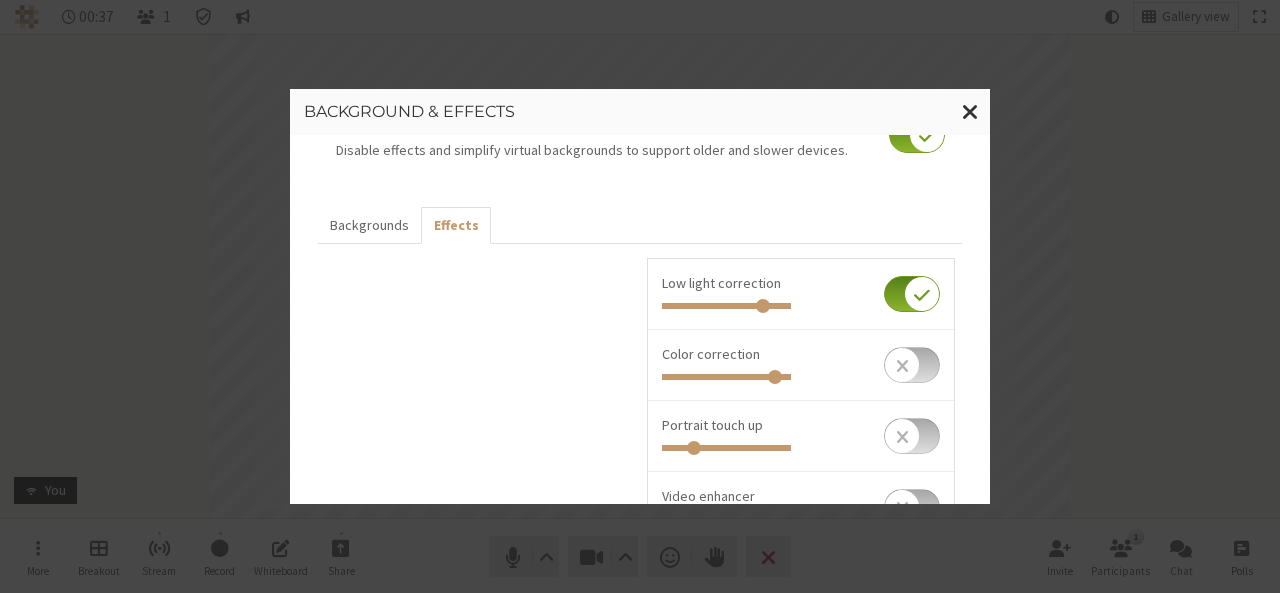 click at bounding box center [917, 135] 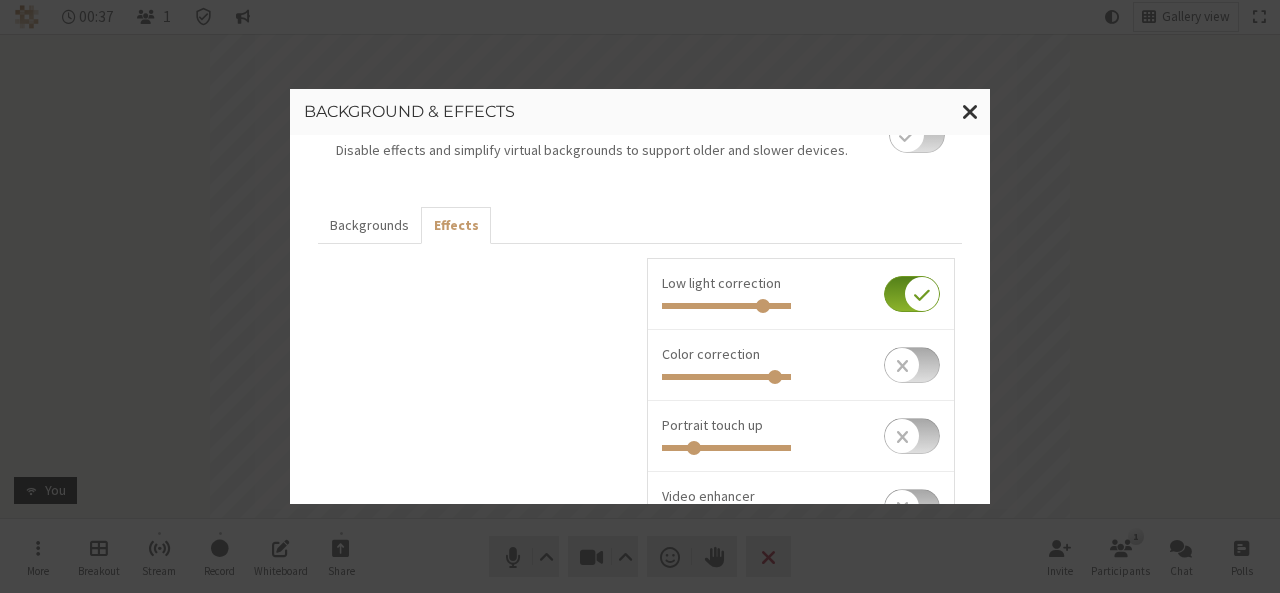 checkbox on "false" 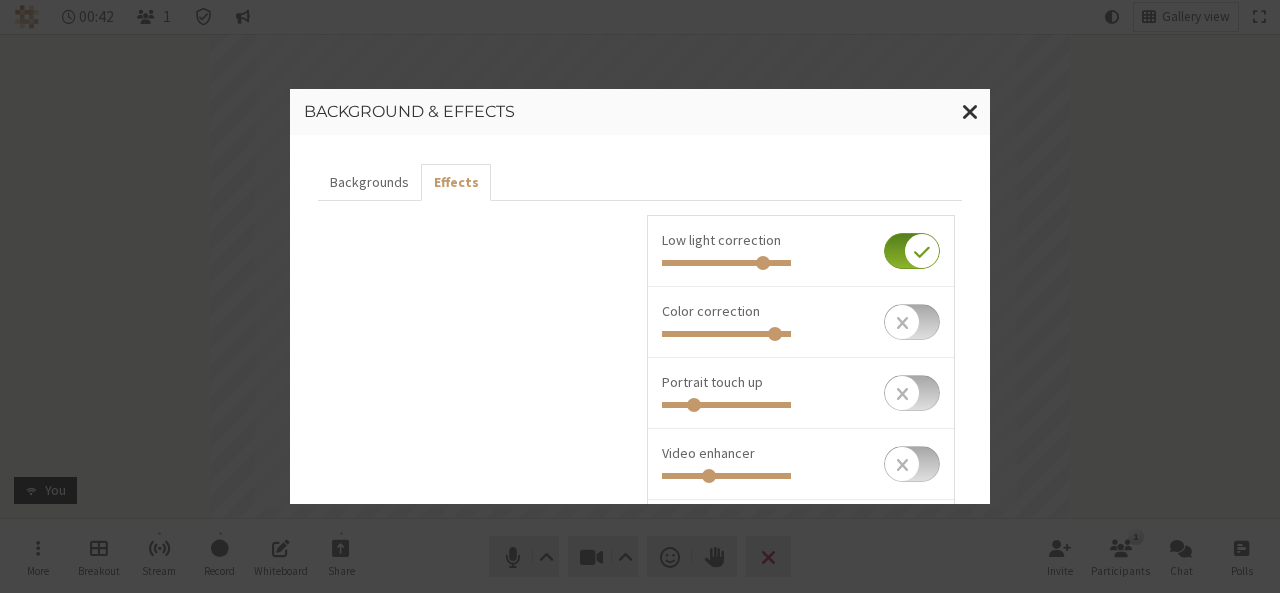 scroll, scrollTop: 100, scrollLeft: 0, axis: vertical 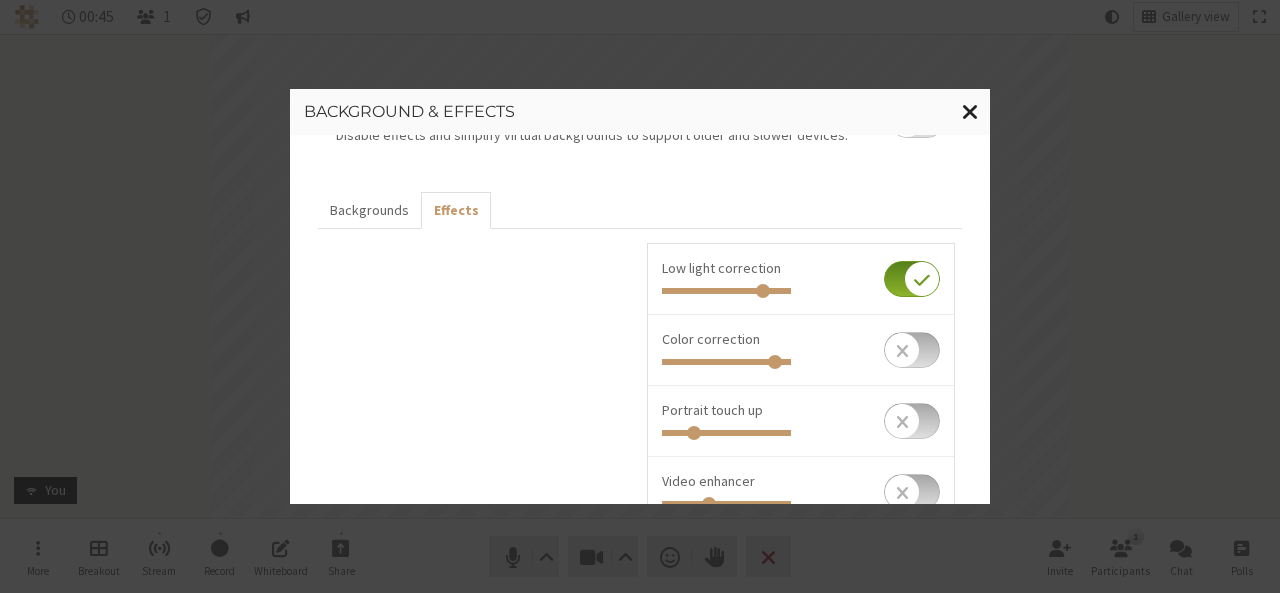 click at bounding box center (970, 111) 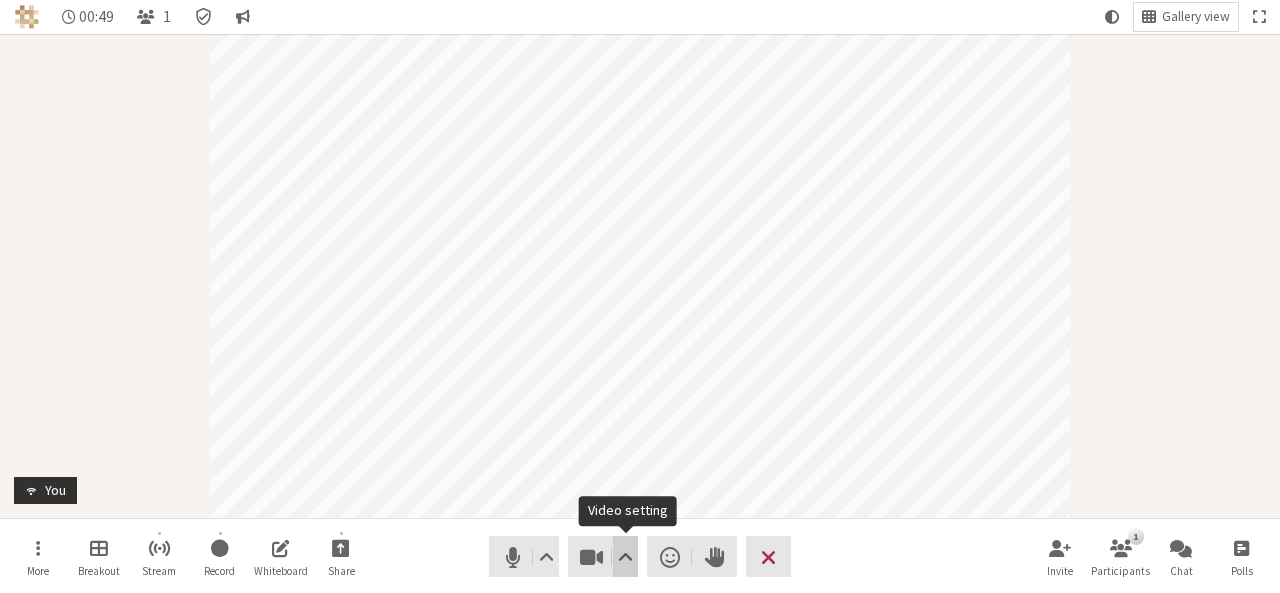 click at bounding box center (625, 557) 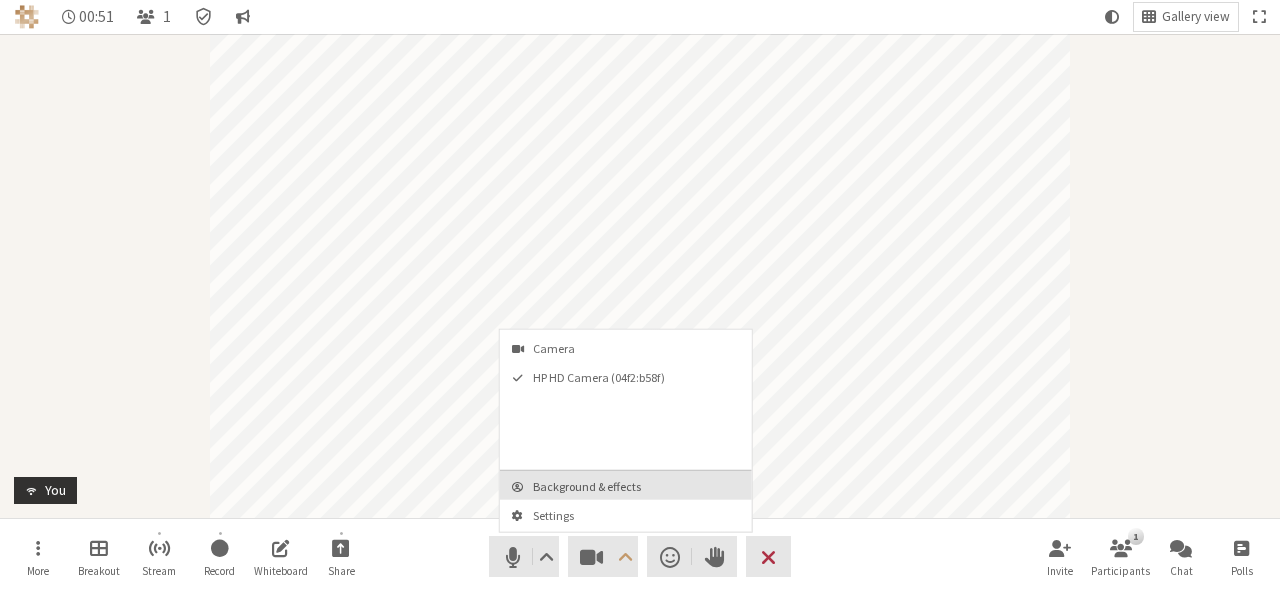click on "Background & effects" at bounding box center (638, 486) 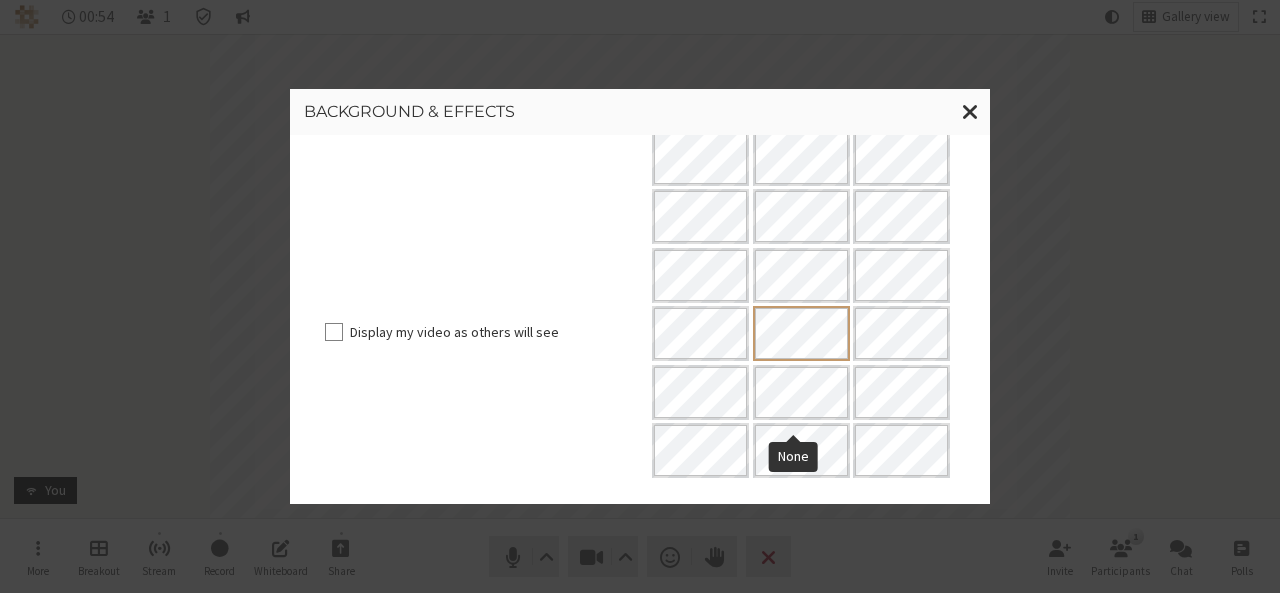 scroll, scrollTop: 0, scrollLeft: 0, axis: both 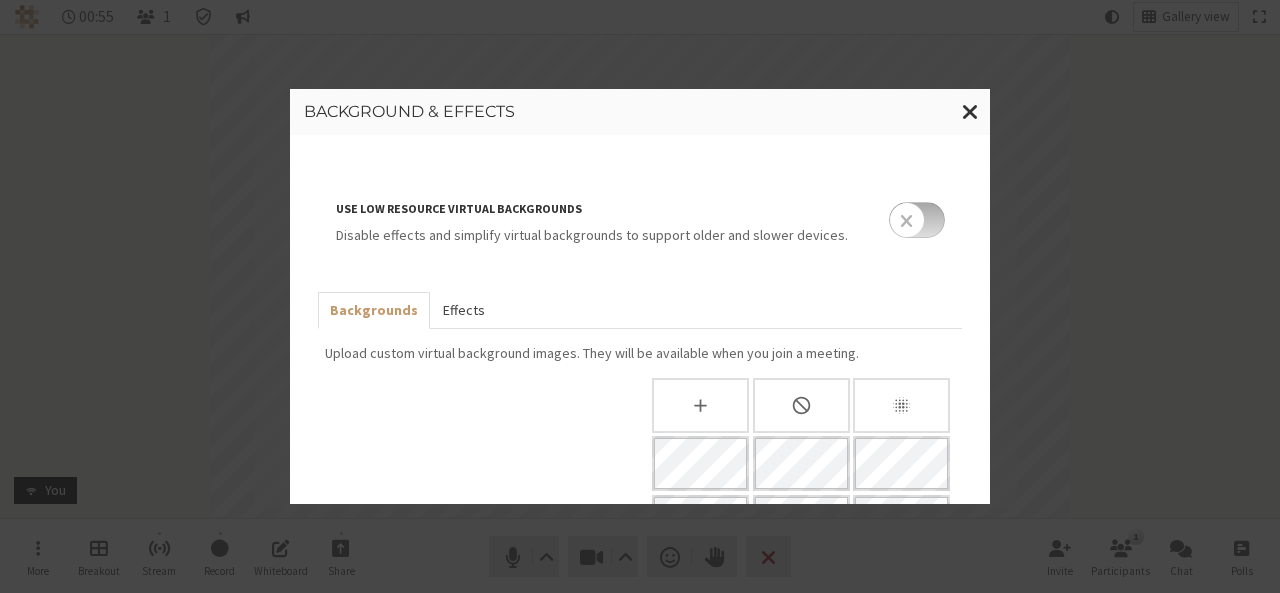click on "Effects" at bounding box center [463, 310] 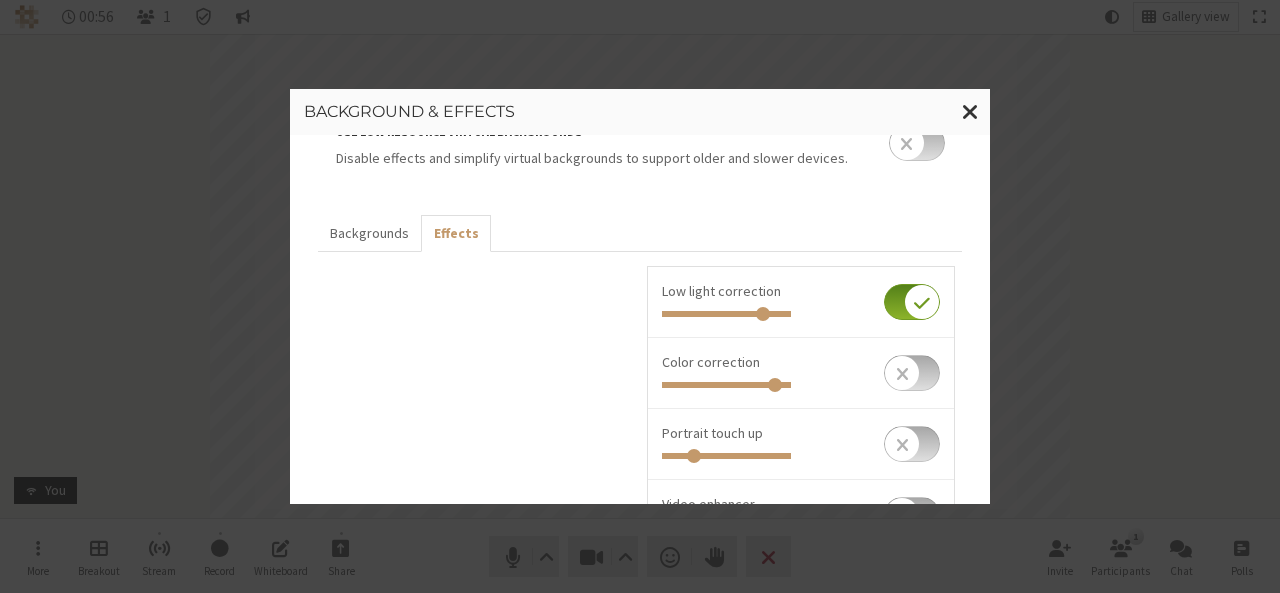 scroll, scrollTop: 78, scrollLeft: 0, axis: vertical 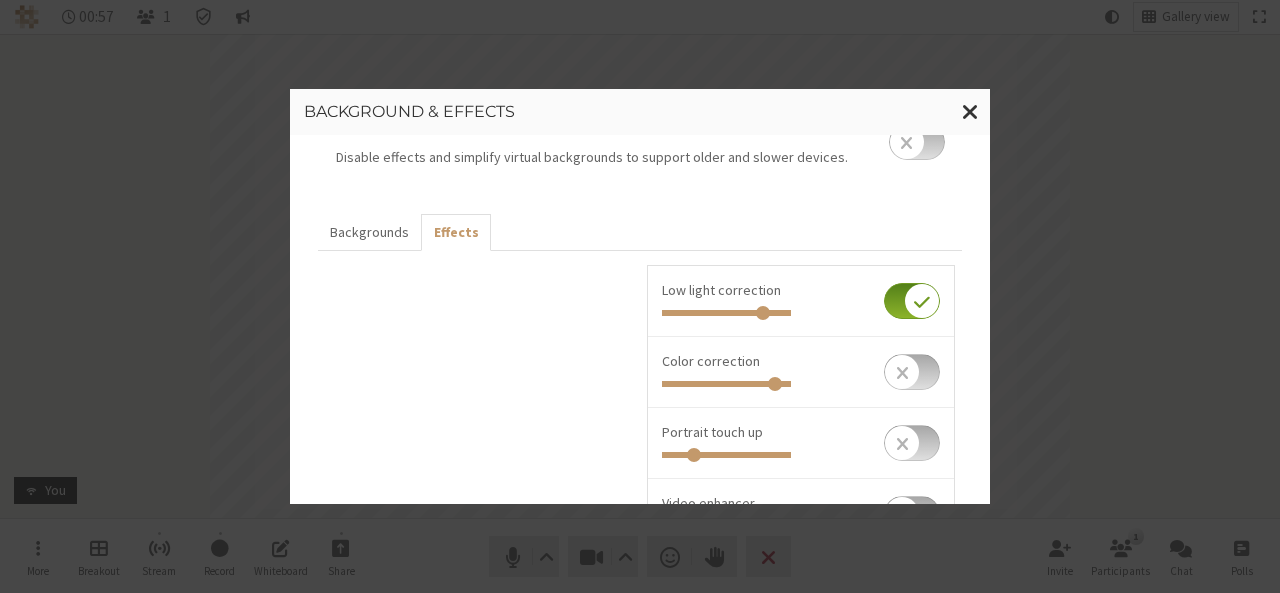 click at bounding box center (912, 301) 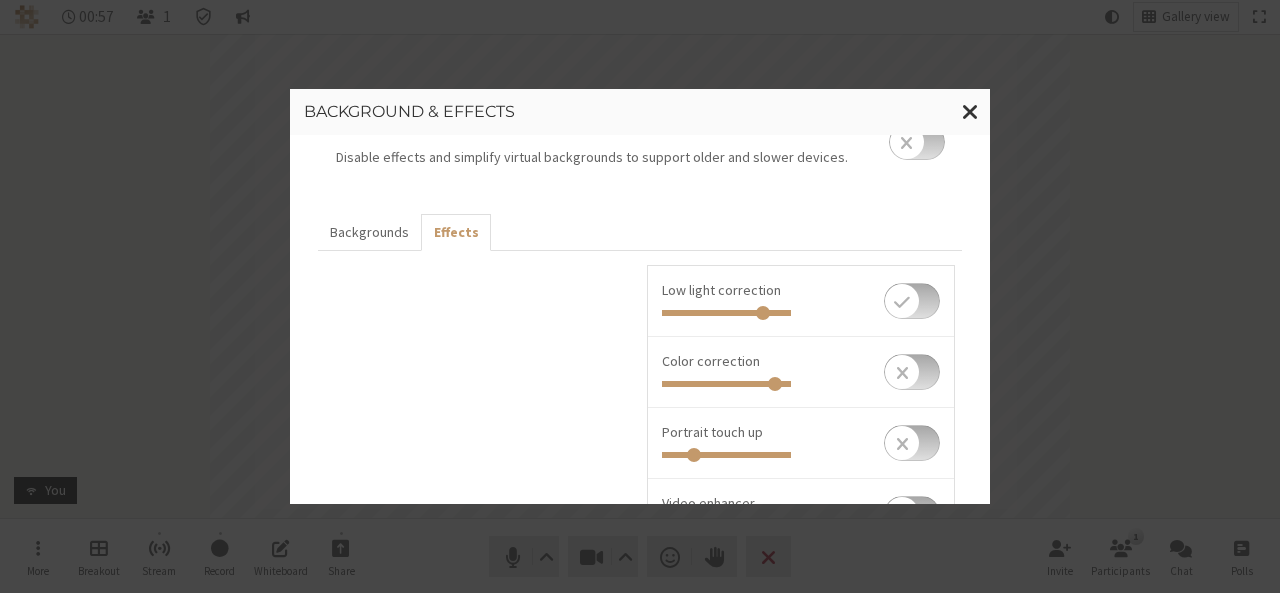 checkbox on "false" 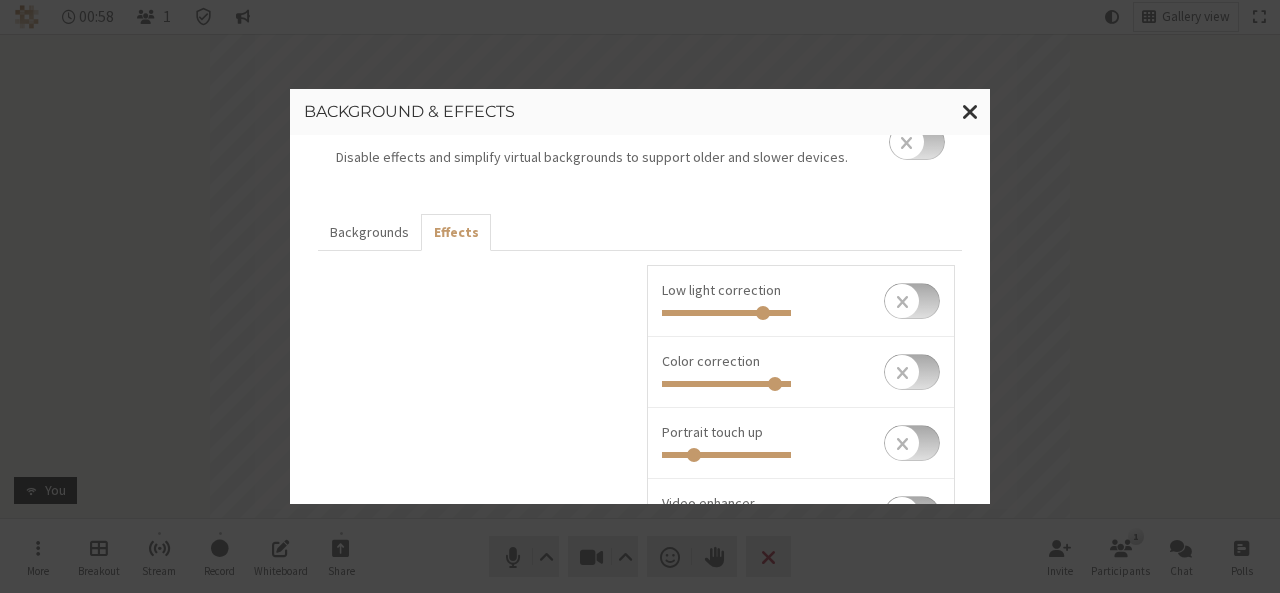 scroll, scrollTop: 233, scrollLeft: 0, axis: vertical 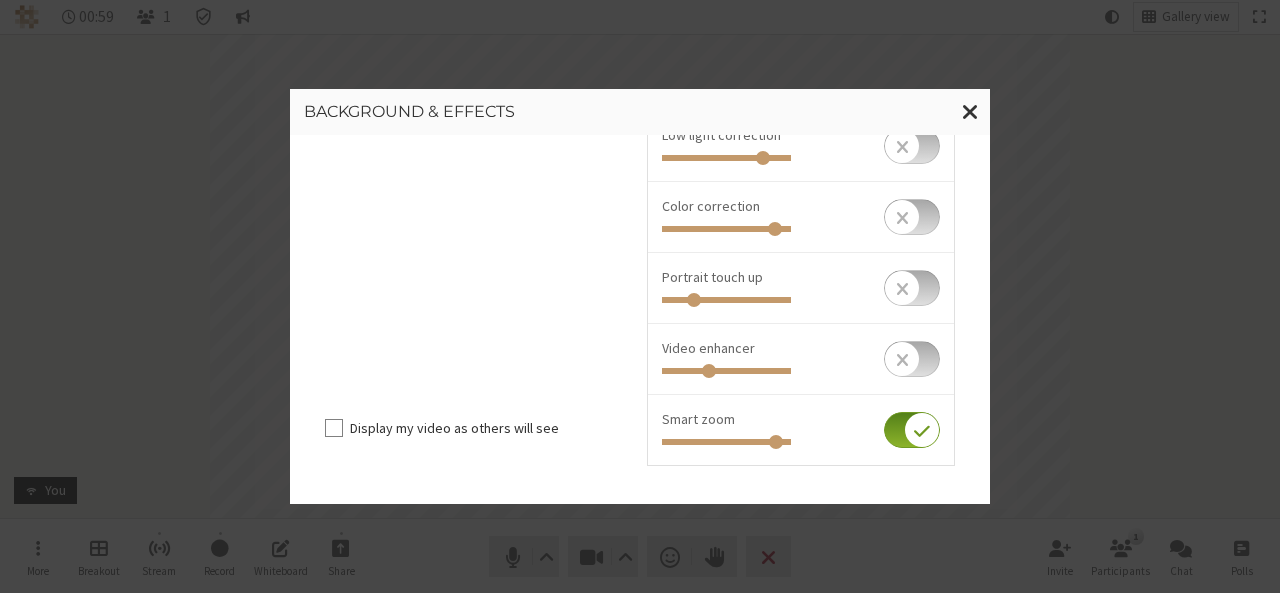 click at bounding box center (912, 430) 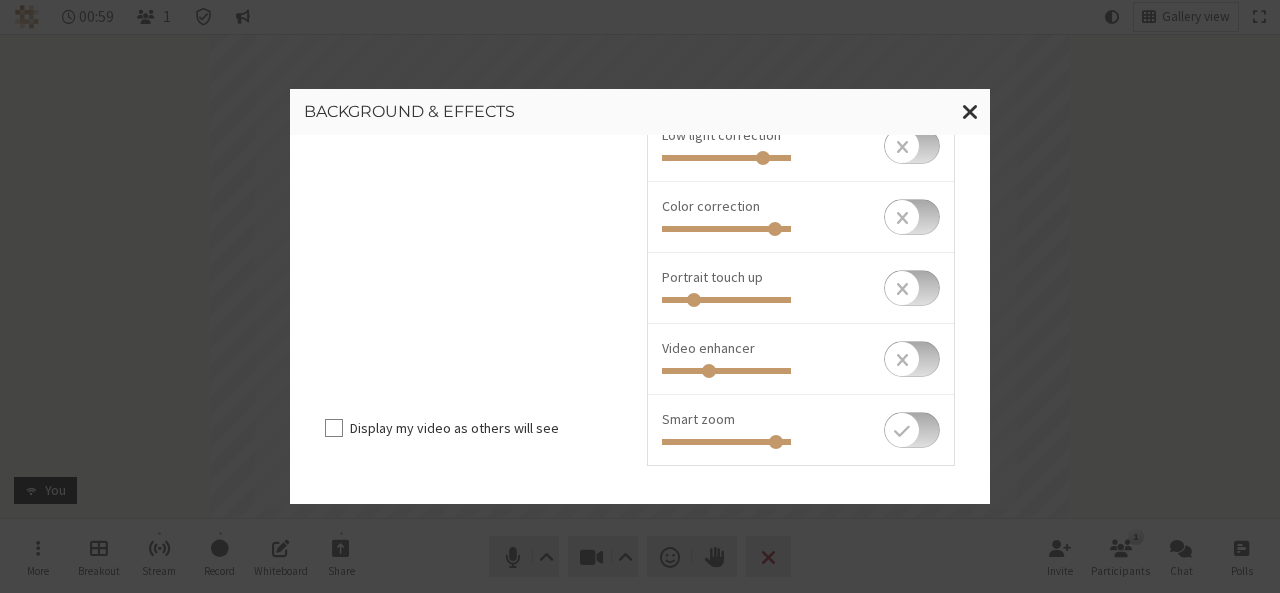 checkbox on "false" 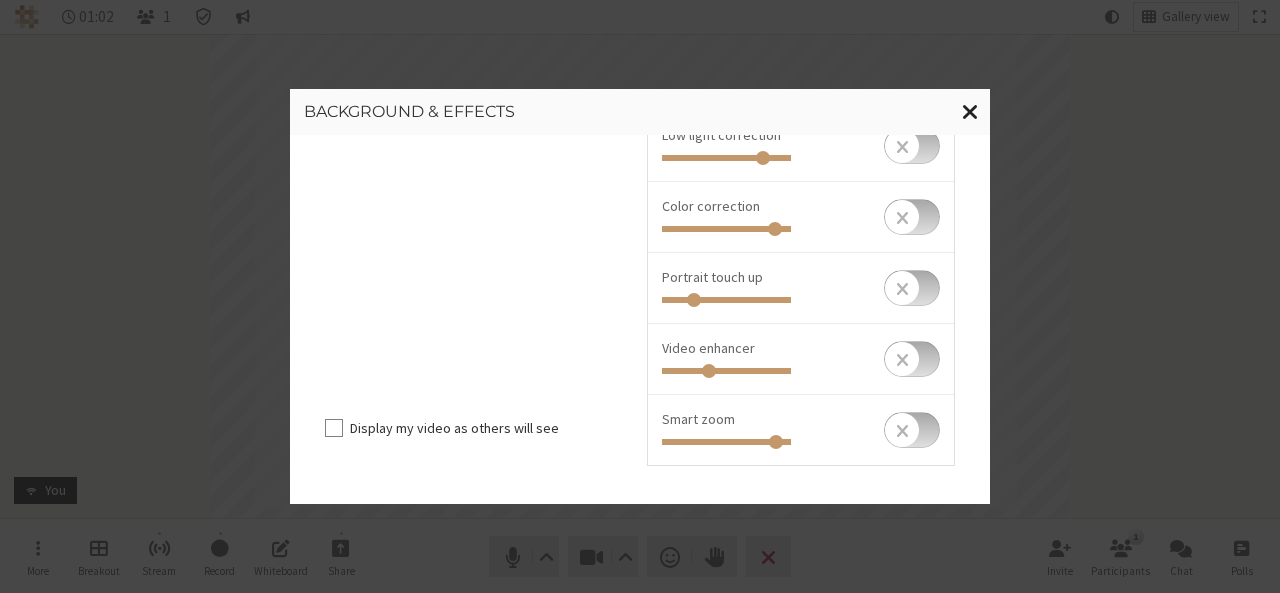 click at bounding box center [970, 111] 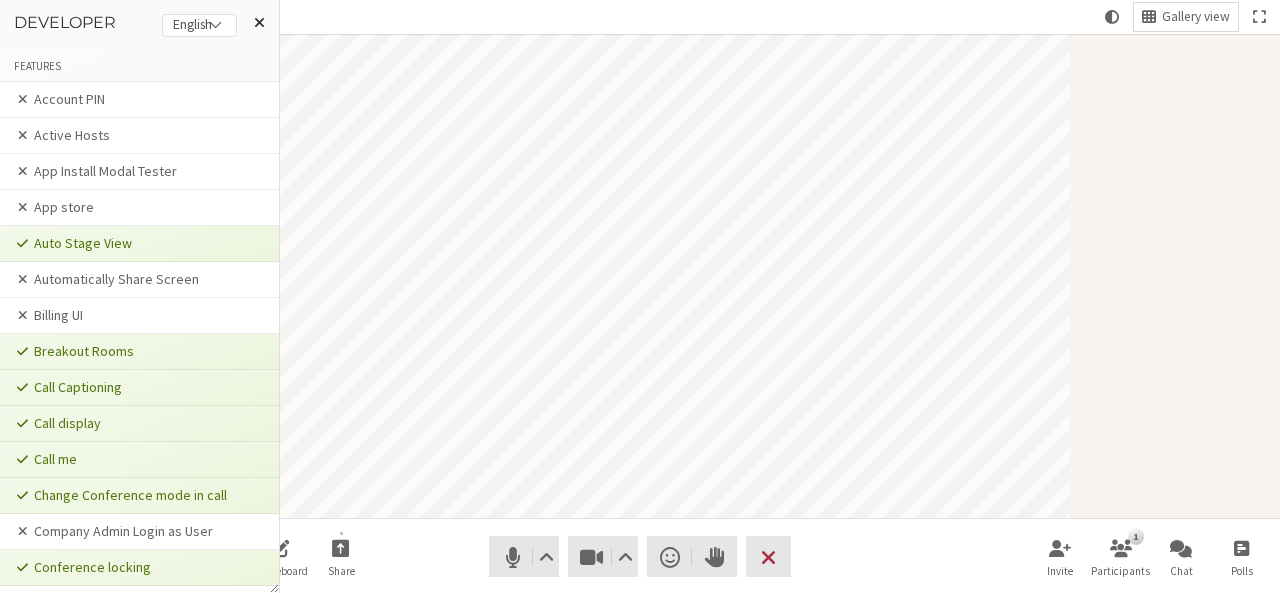 scroll, scrollTop: 3950, scrollLeft: 0, axis: vertical 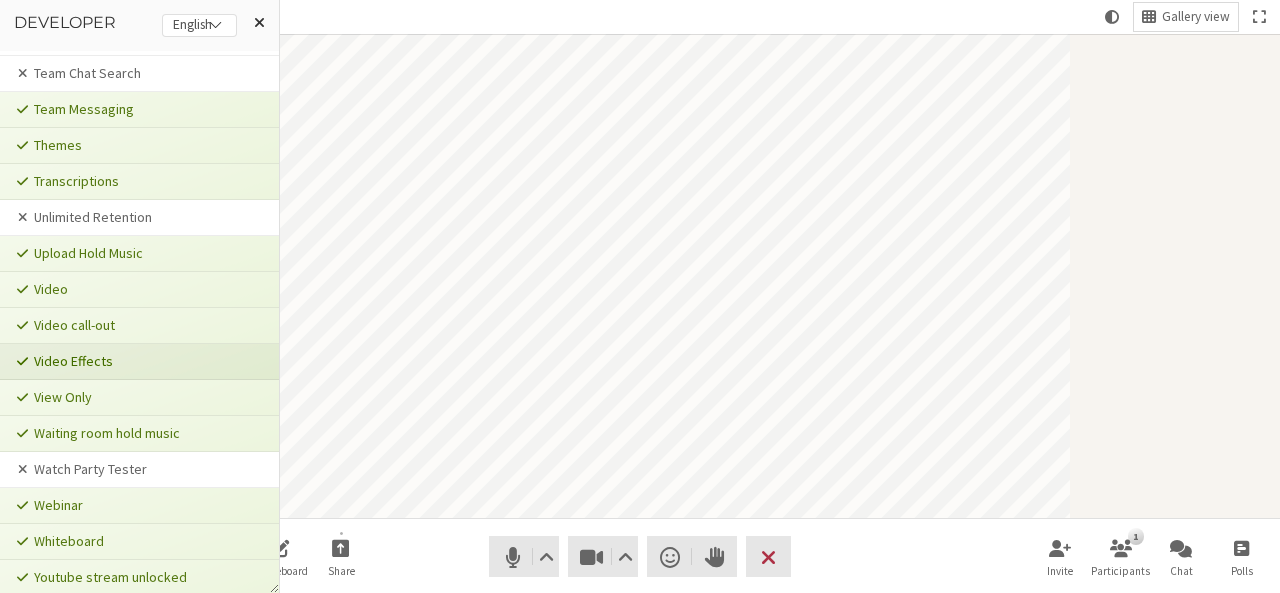 click on "Video Effects" at bounding box center (139, 362) 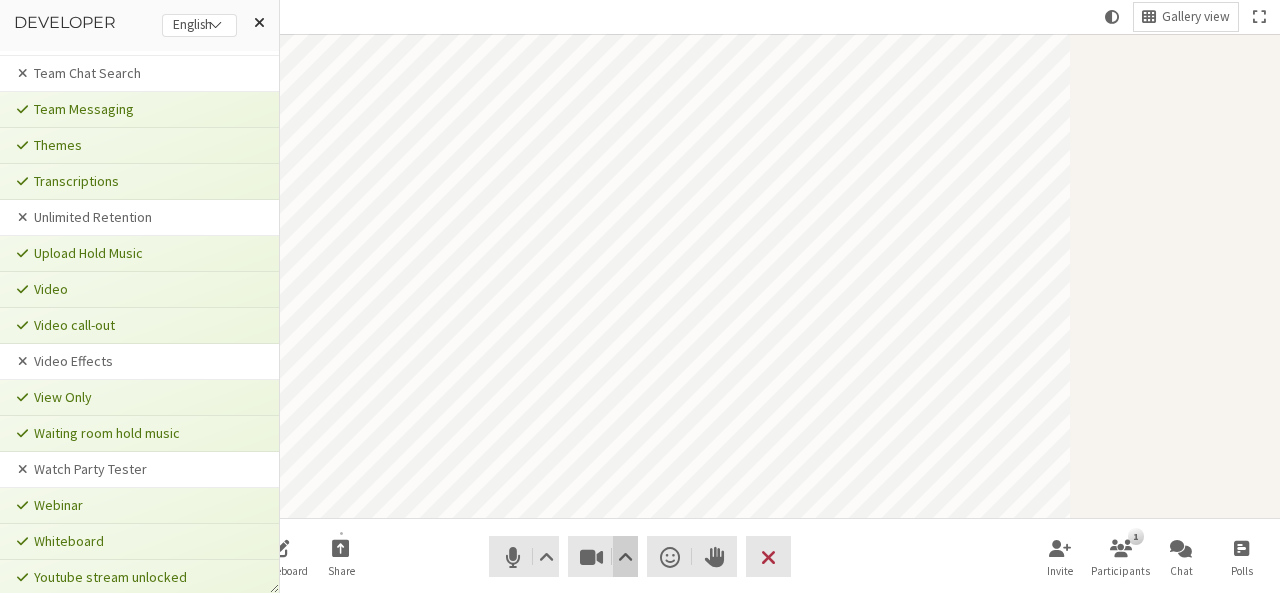 click at bounding box center [625, 556] 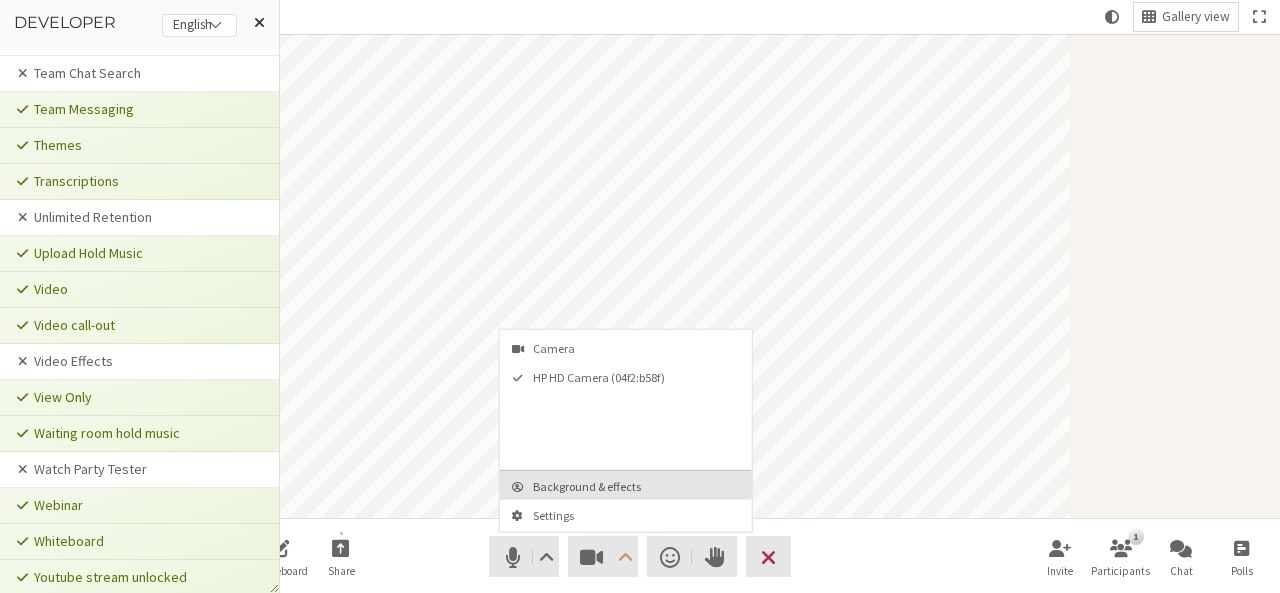 click on "Background & effects" at bounding box center (638, 486) 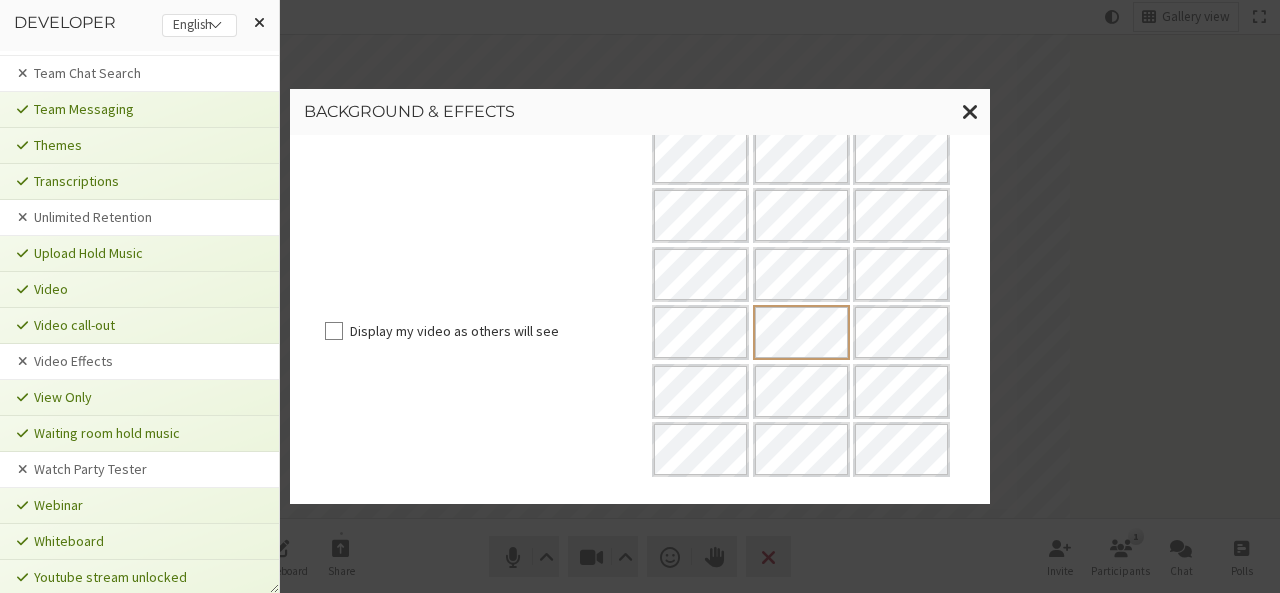 scroll, scrollTop: 0, scrollLeft: 0, axis: both 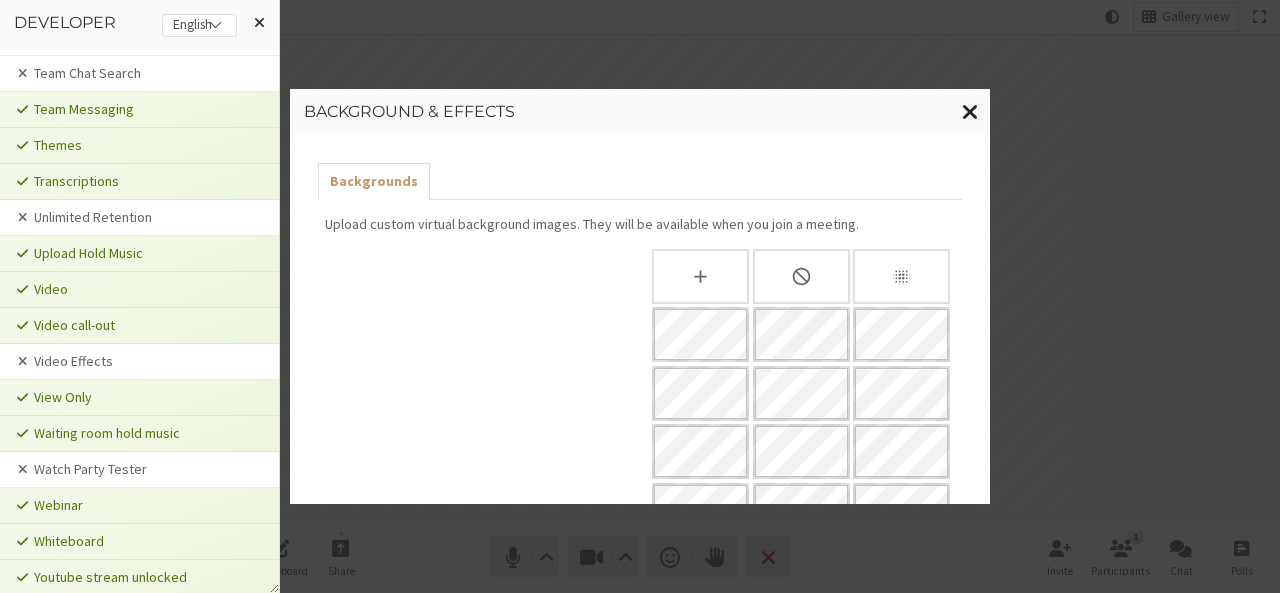 click at bounding box center (970, 111) 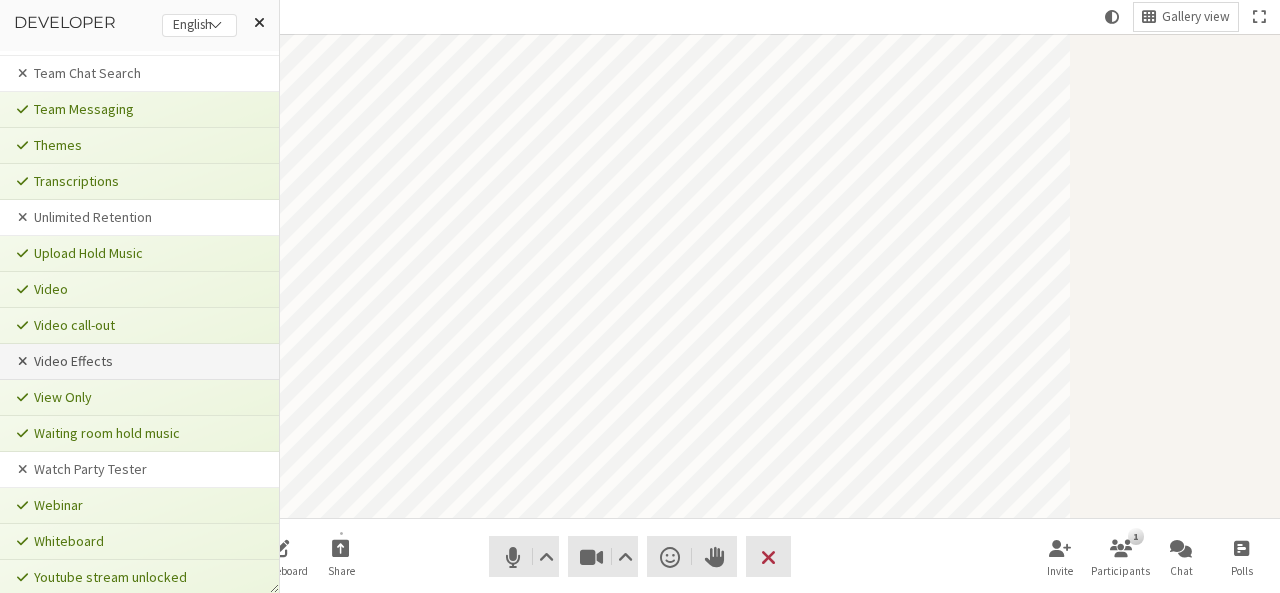 click on "Video Effects" at bounding box center [139, 362] 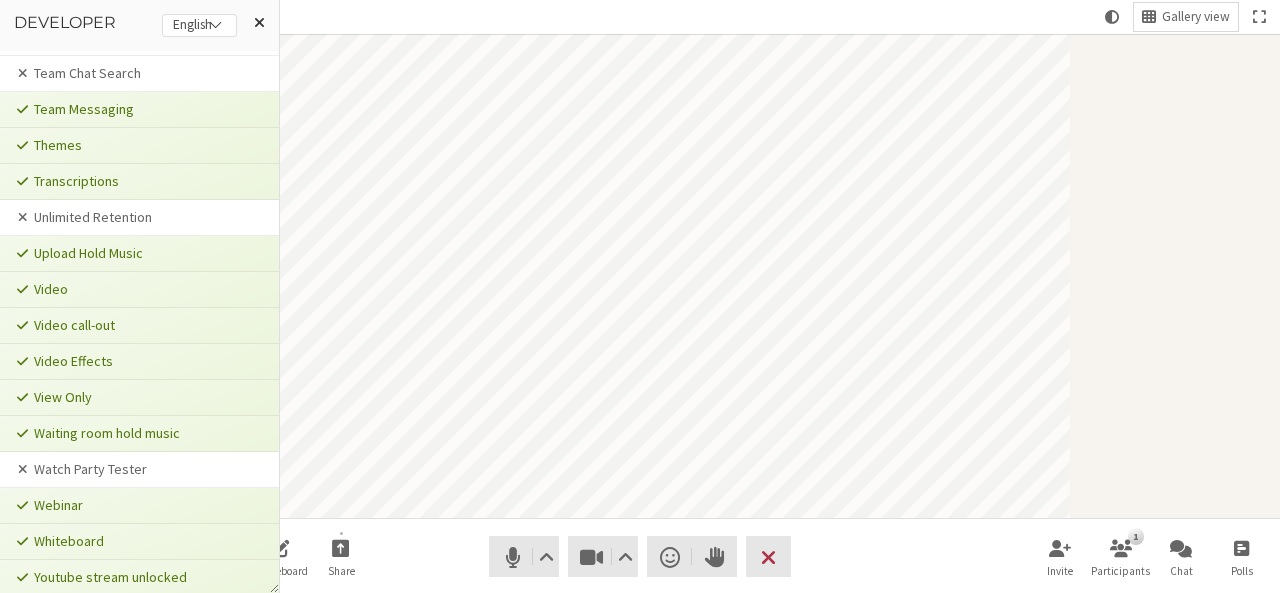 click at bounding box center [640, 276] 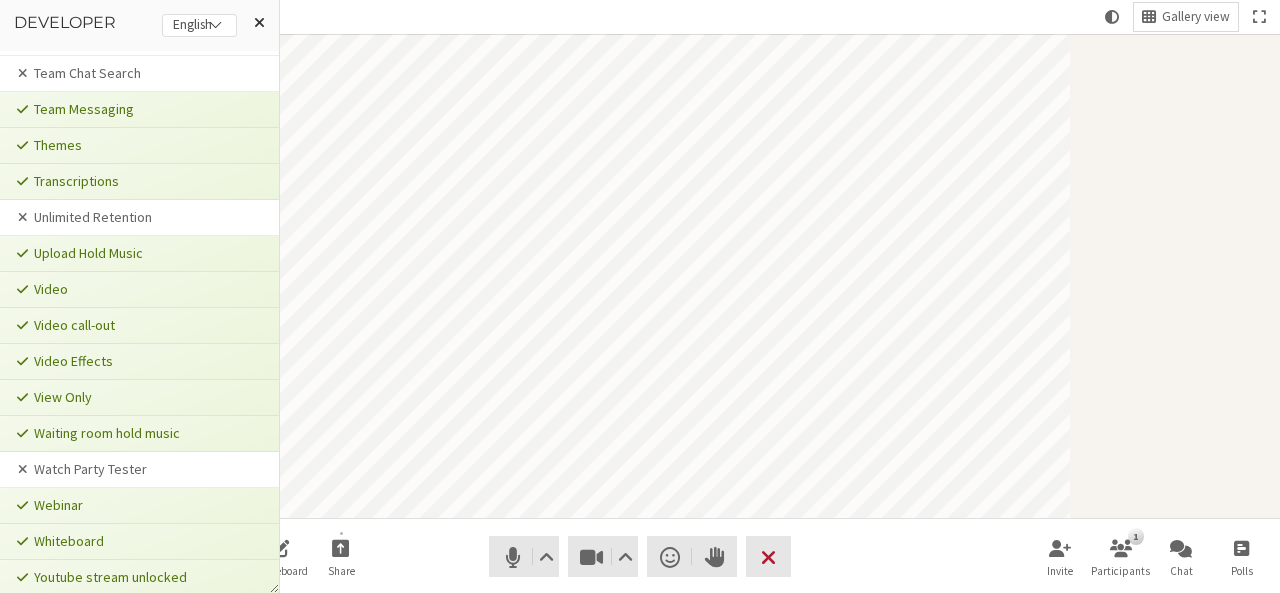click at bounding box center (768, 557) 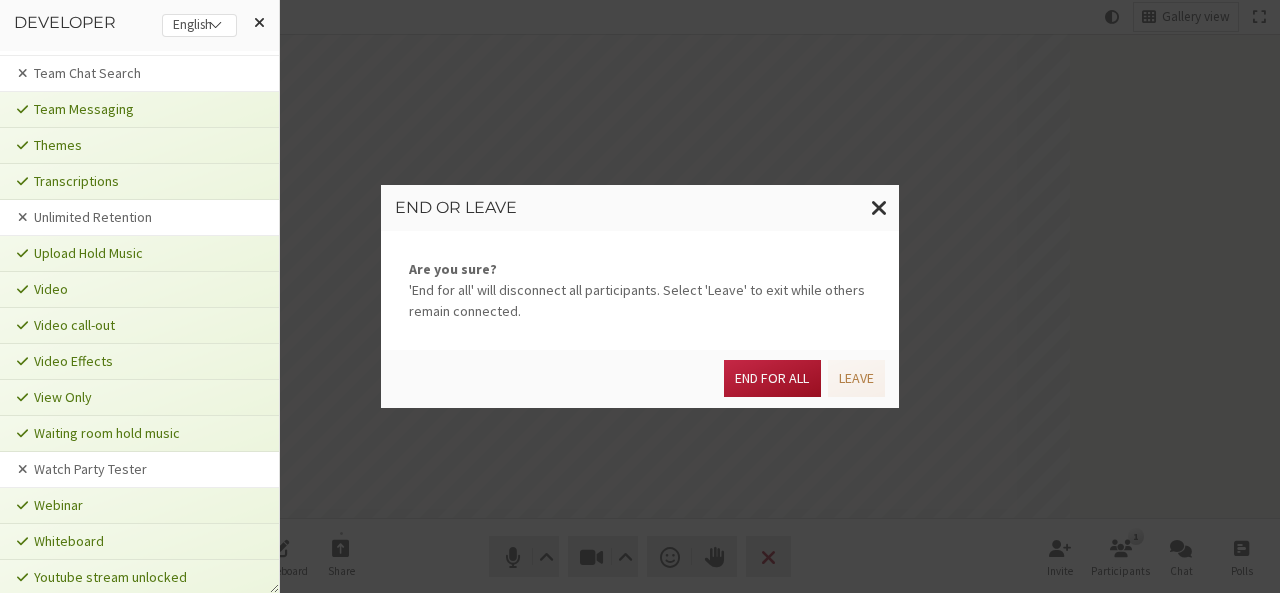 click on "End for all" at bounding box center (772, 378) 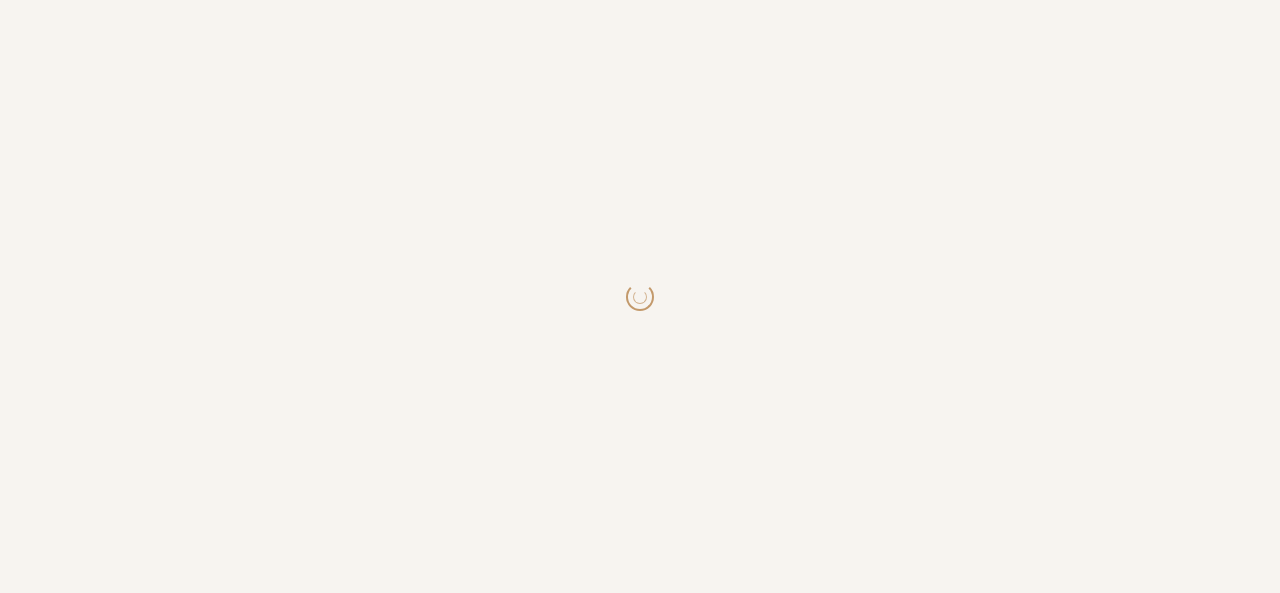 scroll, scrollTop: 0, scrollLeft: 0, axis: both 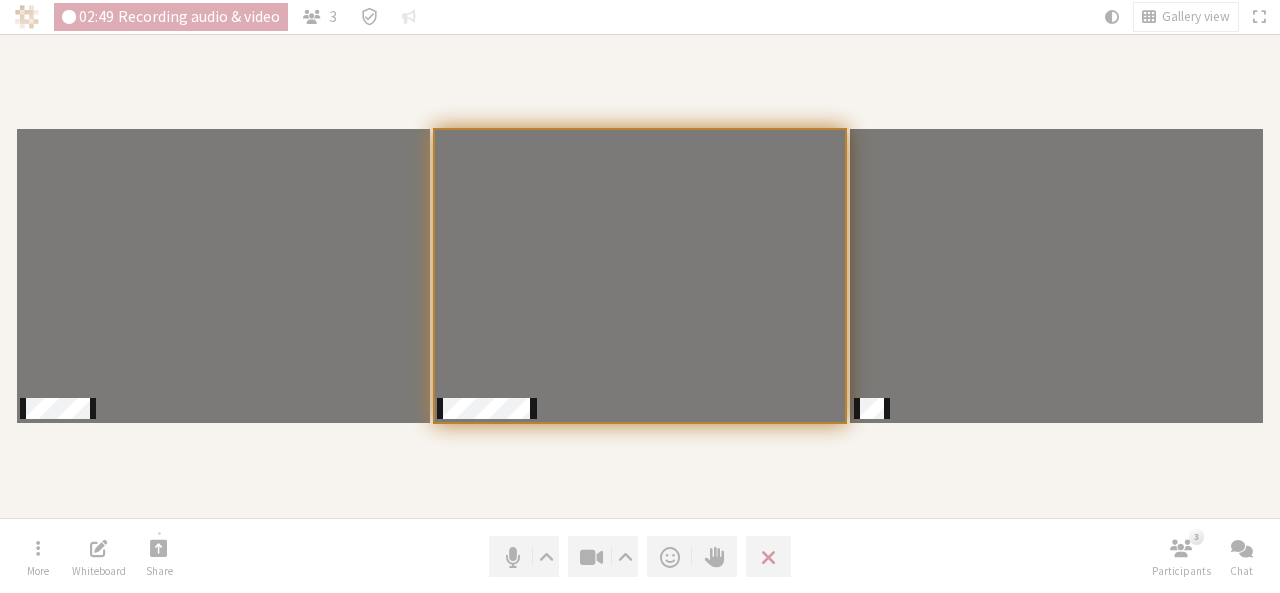 click at bounding box center [640, 276] 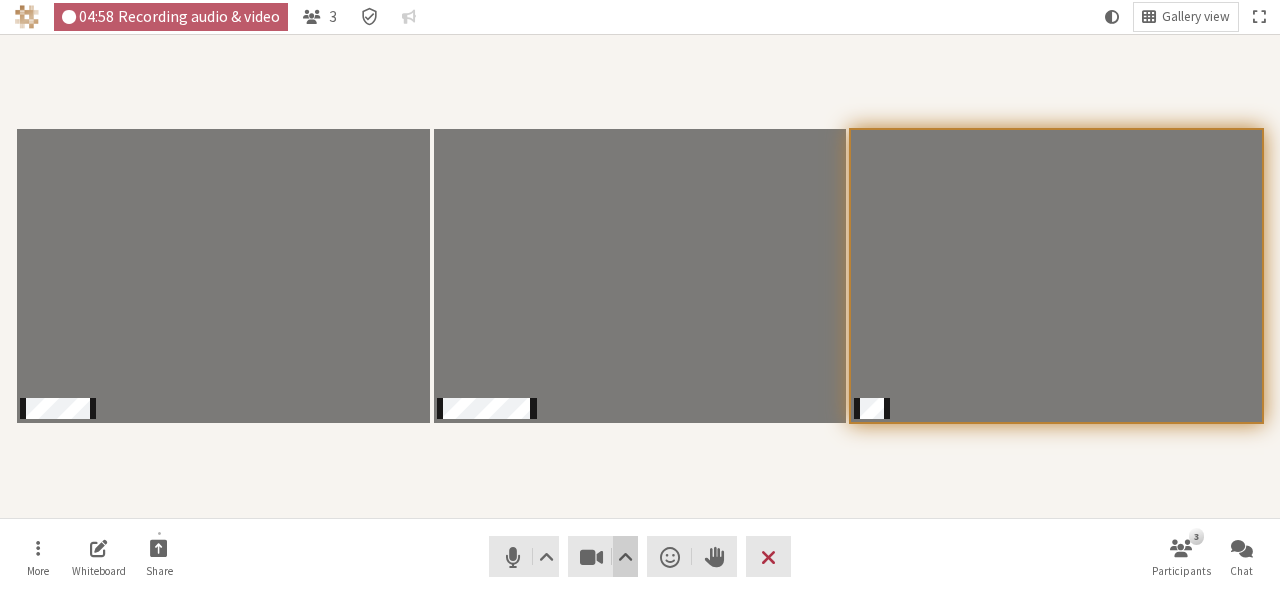 click at bounding box center (625, 557) 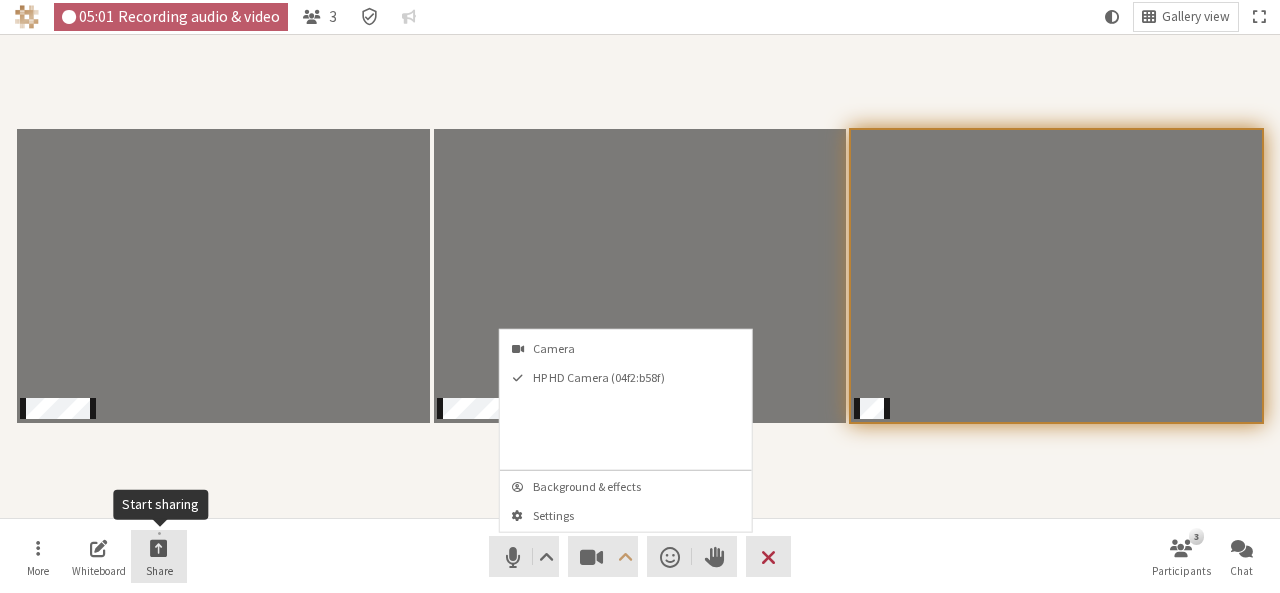 click at bounding box center [159, 547] 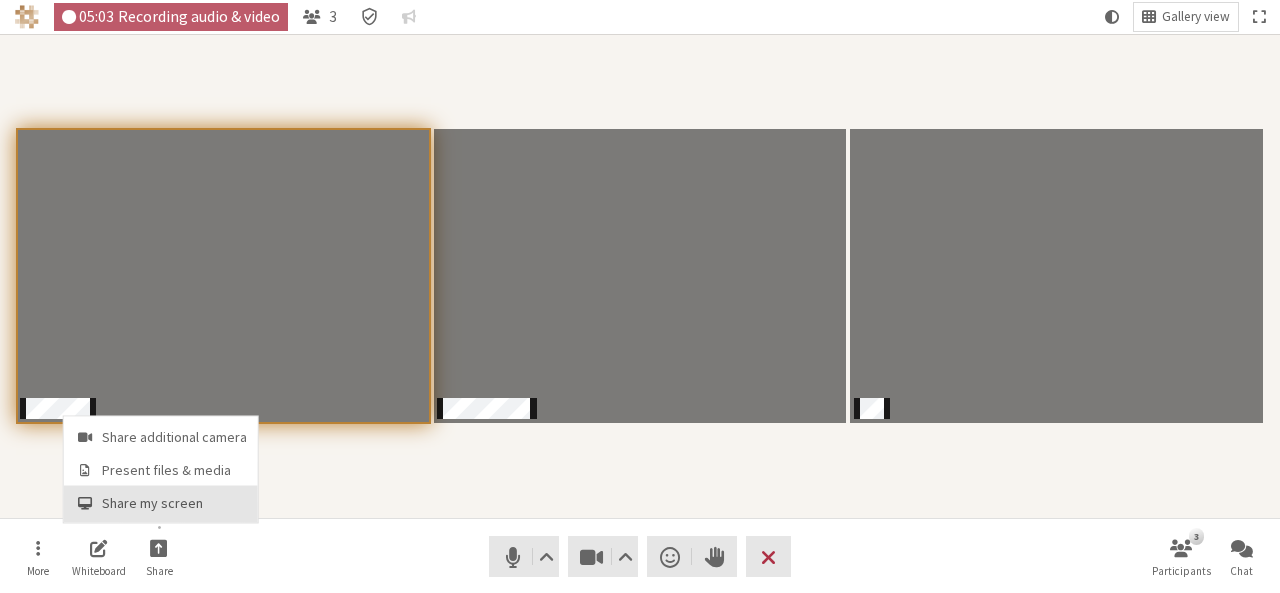 click on "Share my screen" at bounding box center (174, 503) 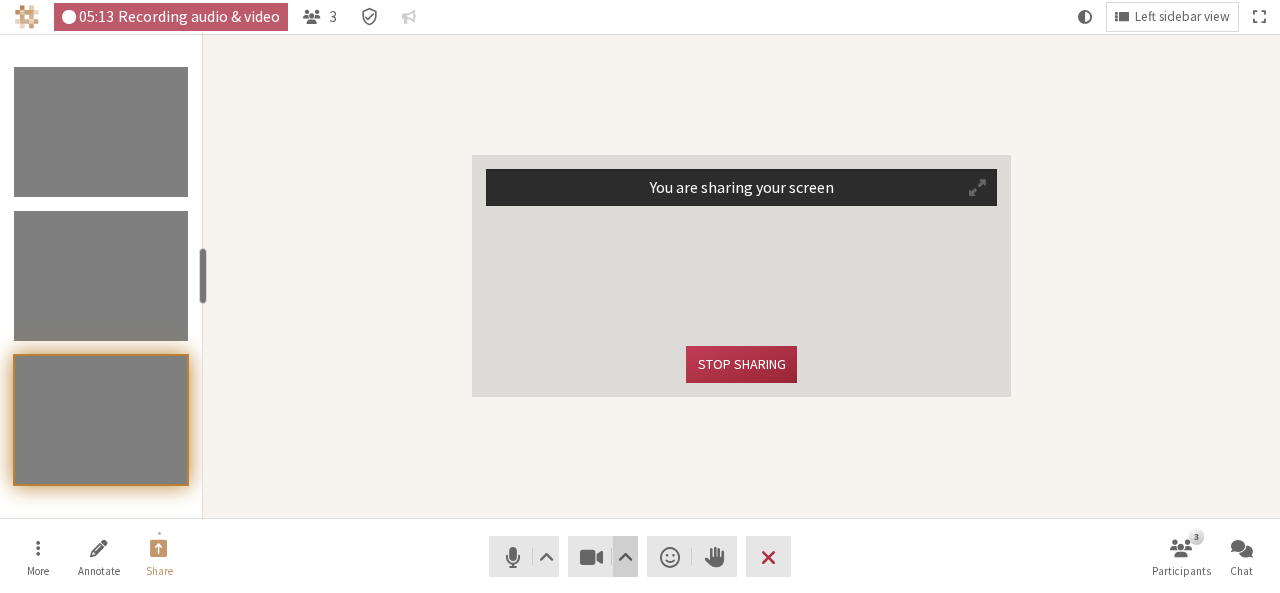 click at bounding box center (625, 557) 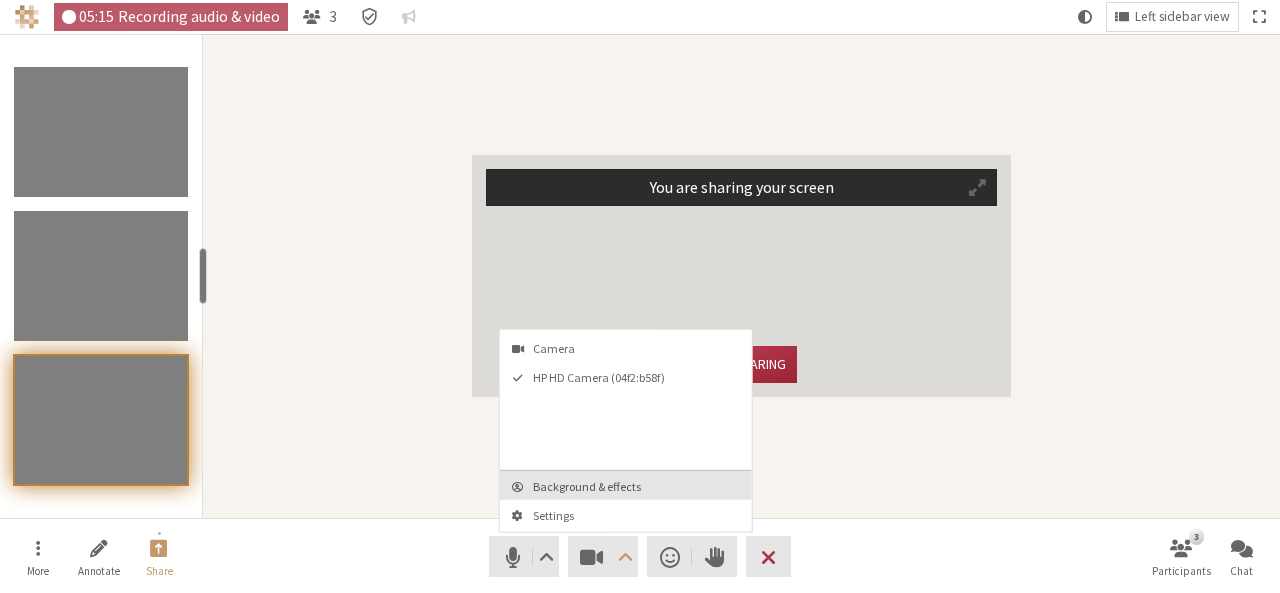 click on "Background & effects" at bounding box center [638, 486] 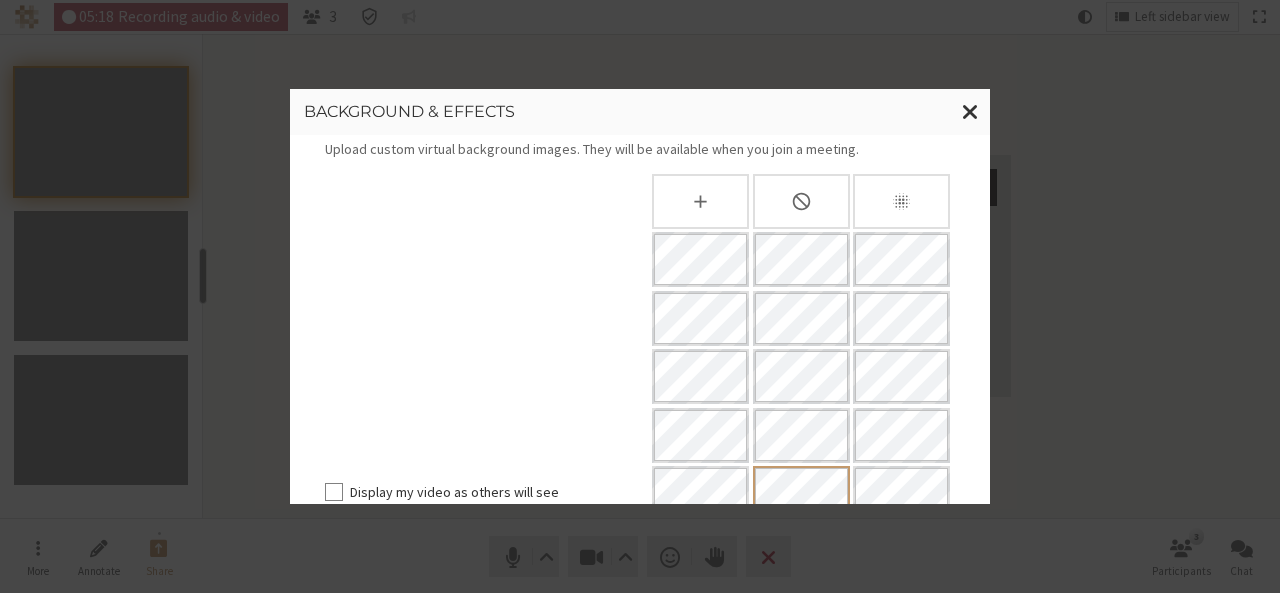 scroll, scrollTop: 208, scrollLeft: 0, axis: vertical 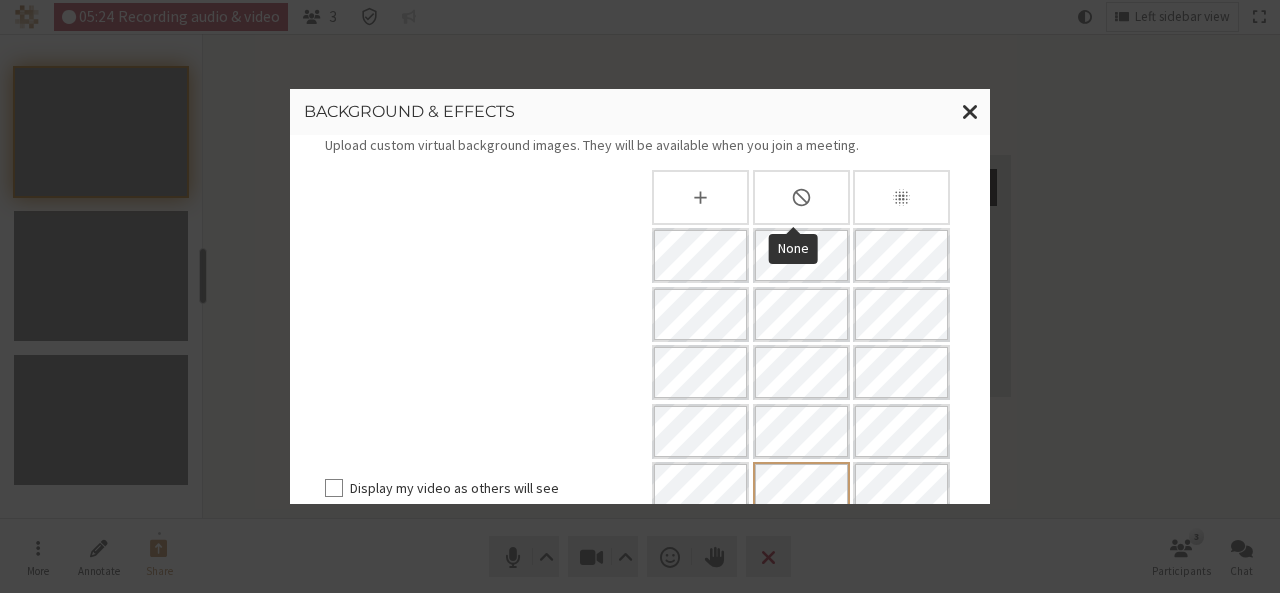 click at bounding box center (801, 197) 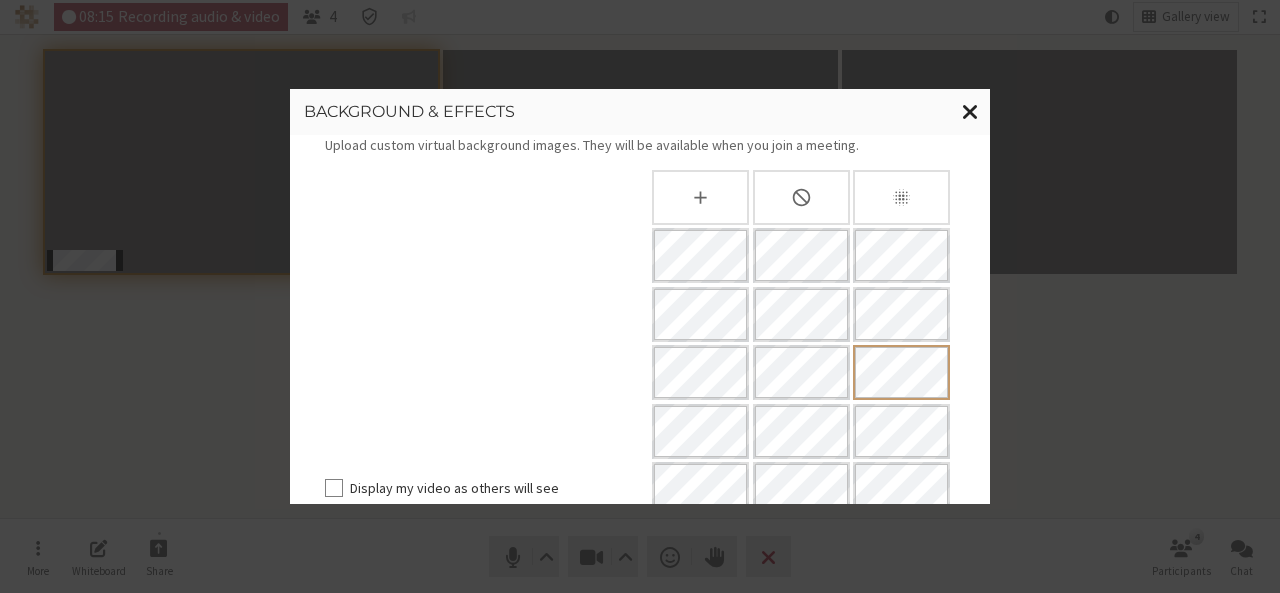 click at bounding box center [970, 111] 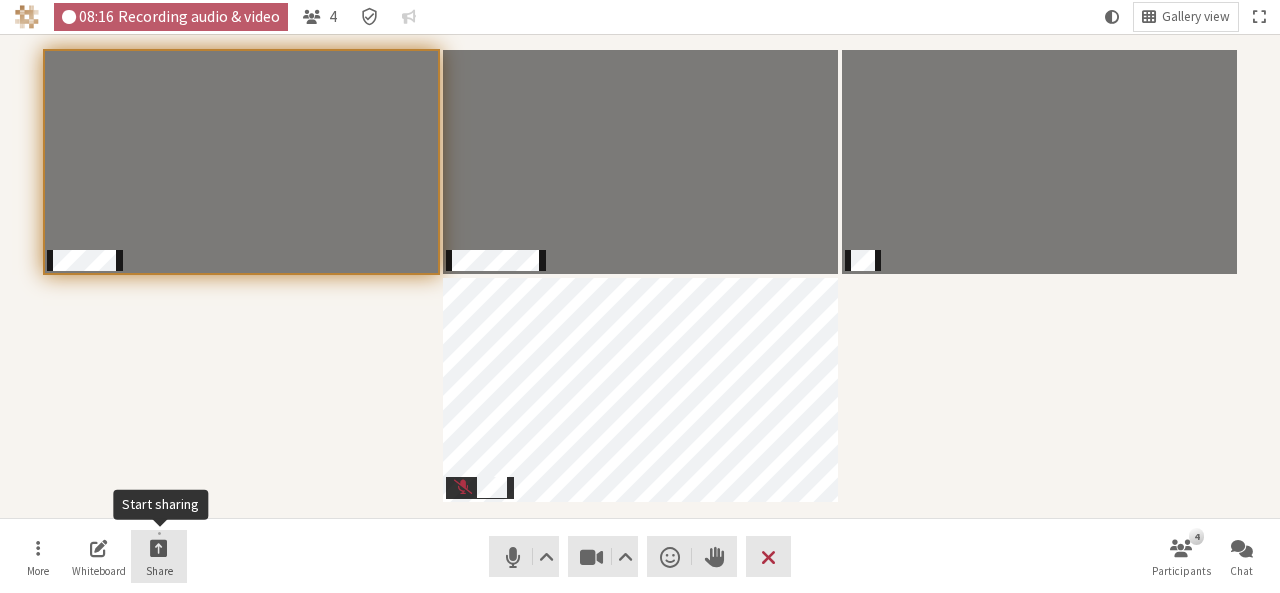 click at bounding box center (159, 547) 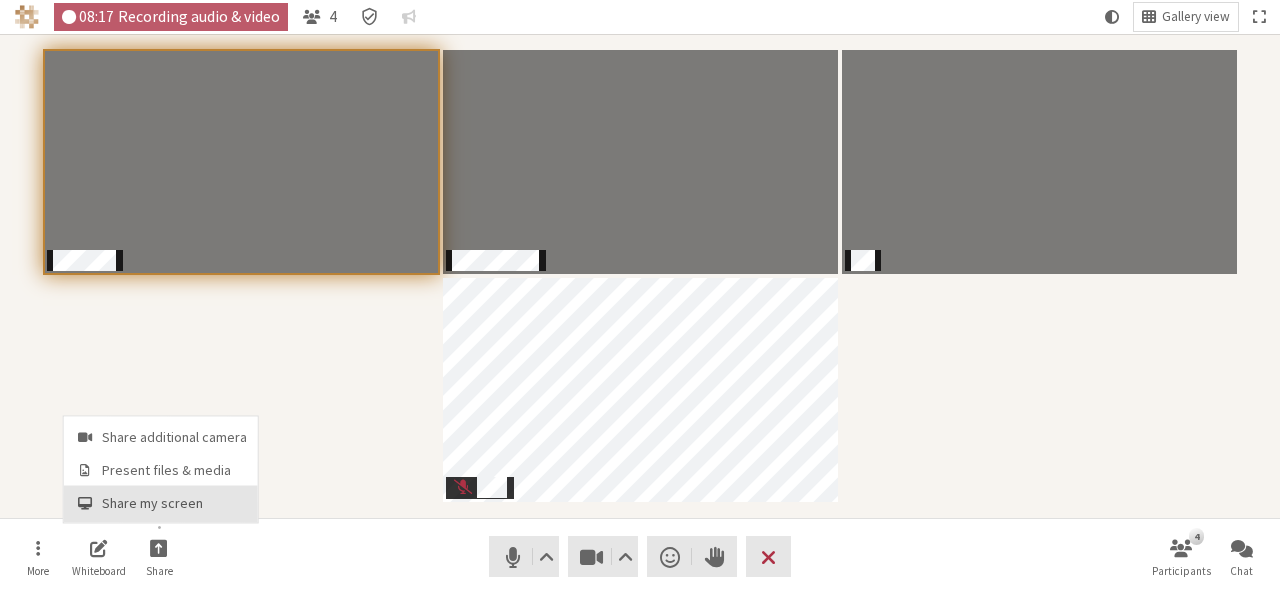 click on "Share my screen" at bounding box center [174, 503] 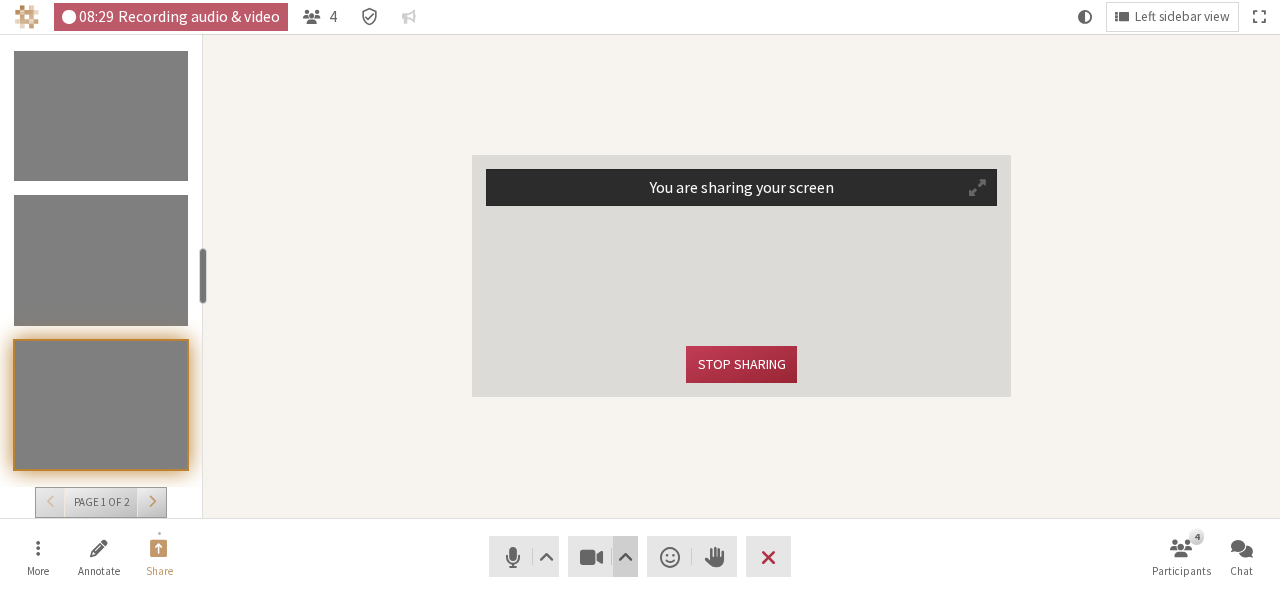 click at bounding box center (625, 557) 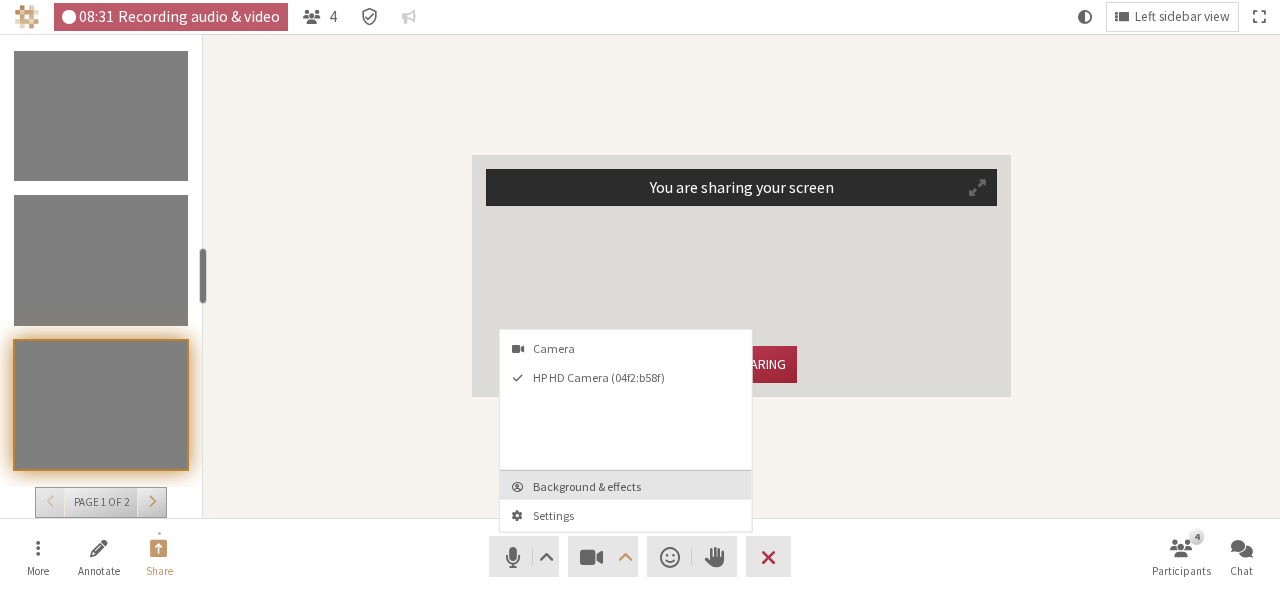 click on "Background & effects" at bounding box center [638, 486] 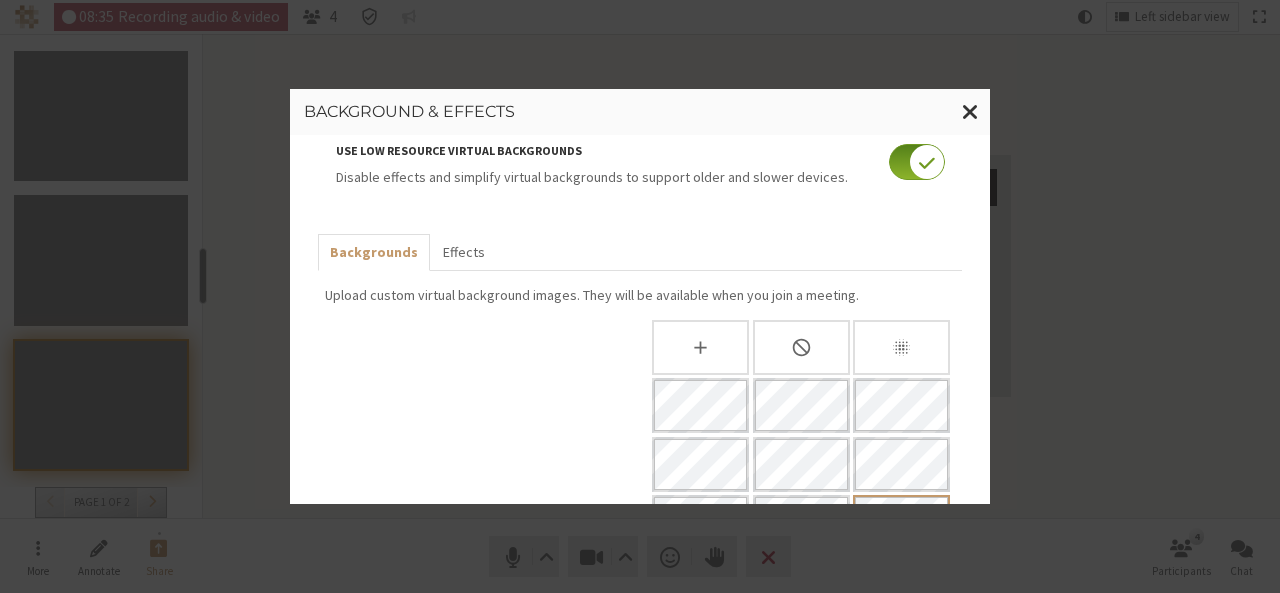 scroll, scrollTop: 59, scrollLeft: 0, axis: vertical 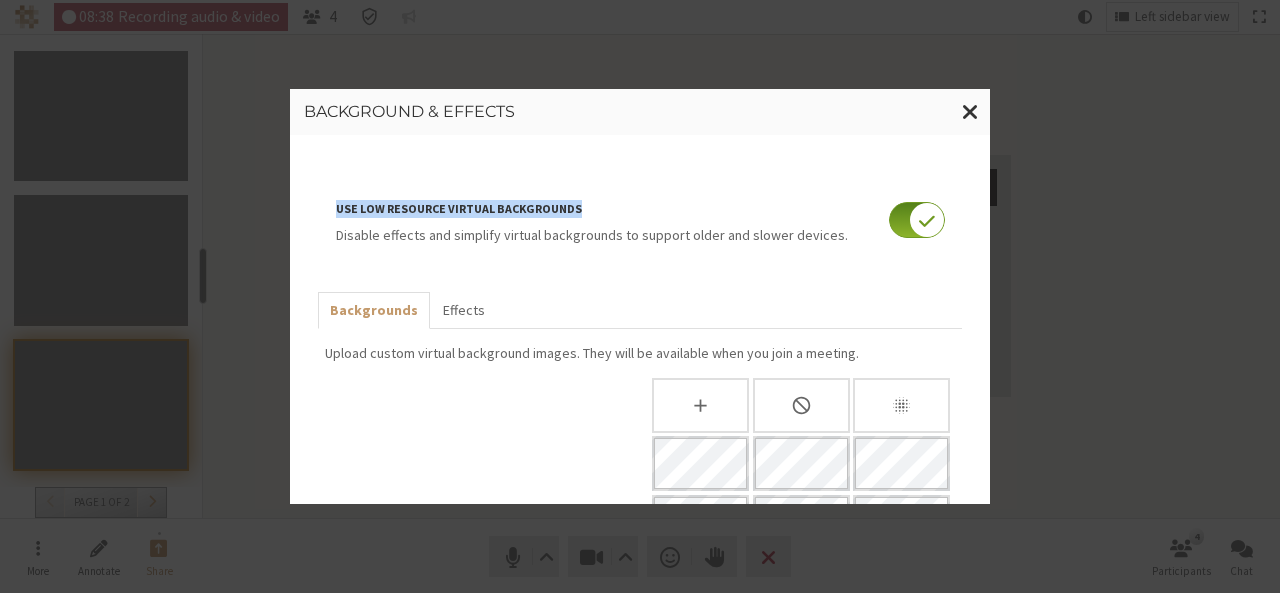 drag, startPoint x: 336, startPoint y: 148, endPoint x: 588, endPoint y: 140, distance: 252.12695 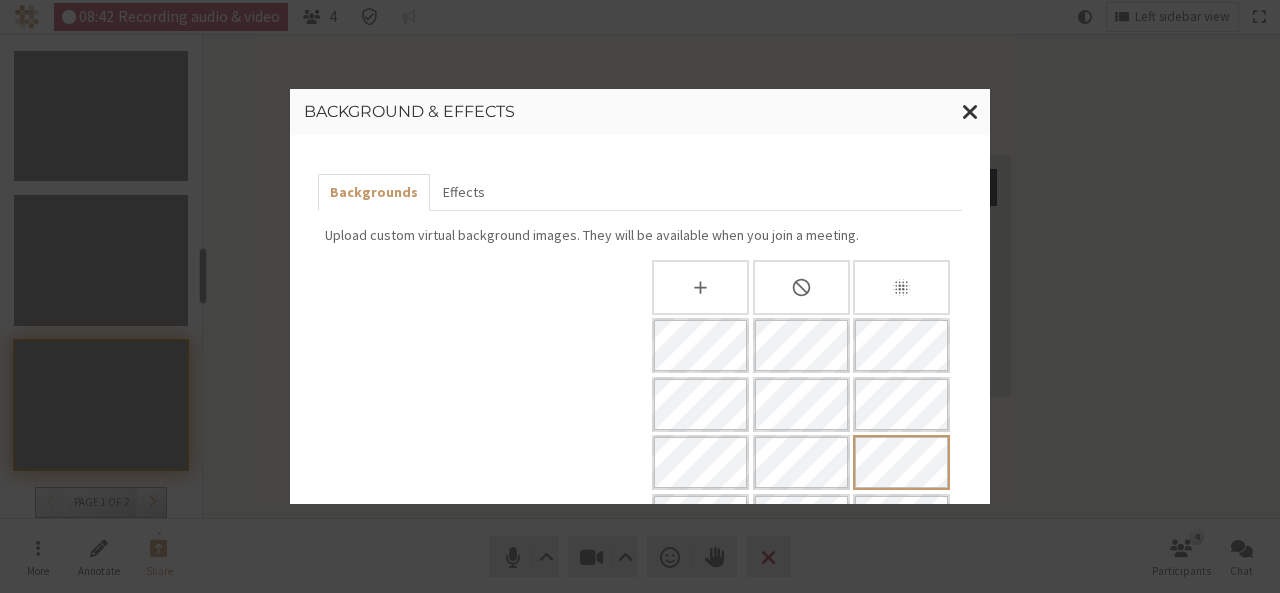 scroll, scrollTop: 120, scrollLeft: 0, axis: vertical 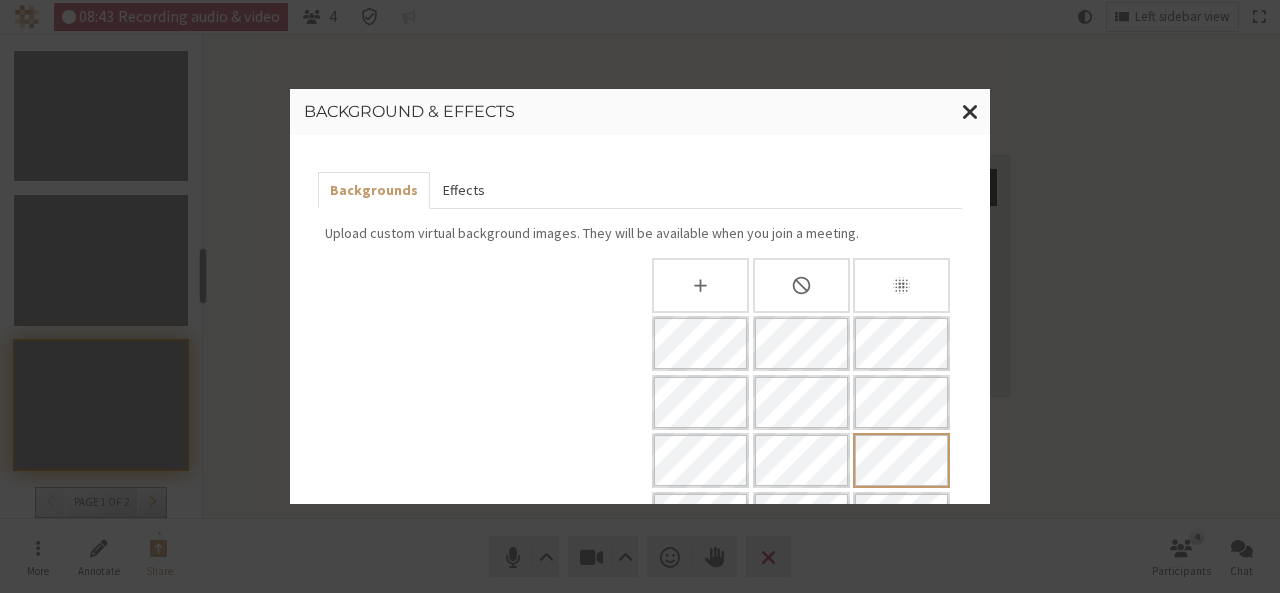 click on "Effects" at bounding box center (463, 190) 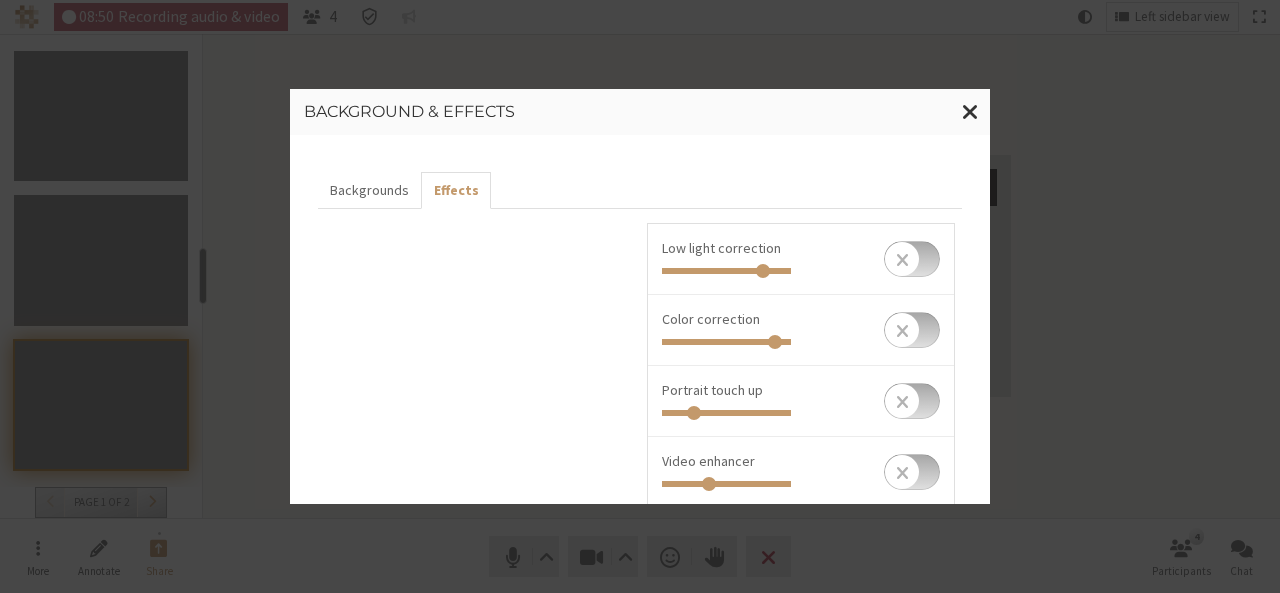 click at bounding box center (912, 259) 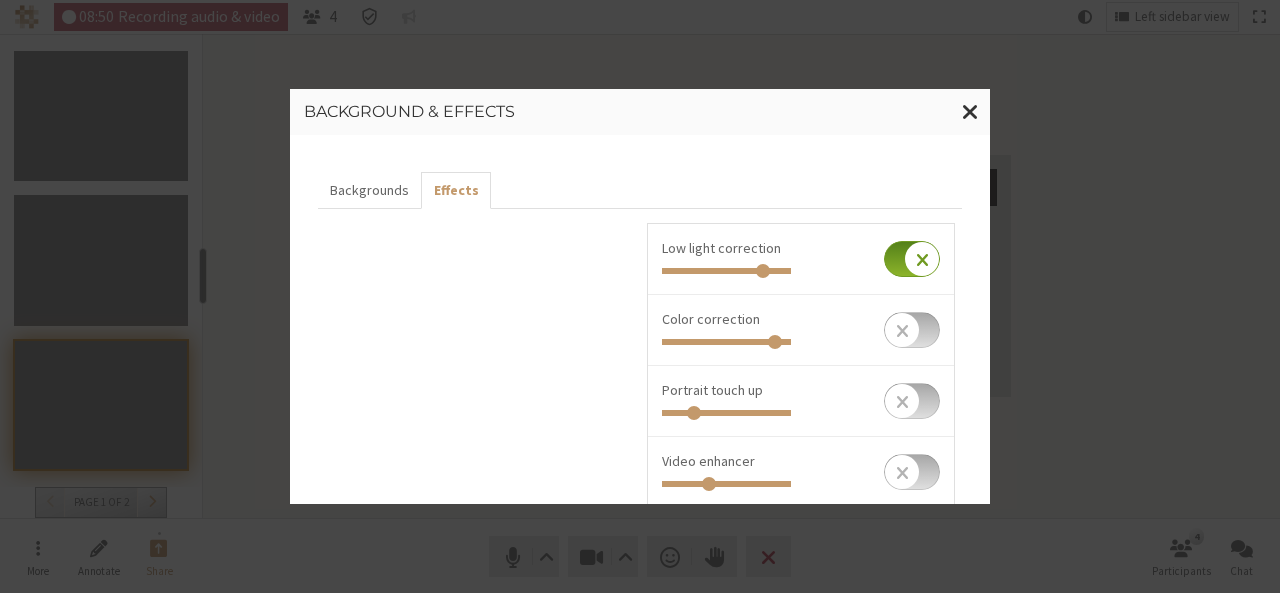 checkbox on "true" 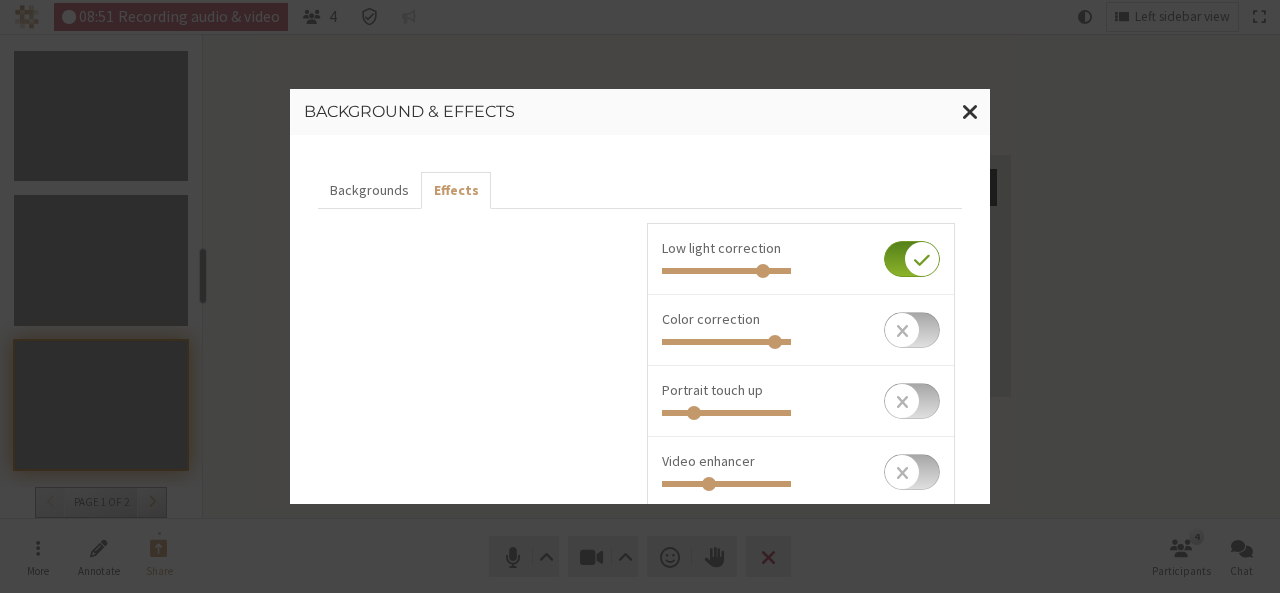 click at bounding box center [912, 330] 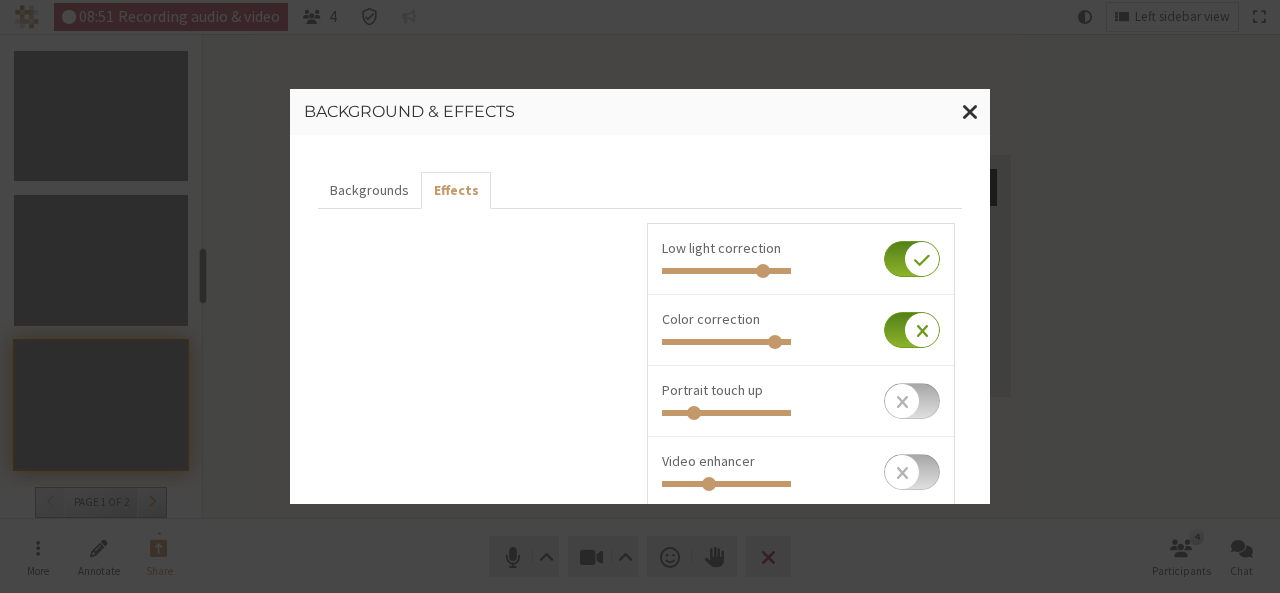checkbox on "true" 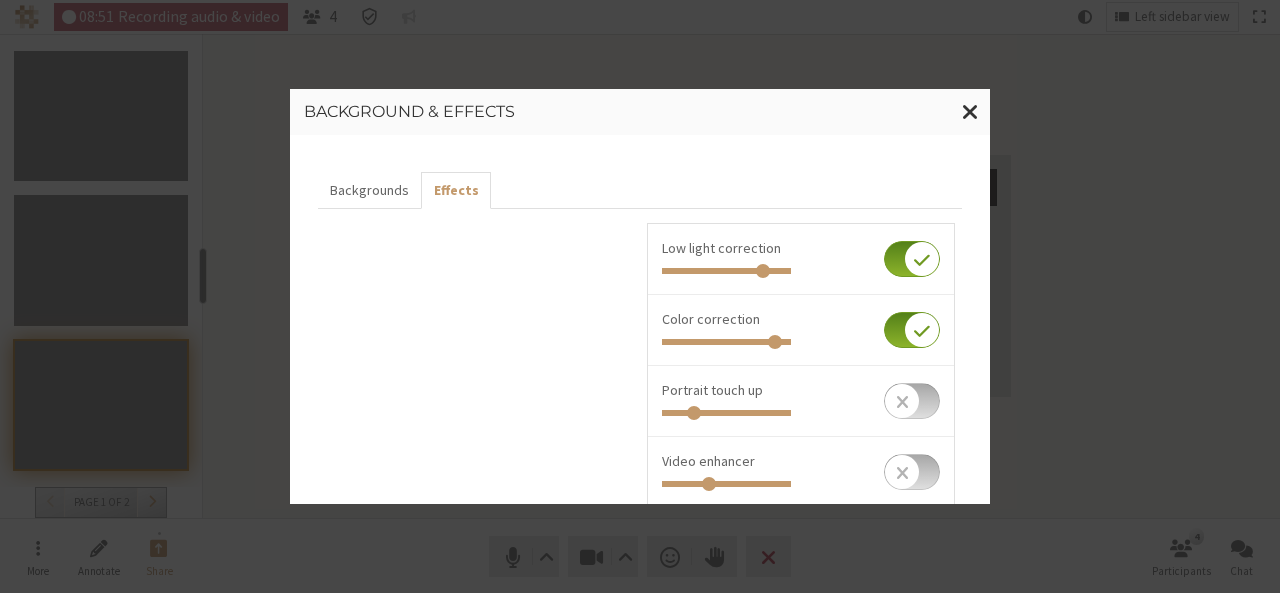 click at bounding box center (912, 401) 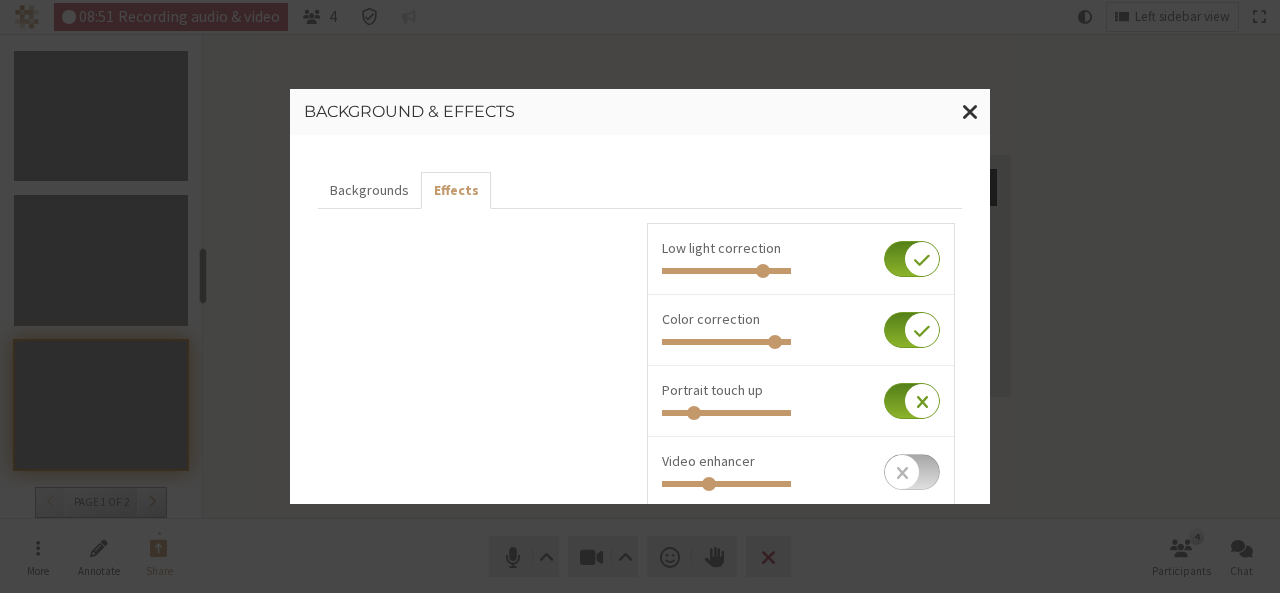checkbox on "true" 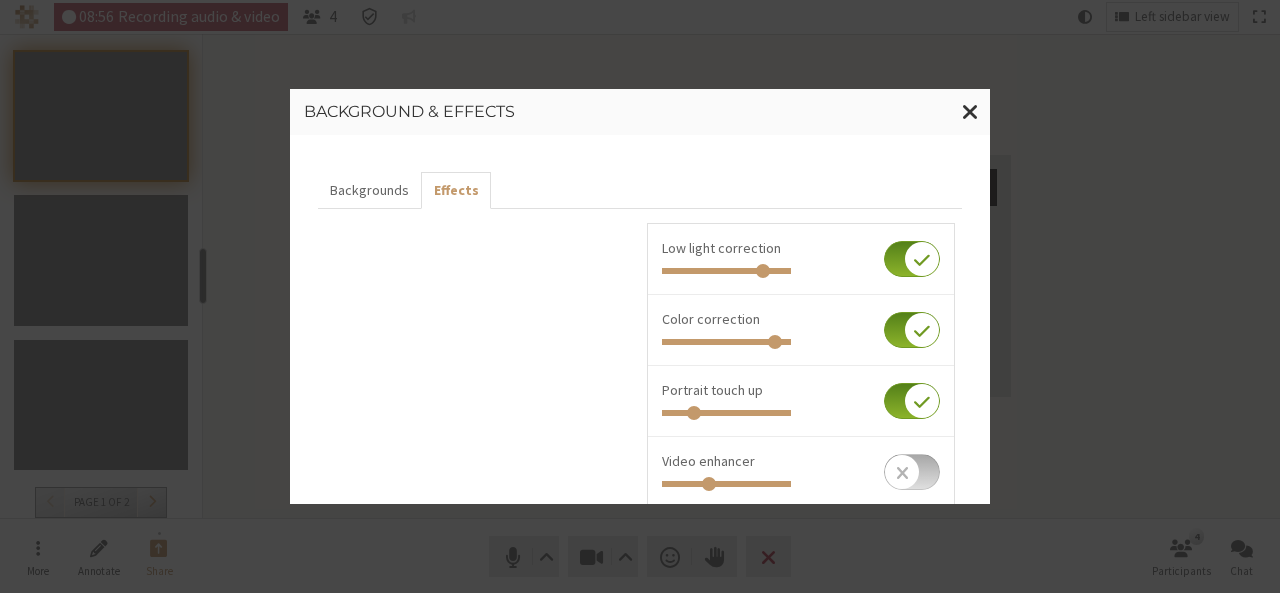 click at bounding box center (912, 259) 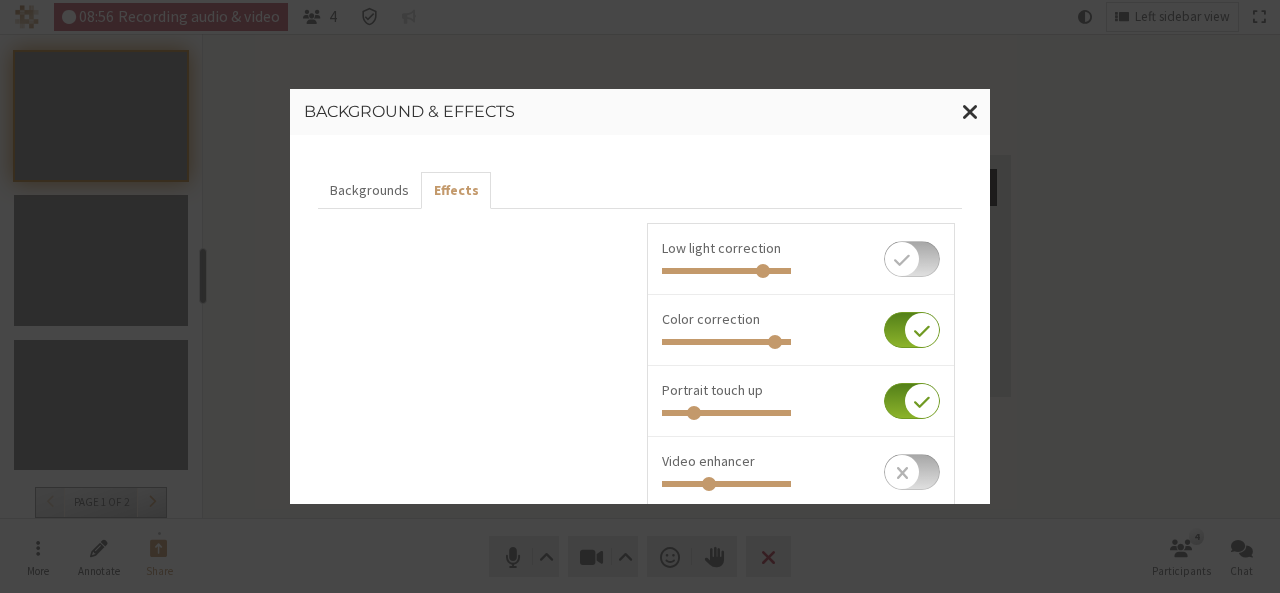 checkbox on "false" 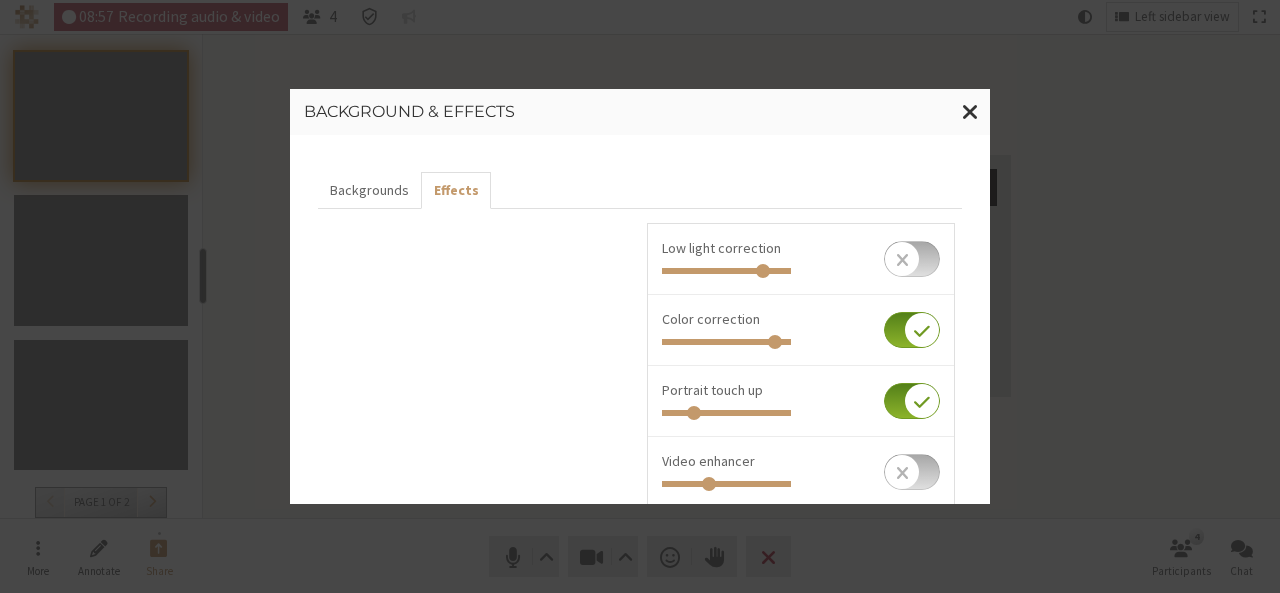click at bounding box center [912, 330] 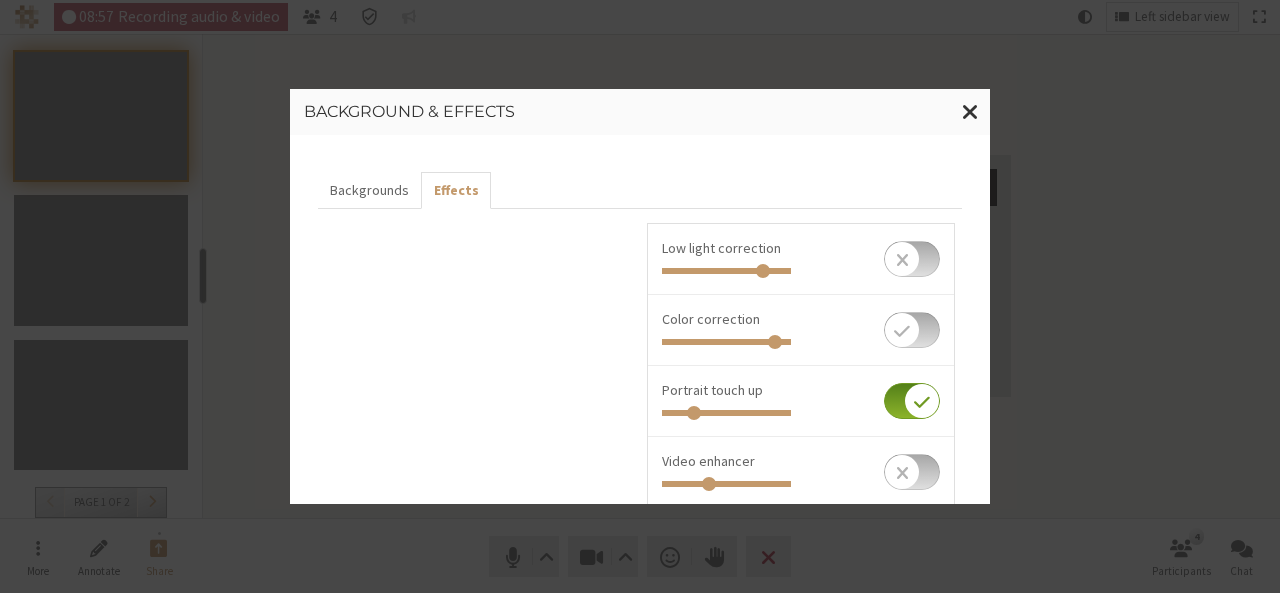 checkbox on "false" 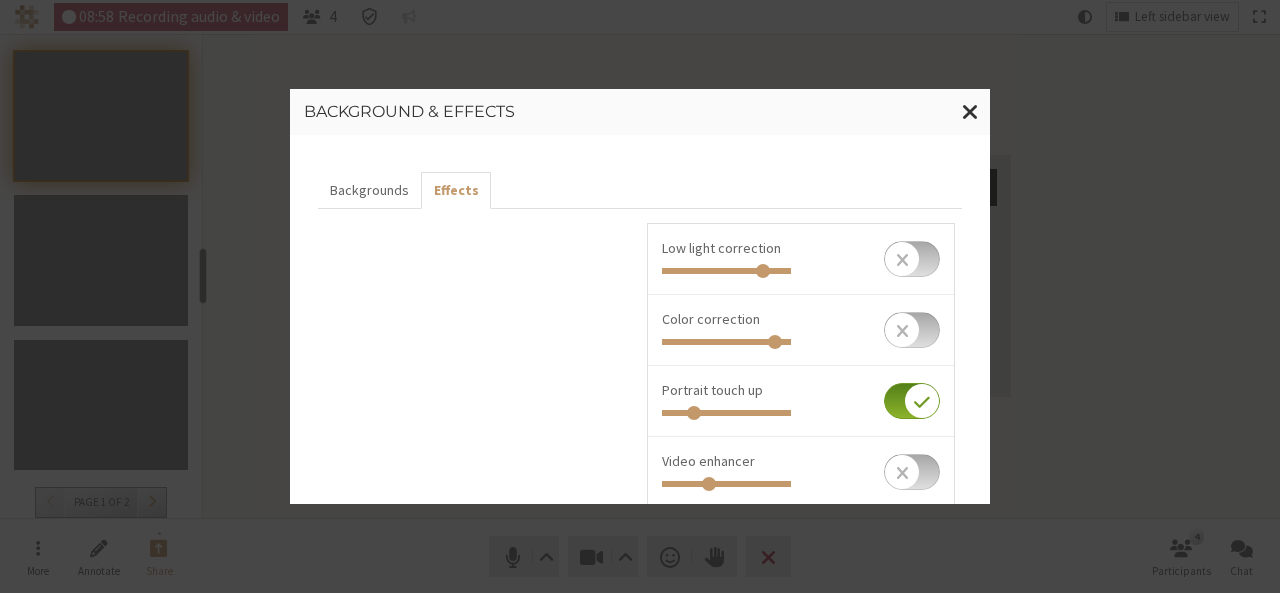 click at bounding box center (912, 401) 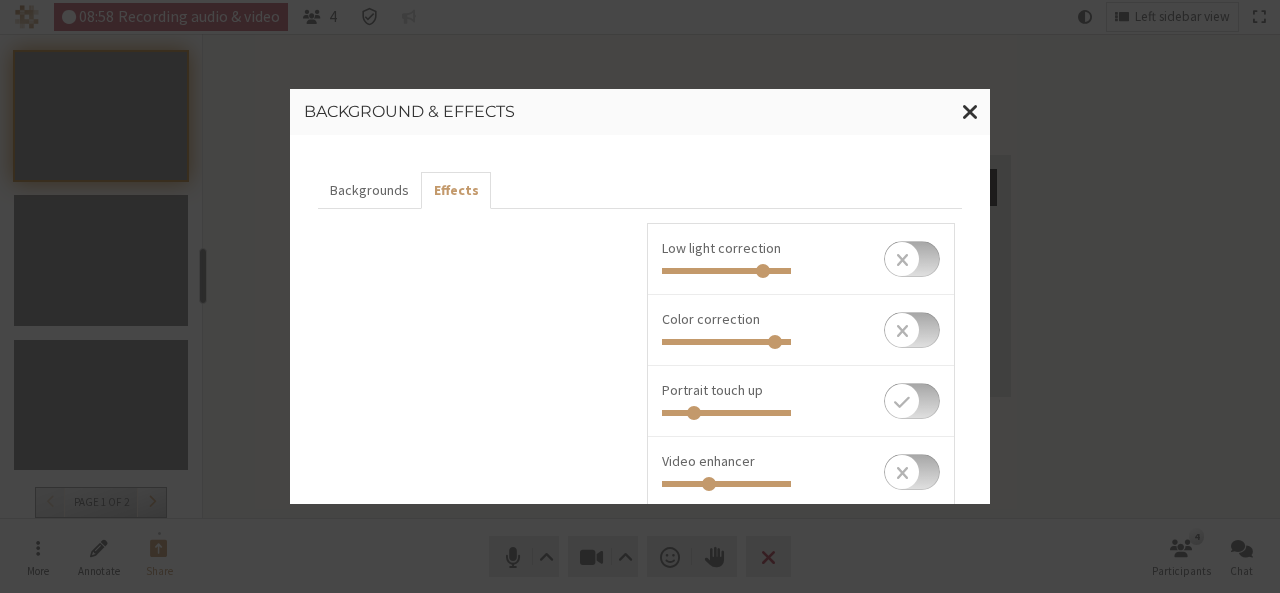 checkbox on "false" 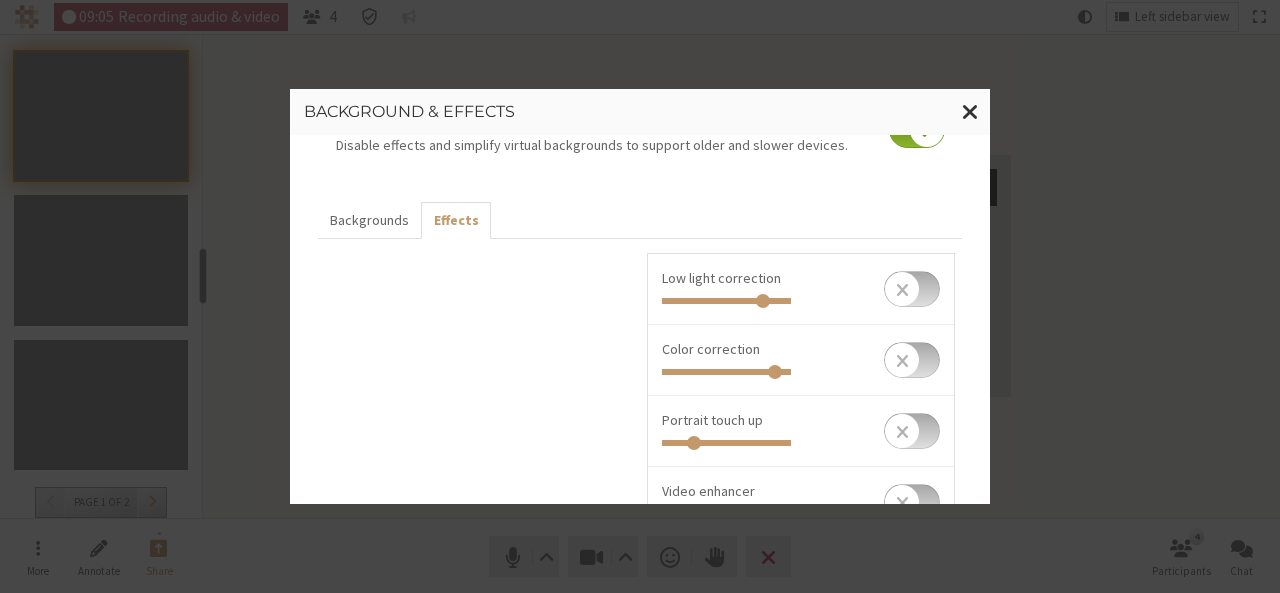 scroll, scrollTop: 60, scrollLeft: 0, axis: vertical 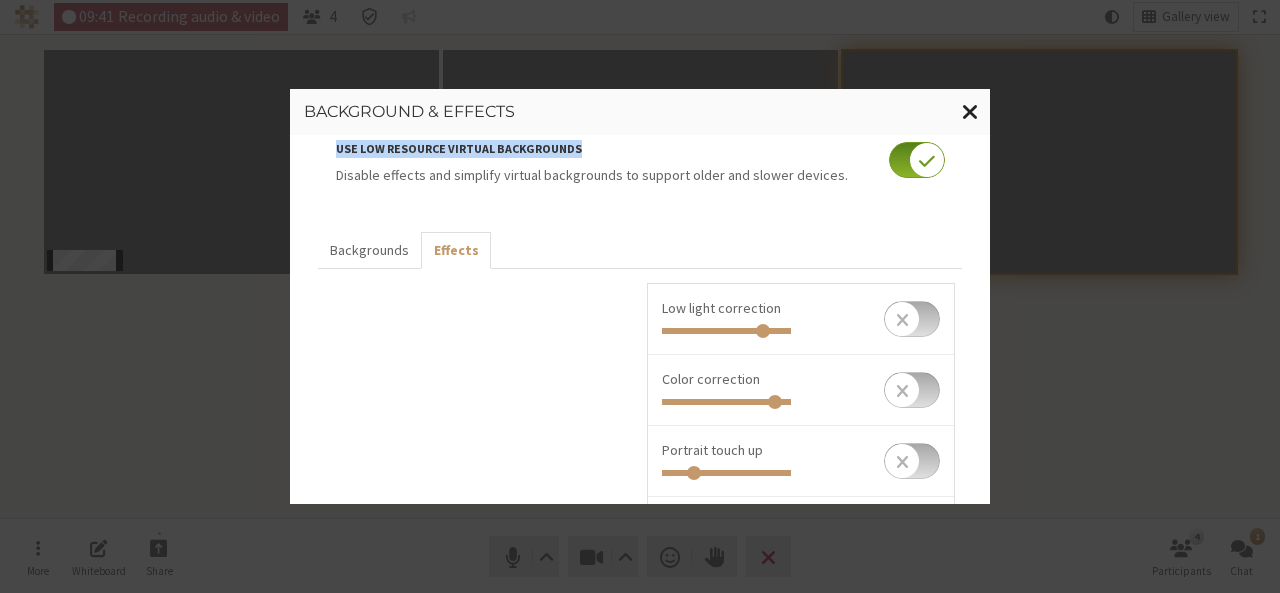 click at bounding box center (970, 111) 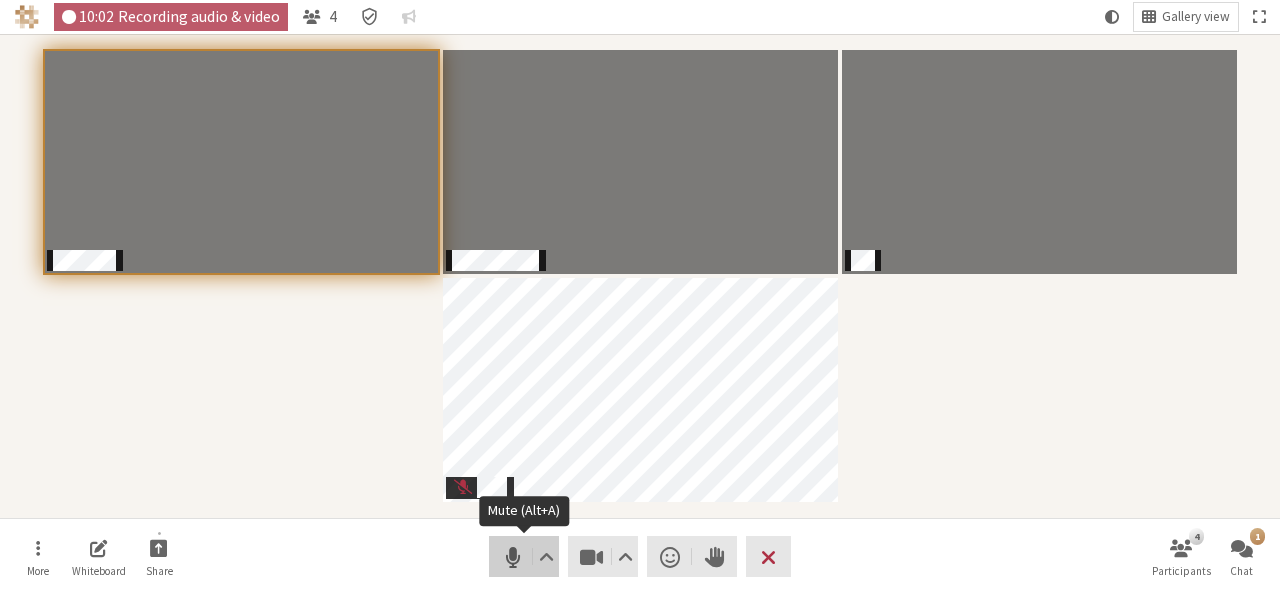 click at bounding box center (513, 557) 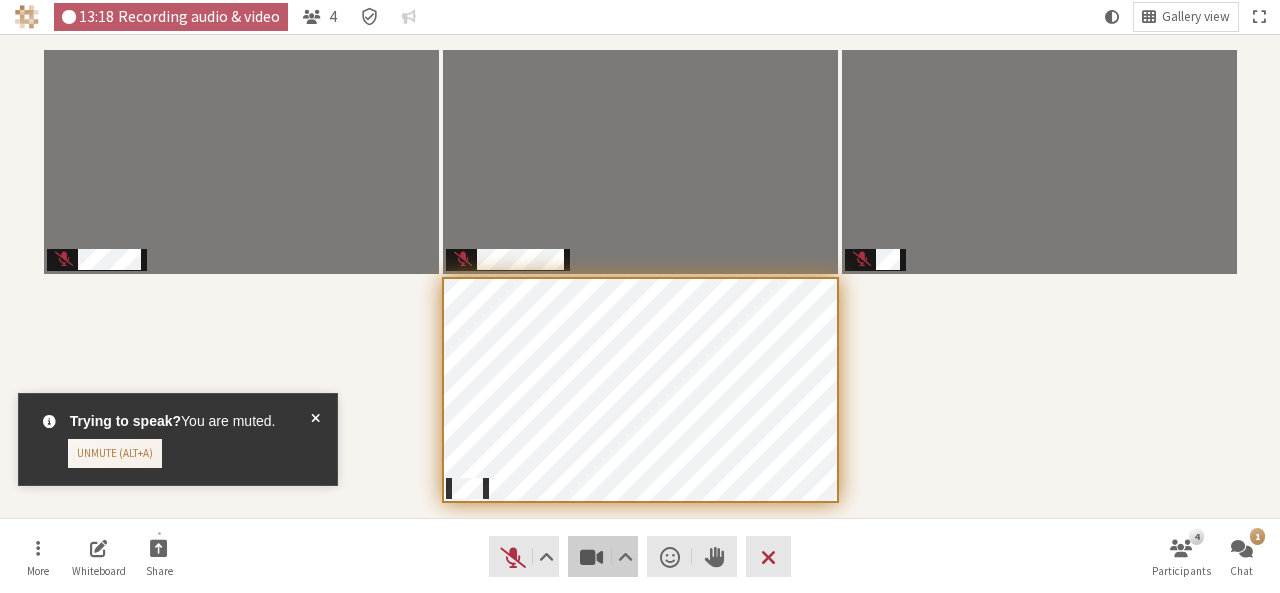 click at bounding box center (592, 557) 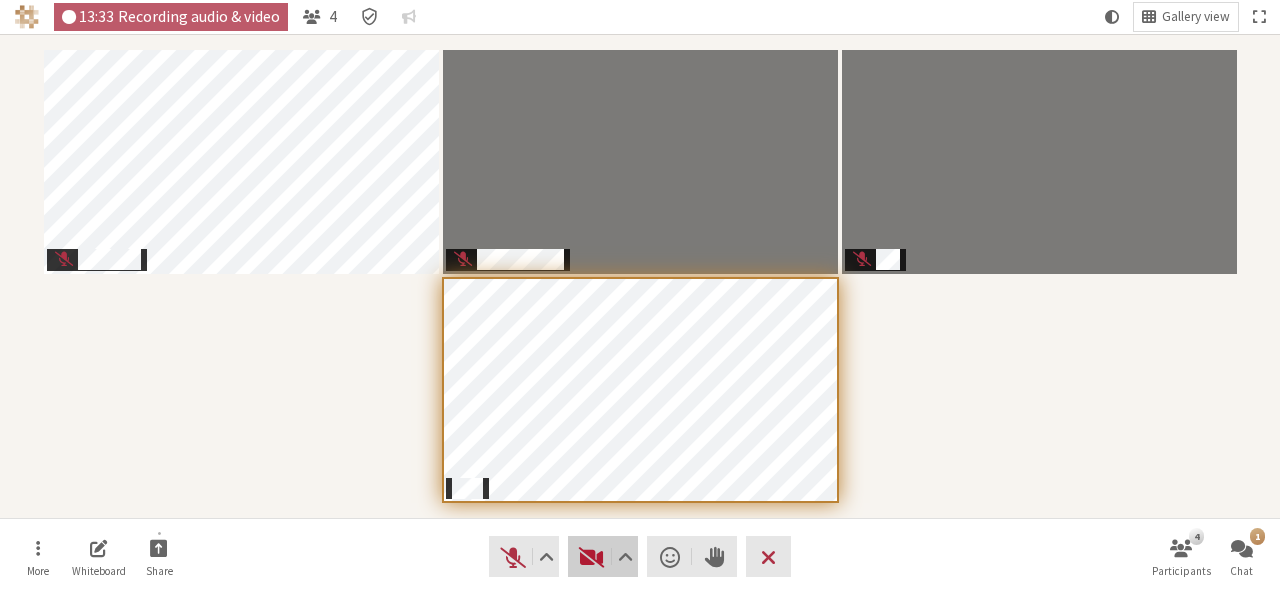 click at bounding box center (592, 557) 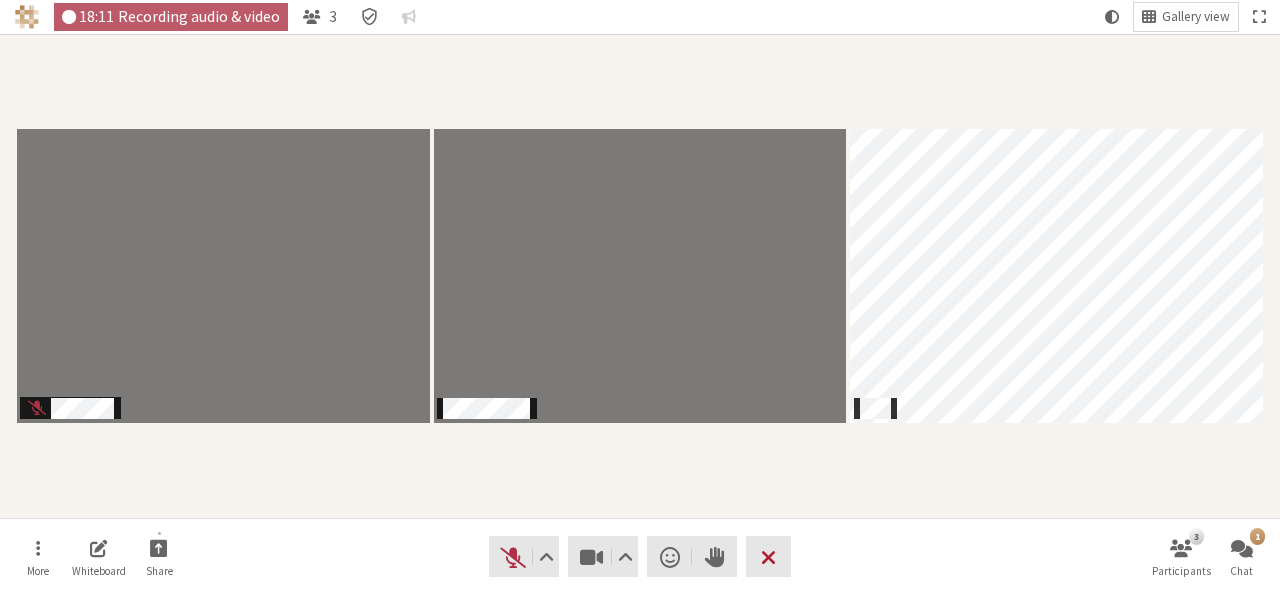 click at bounding box center (768, 557) 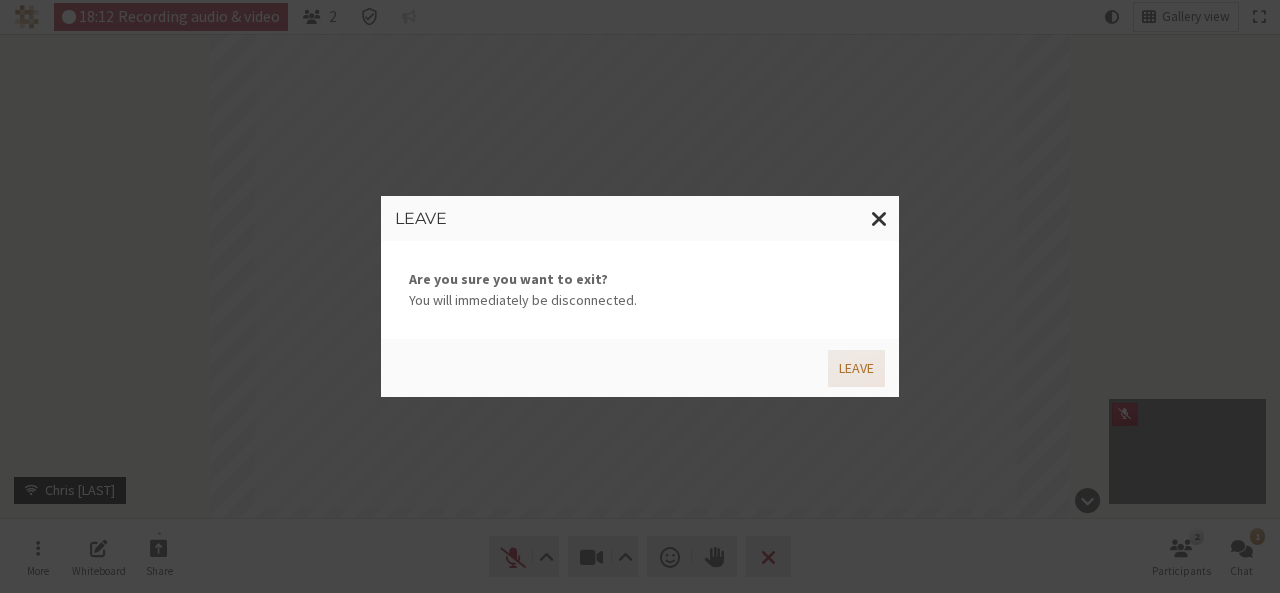 click on "Leave" at bounding box center [856, 368] 